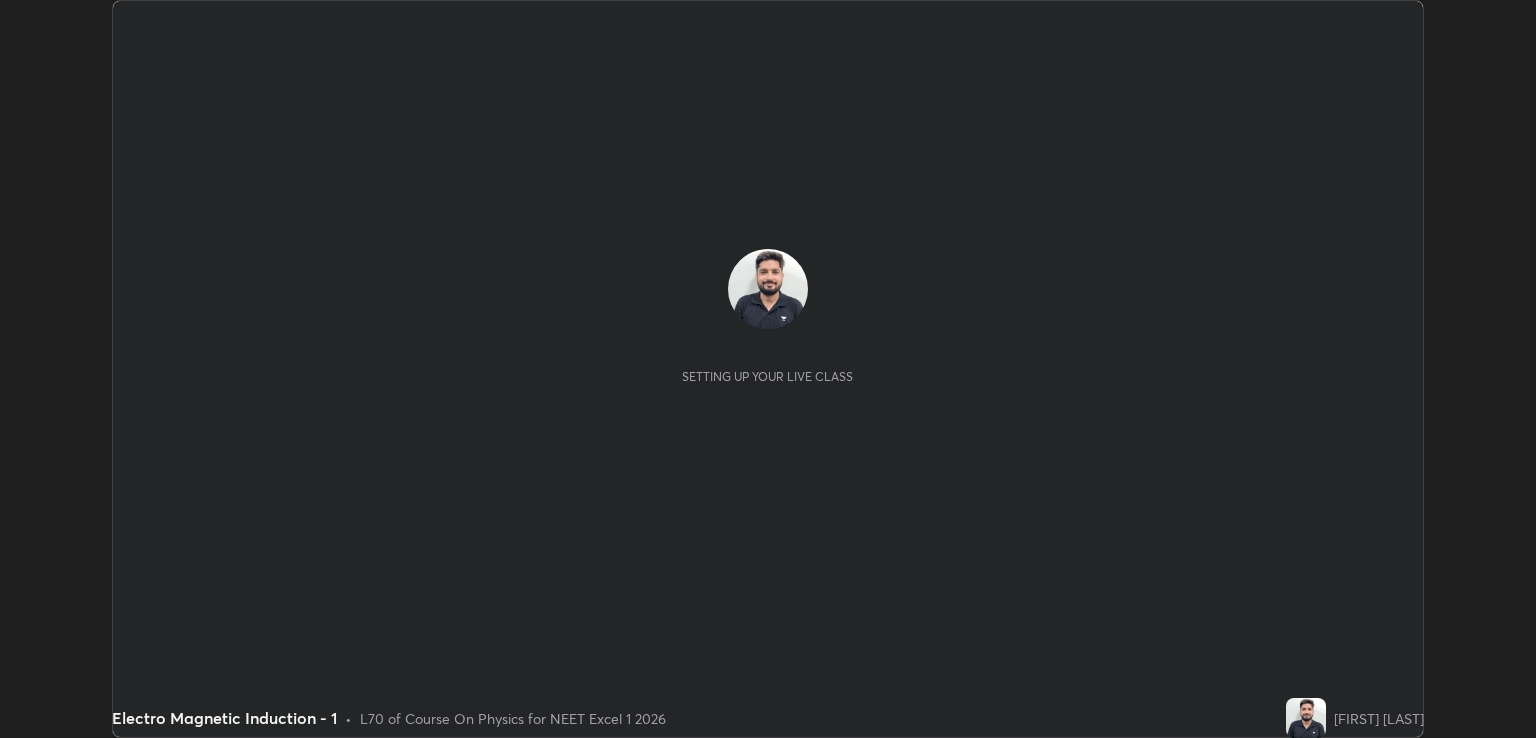 scroll, scrollTop: 0, scrollLeft: 0, axis: both 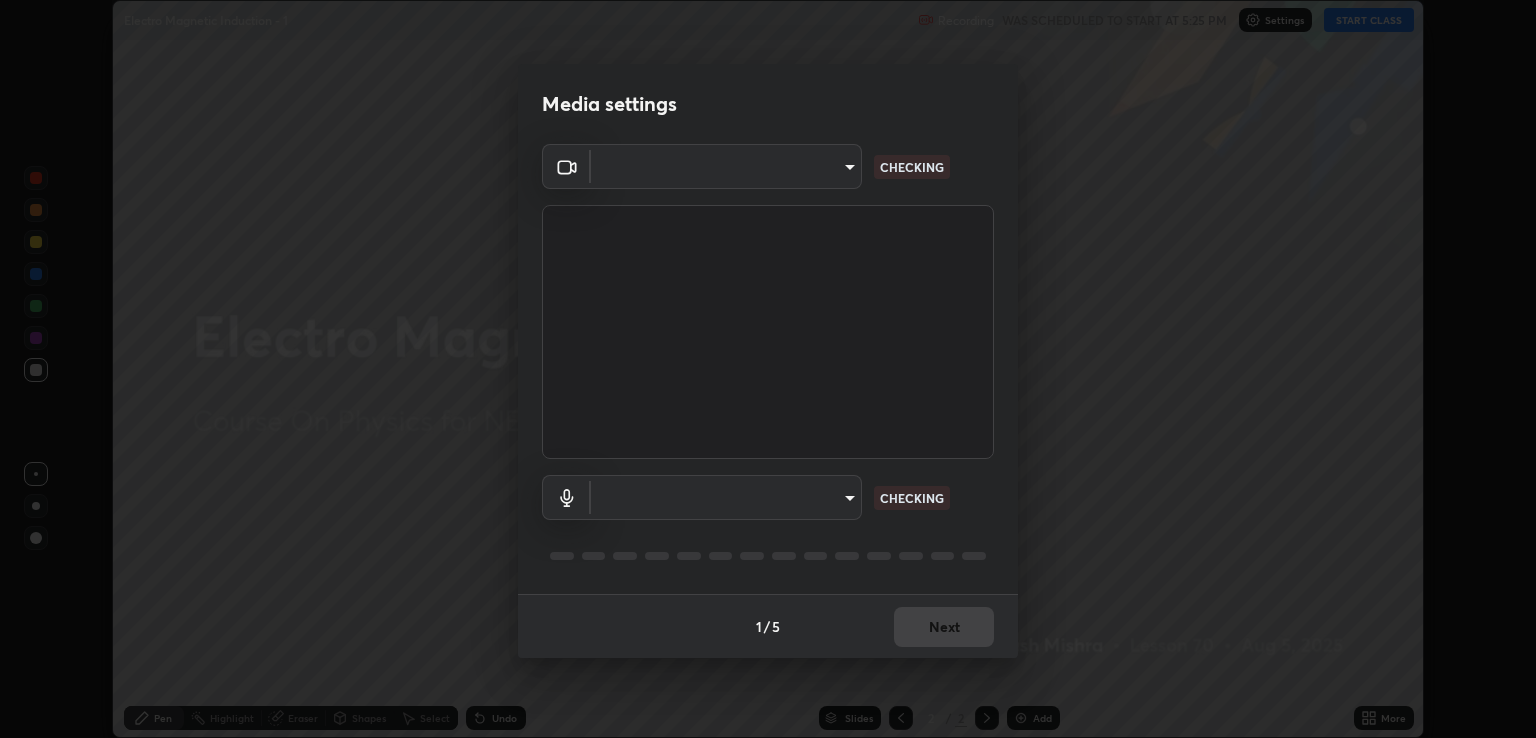 type on "ecbdbd44a66272db987f9f12271ef5319a85e28cdf2a8e5dd884bc8ad31297da" 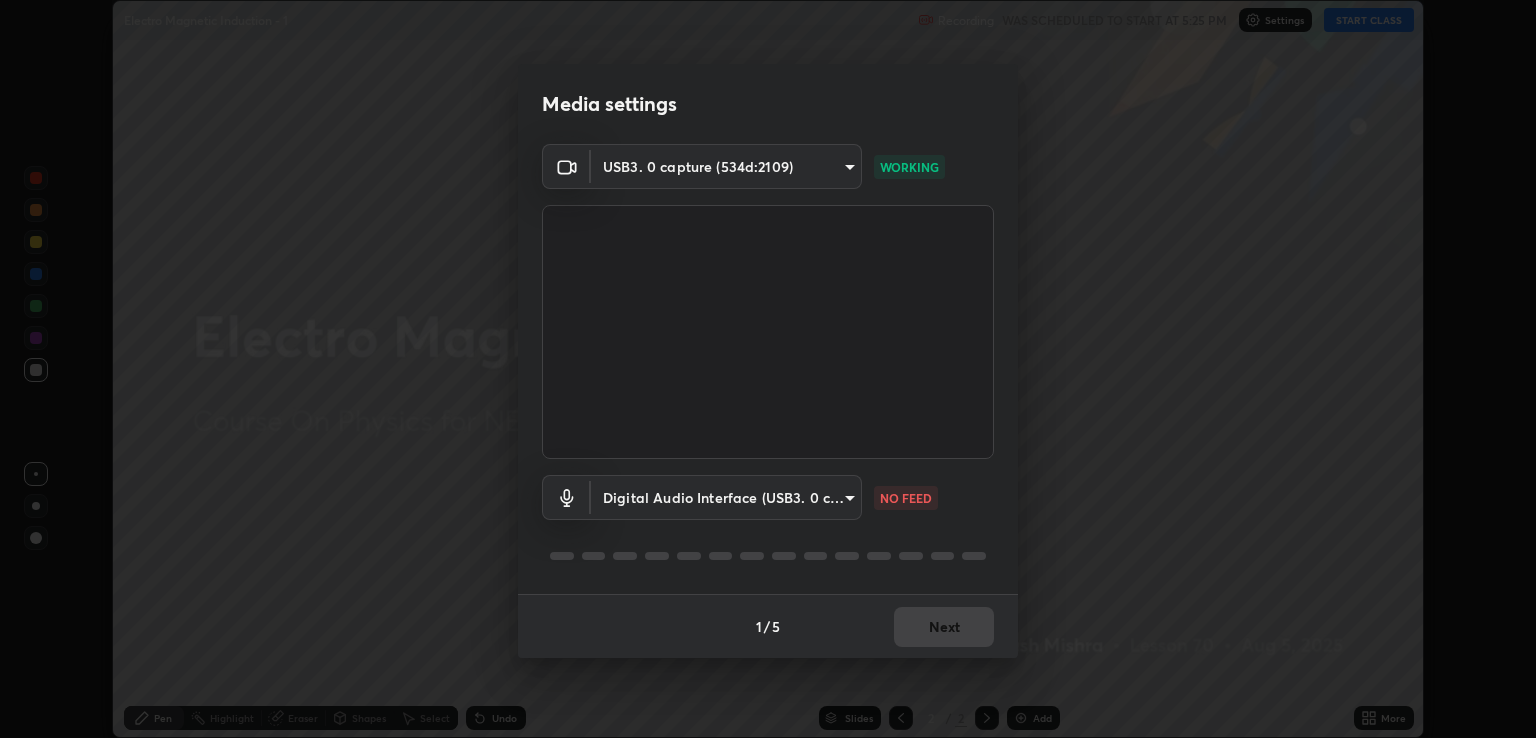 click on "Erase all Electro Magnetic Induction - 1 Recording WAS SCHEDULED TO START AT 5:25 PM Settings START CLASS Setting up your live class Electro Magnetic Induction - 1 • L70 of Course On Physics for NEET Excel 1 2026 [FIRST] [LAST] Pen Highlight Eraser Shapes Select Undo Slides 2 / 2 Add More No doubts shared Encourage your learners to ask a doubt for better clarity Report an issue Reason for reporting Buffering Chat not working Audio - Video sync issue Educator video quality low ​ Attach an image Report Media settings USB3. 0 capture (534d:2109) [HASH] WORKING Digital Audio Interface (USB3. 0 capture) [HASH] NO FEED 1 / 5 Next" at bounding box center [768, 369] 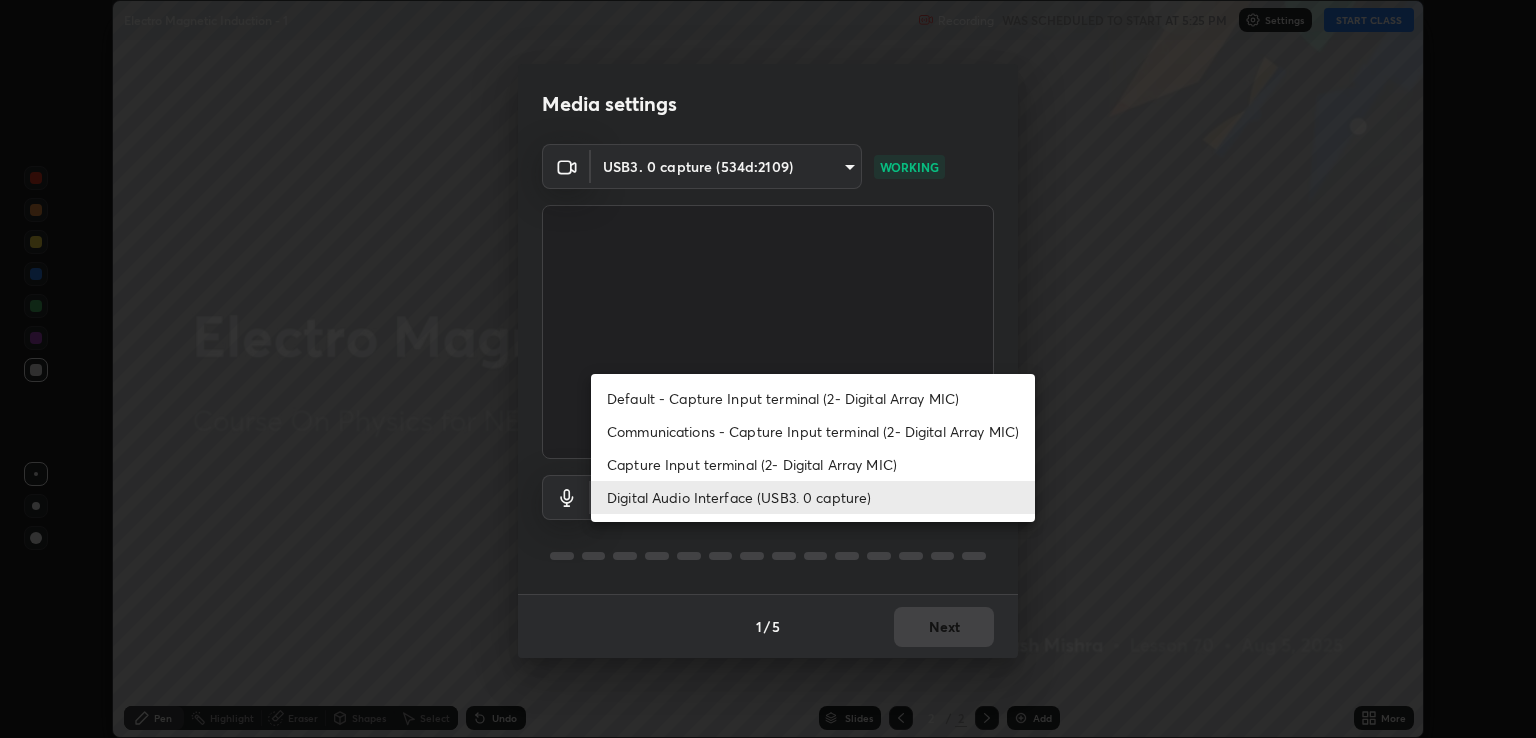click on "Capture Input terminal (2- Digital Array MIC)" at bounding box center (813, 464) 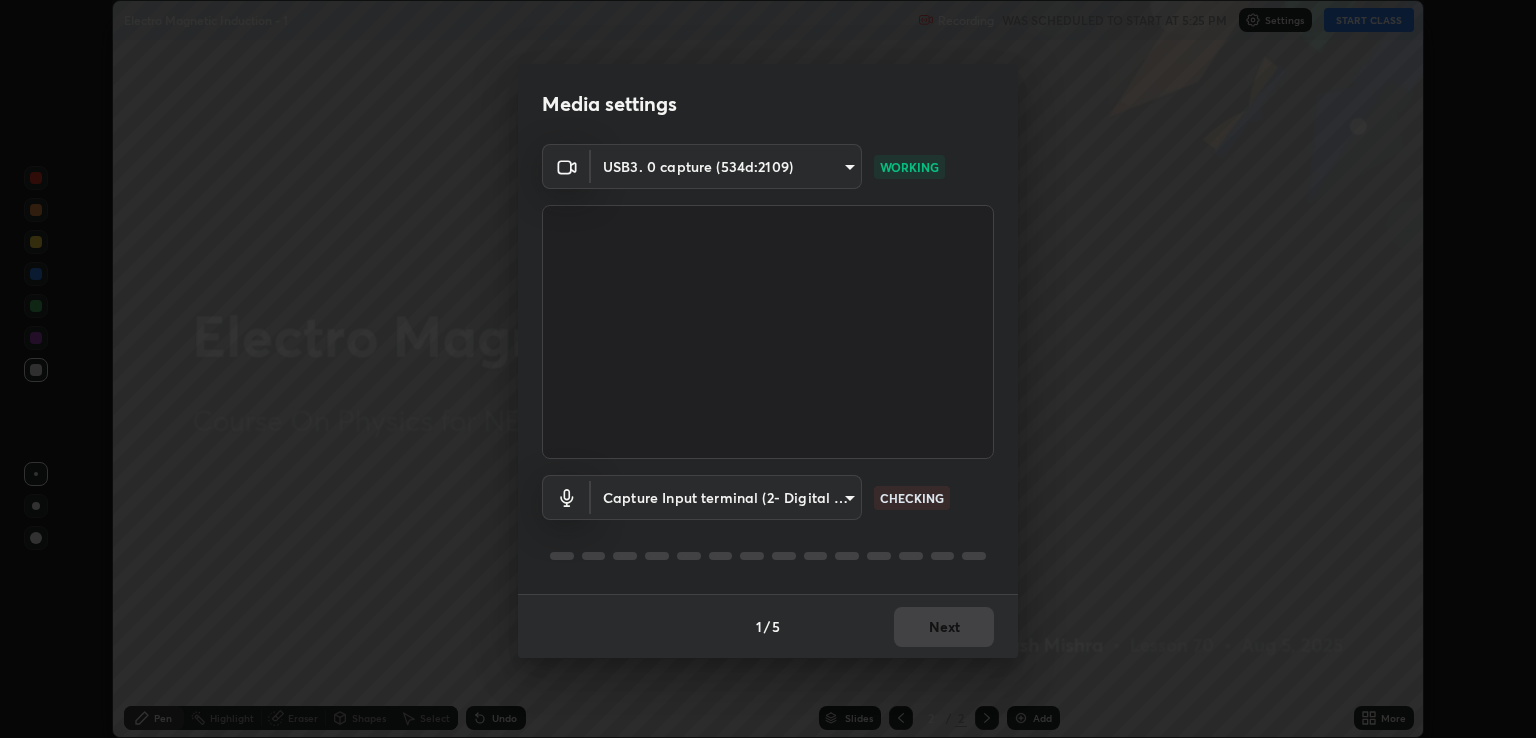 click on "Erase all Electro Magnetic Induction - 1 Recording WAS SCHEDULED TO START AT 5:25 PM Settings START CLASS Setting up your live class Electro Magnetic Induction - 1 • L70 of Course On Physics for NEET Excel 1 2026 [FIRST] [LAST] Pen Highlight Eraser Shapes Select Undo Slides 2 / 2 Add More No doubts shared Encourage your learners to ask a doubt for better clarity Report an issue Reason for reporting Buffering Chat not working Audio - Video sync issue Educator video quality low ​ Attach an image Report Media settings USB3. 0 capture (534d:2109) [HASH] WORKING Capture Input terminal (2- Digital Array MIC) [HASH] CHECKING 1 / 5 Next" at bounding box center [768, 369] 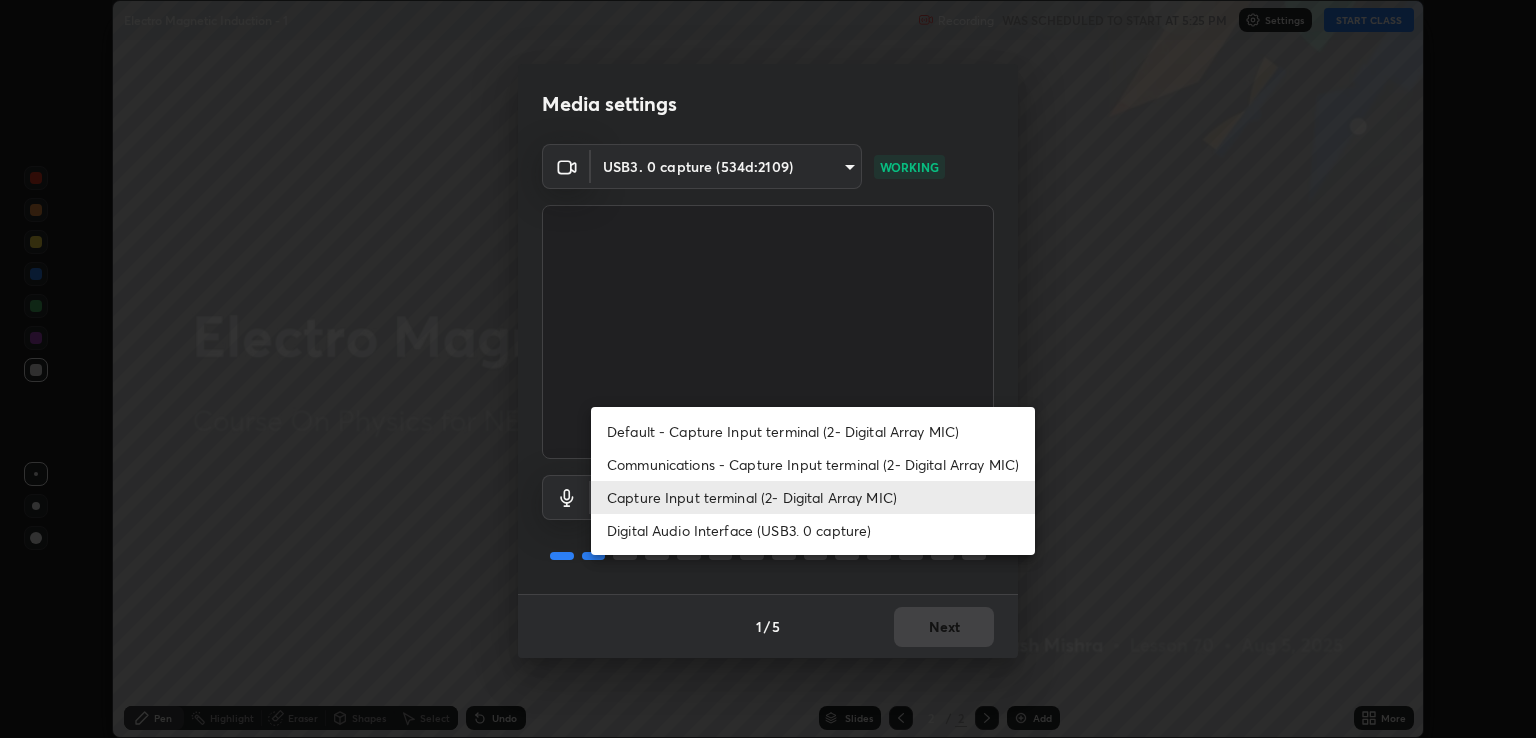 click on "Digital Audio Interface (USB3. 0 capture)" at bounding box center (813, 530) 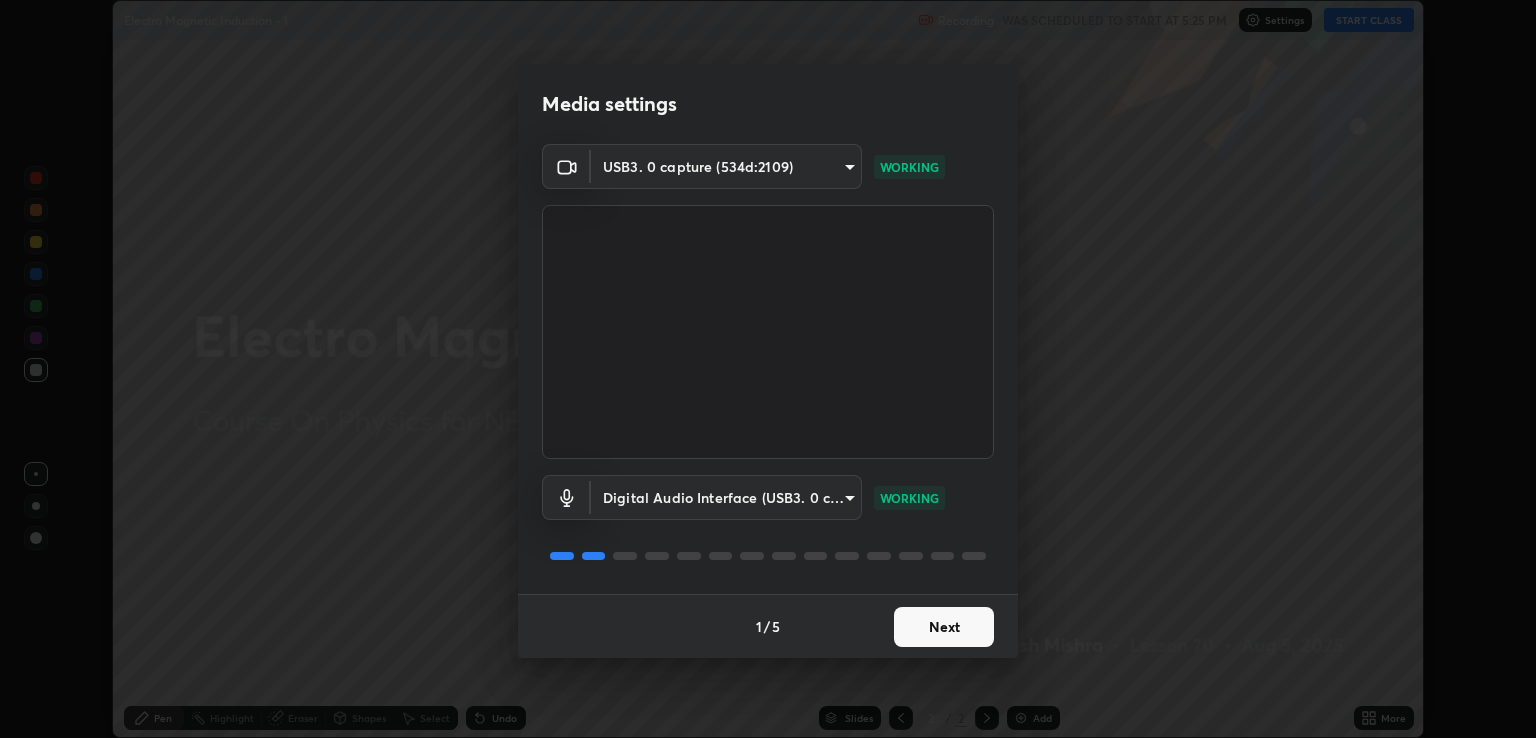 click on "Next" at bounding box center (944, 627) 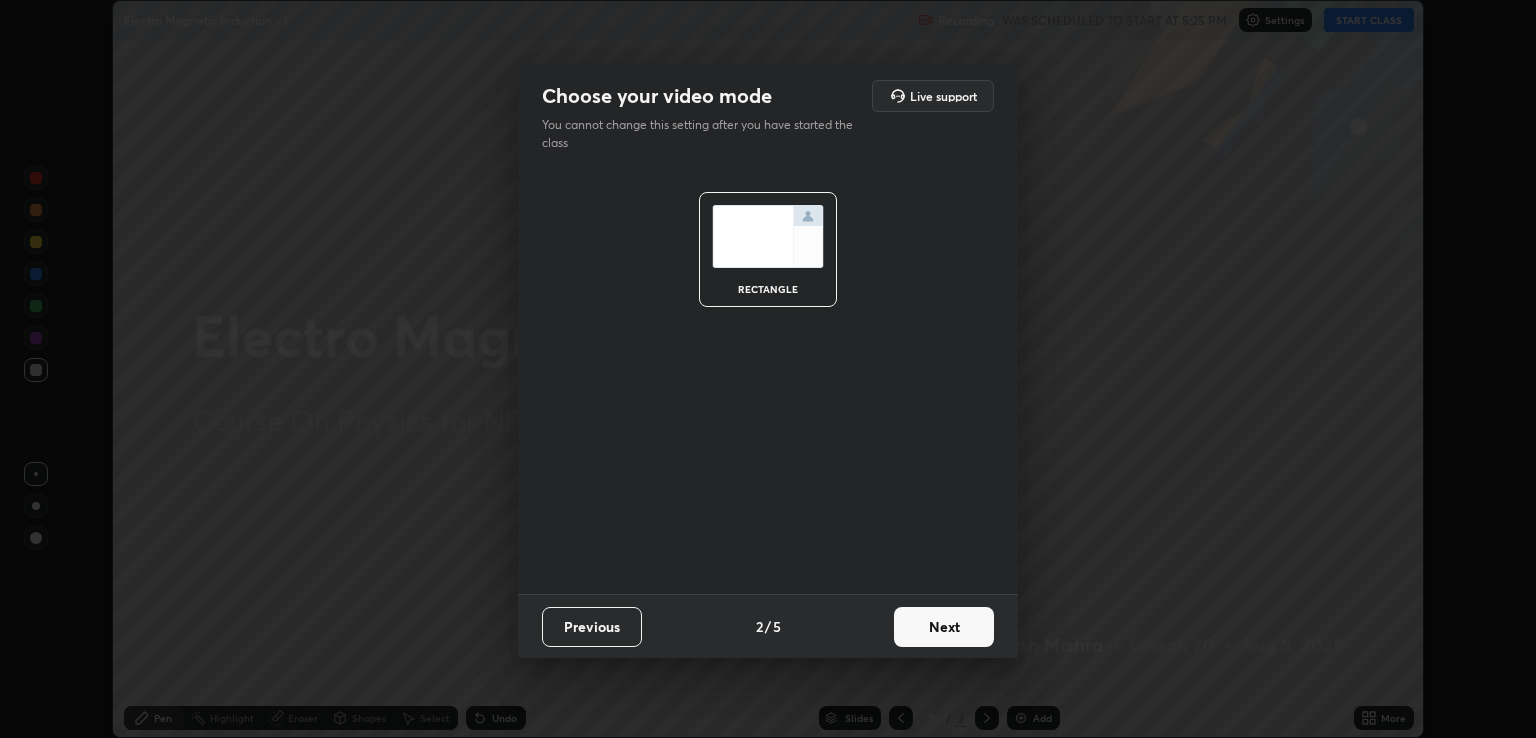 click on "Next" at bounding box center (944, 627) 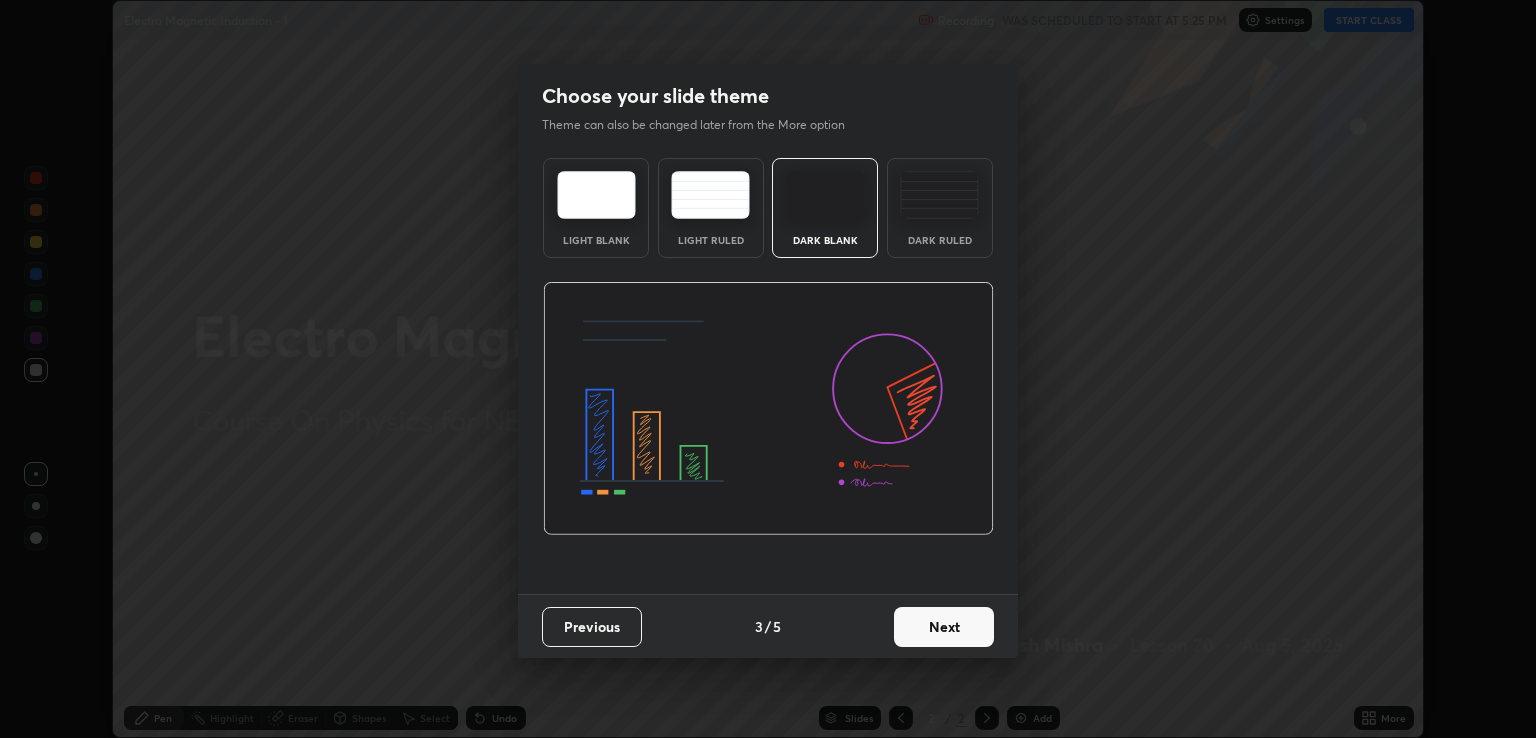 click on "Next" at bounding box center [944, 627] 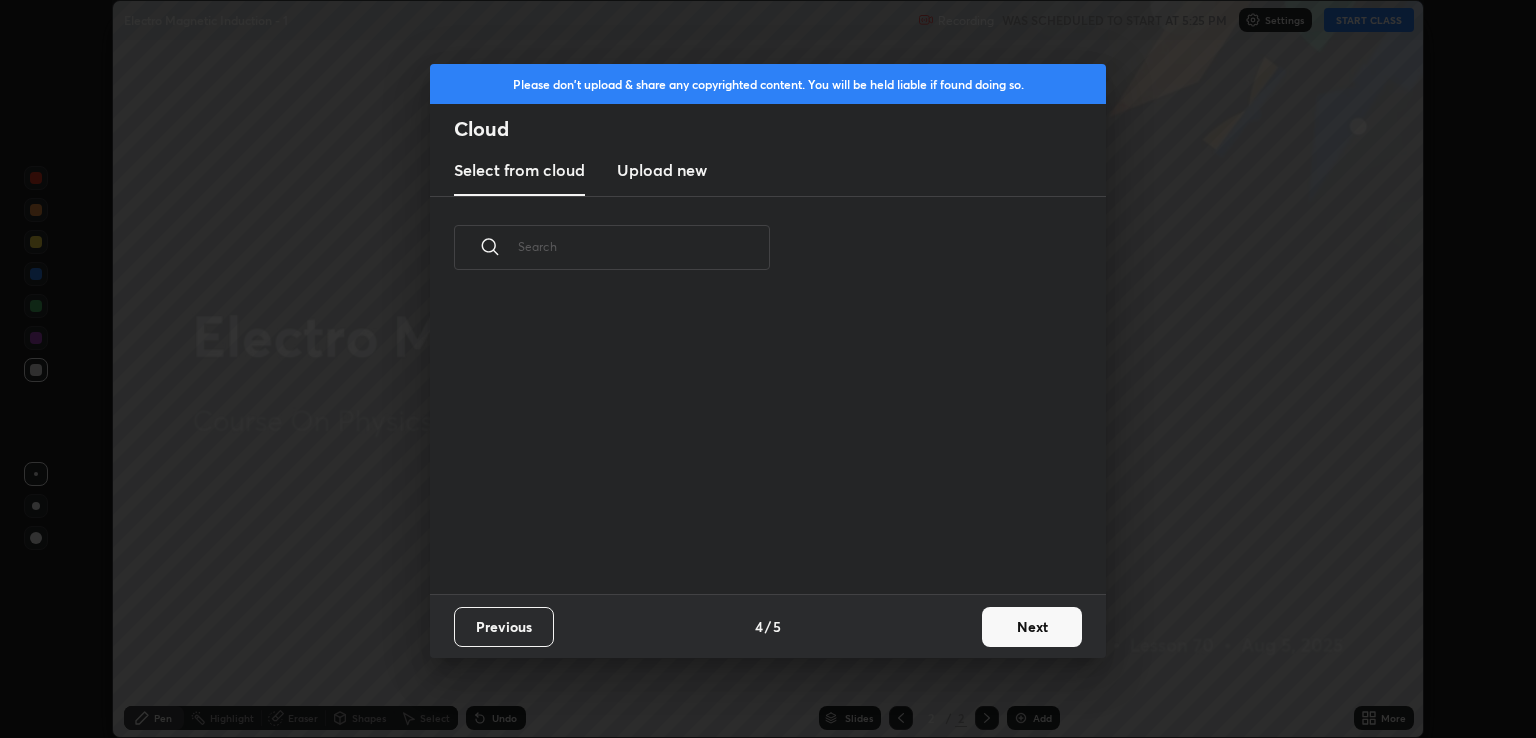 scroll, scrollTop: 6, scrollLeft: 10, axis: both 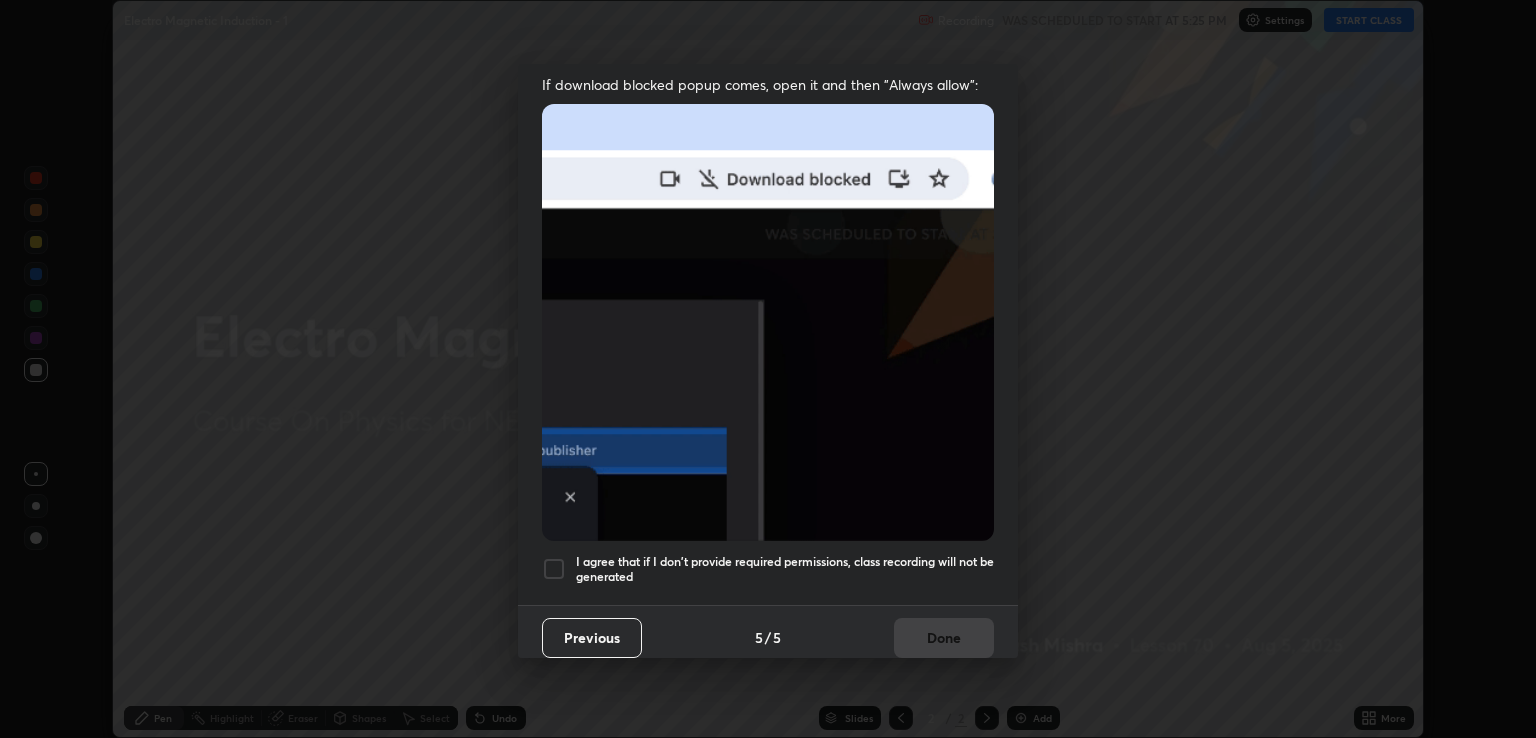 click on "I agree that if I don't provide required permissions, class recording will not be generated" at bounding box center [785, 569] 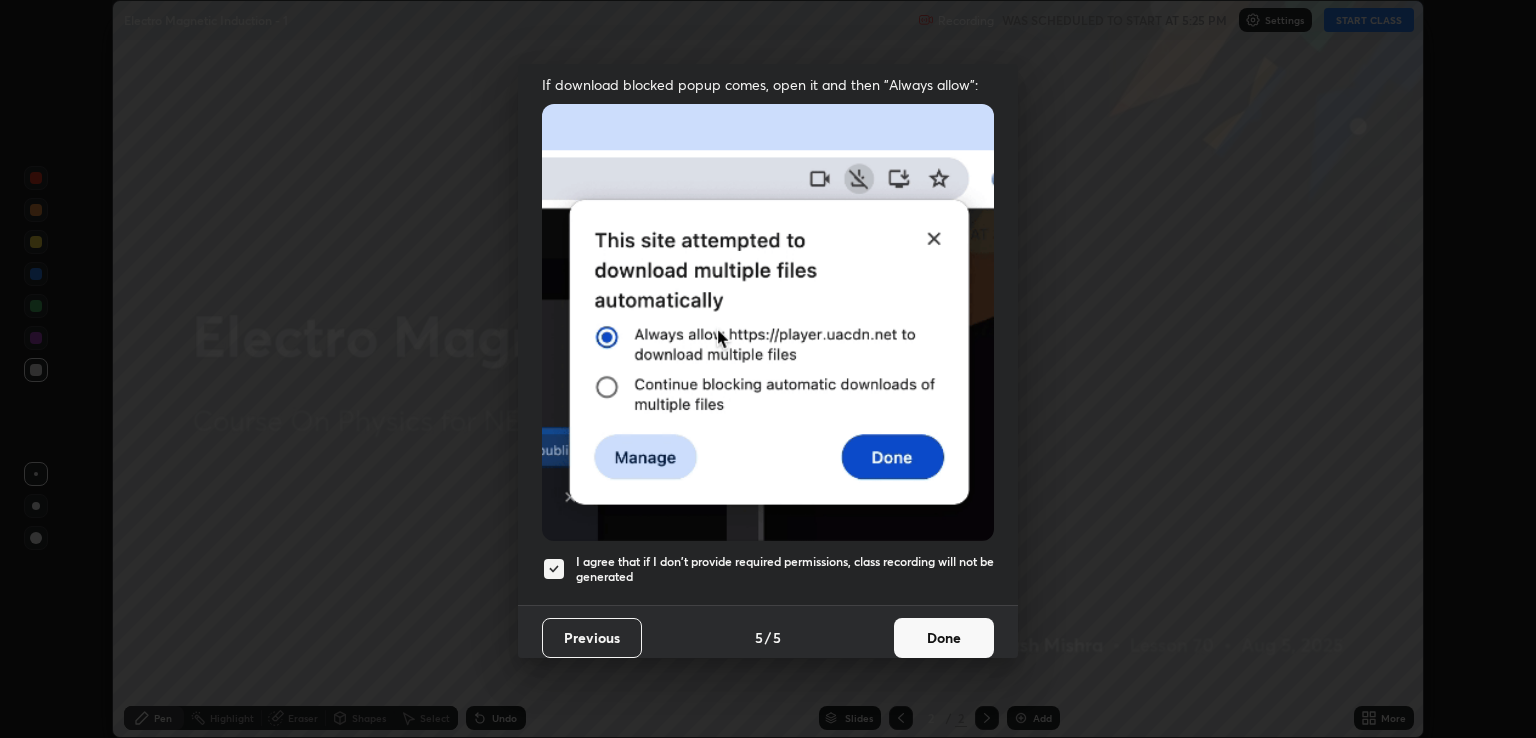 click on "Done" at bounding box center [944, 638] 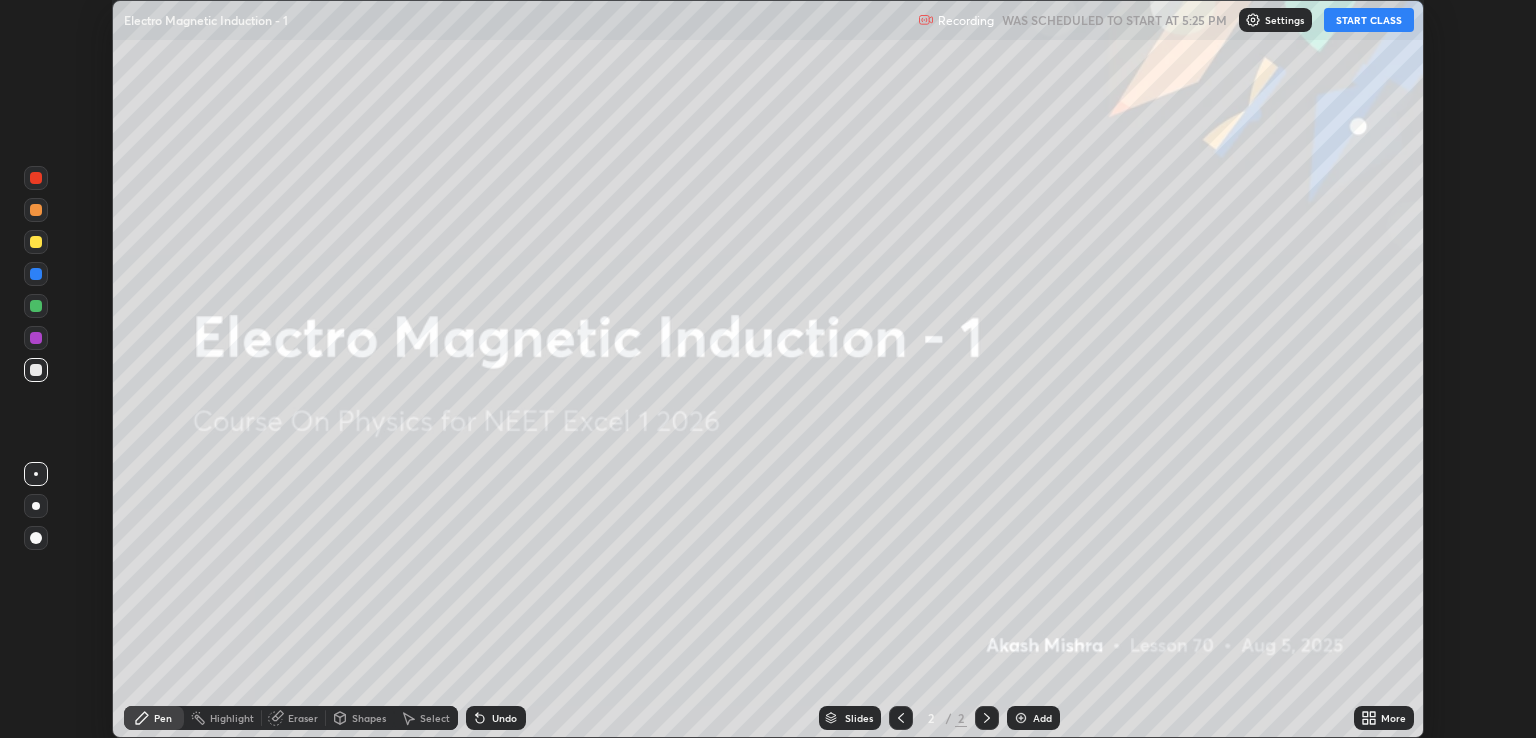 click on "START CLASS" at bounding box center (1369, 20) 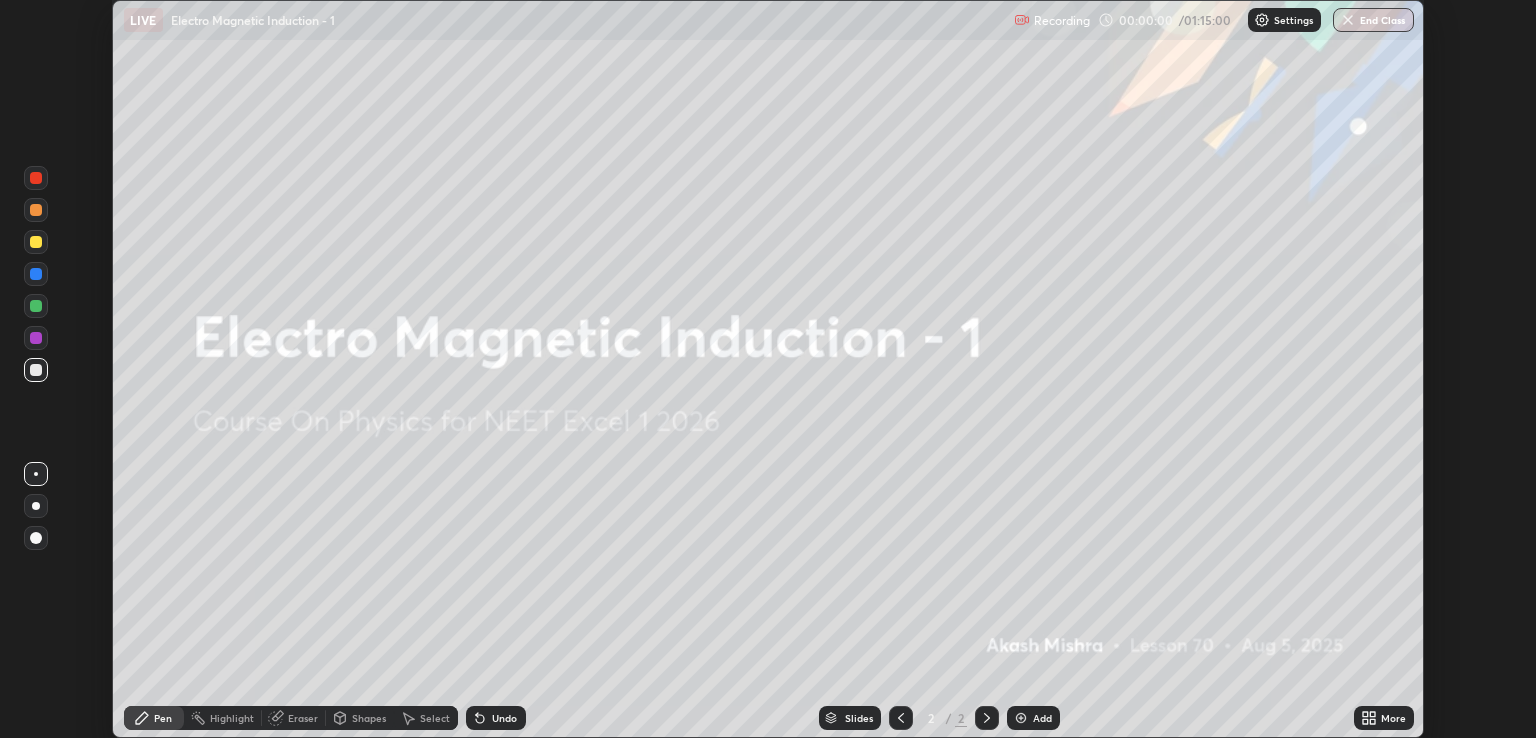 click 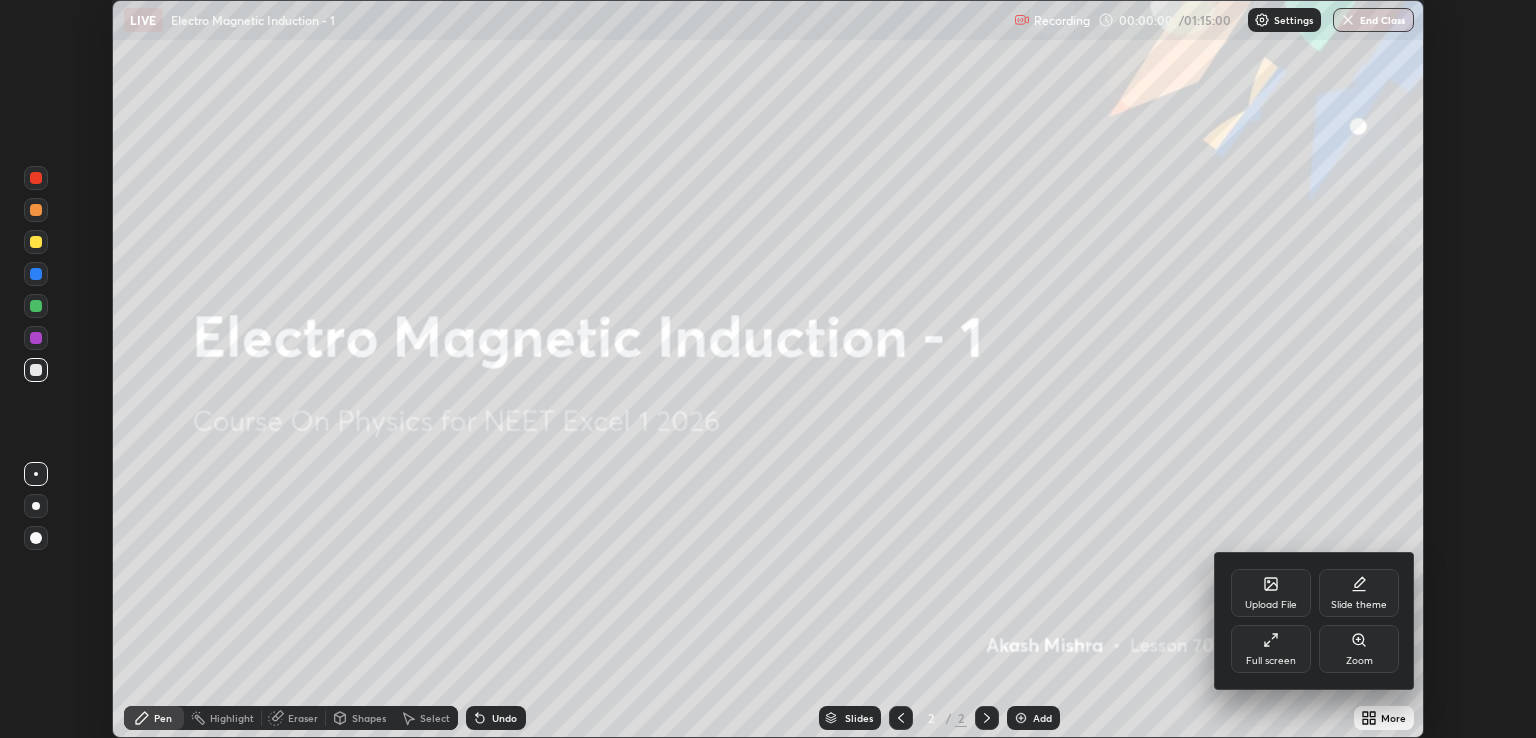 click 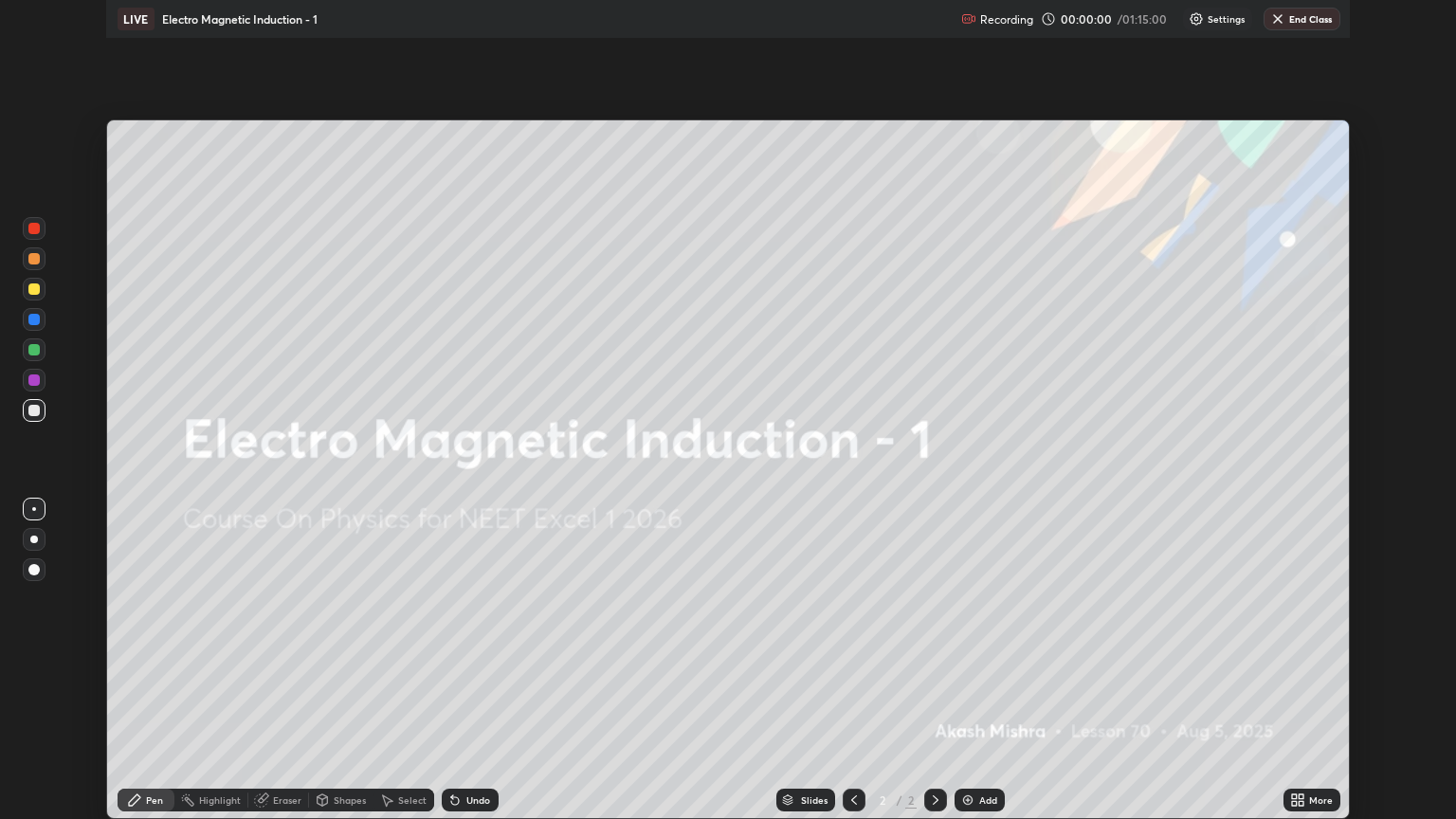 scroll, scrollTop: 93973, scrollLeft: 93336, axis: both 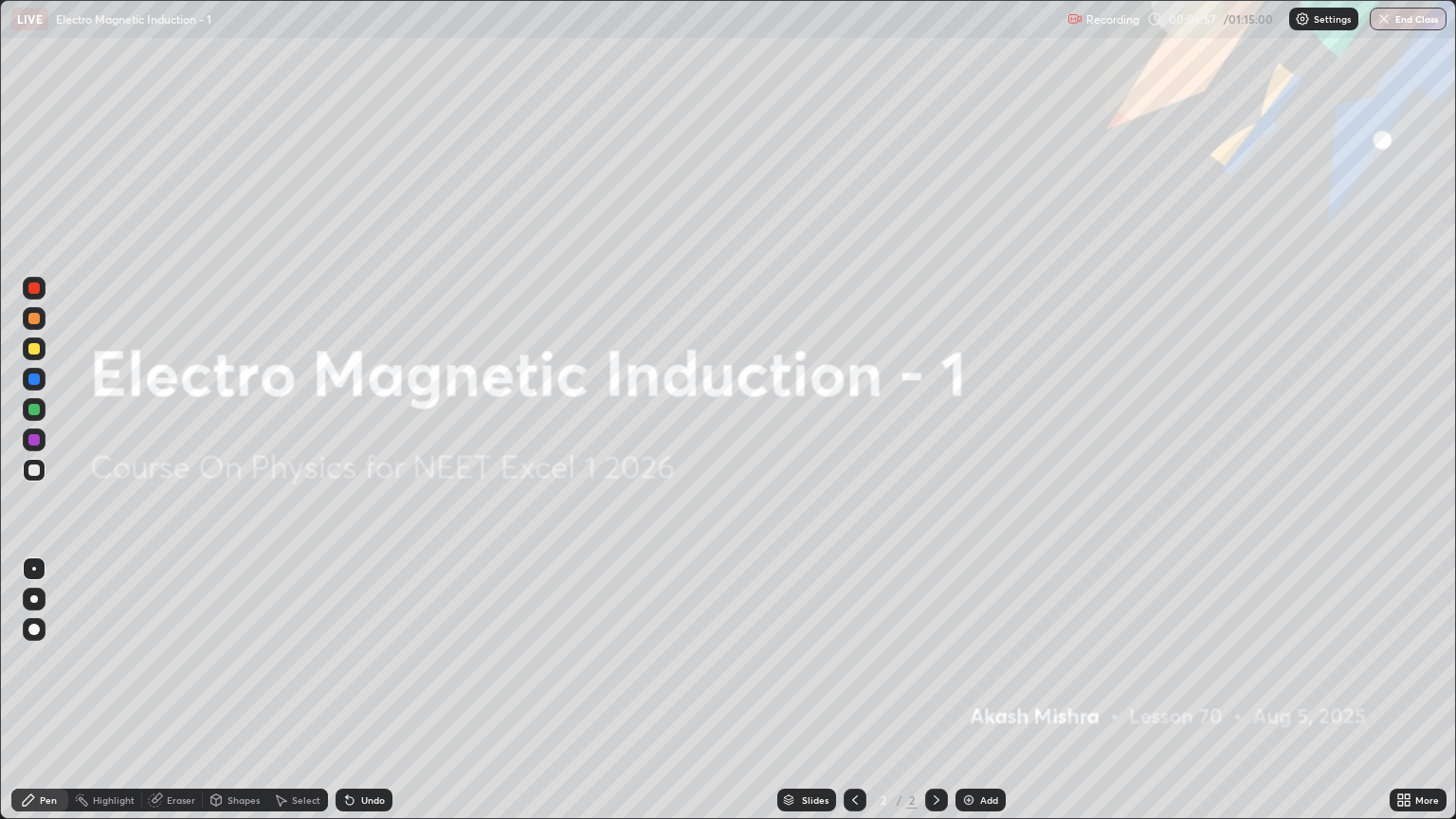 click on "Add" at bounding box center (989, 800) 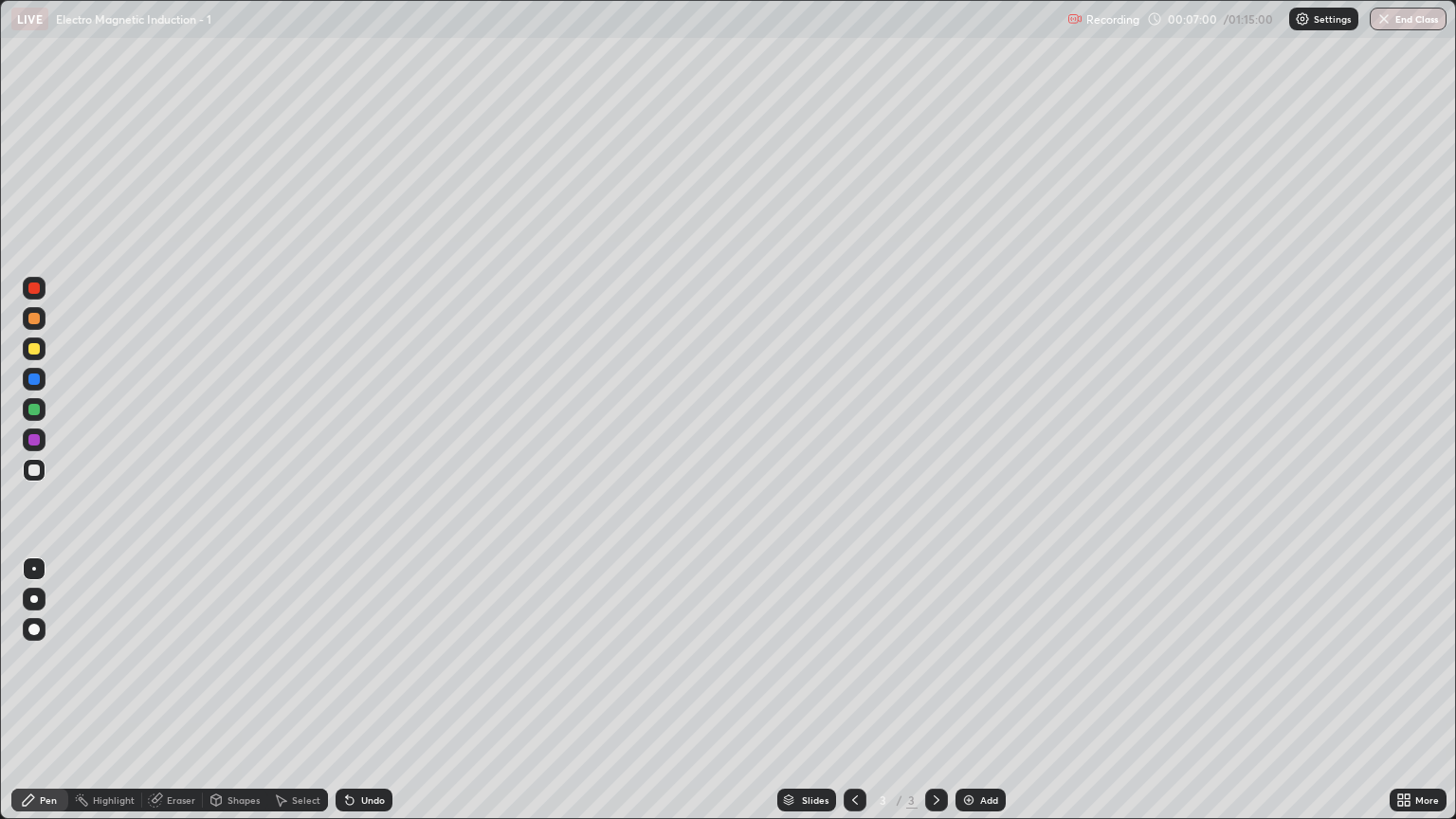 click at bounding box center [34, 470] 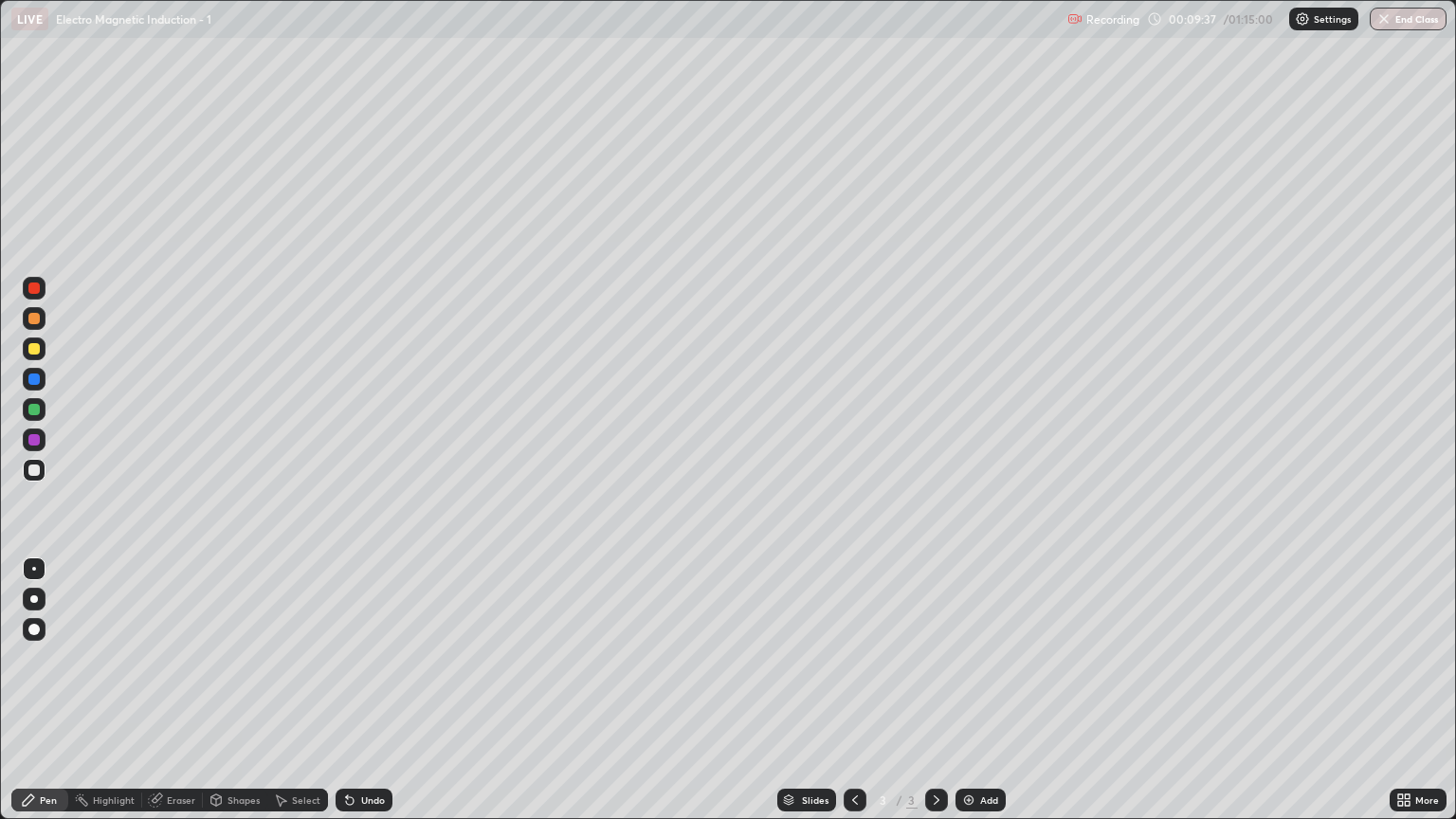 click at bounding box center (34, 470) 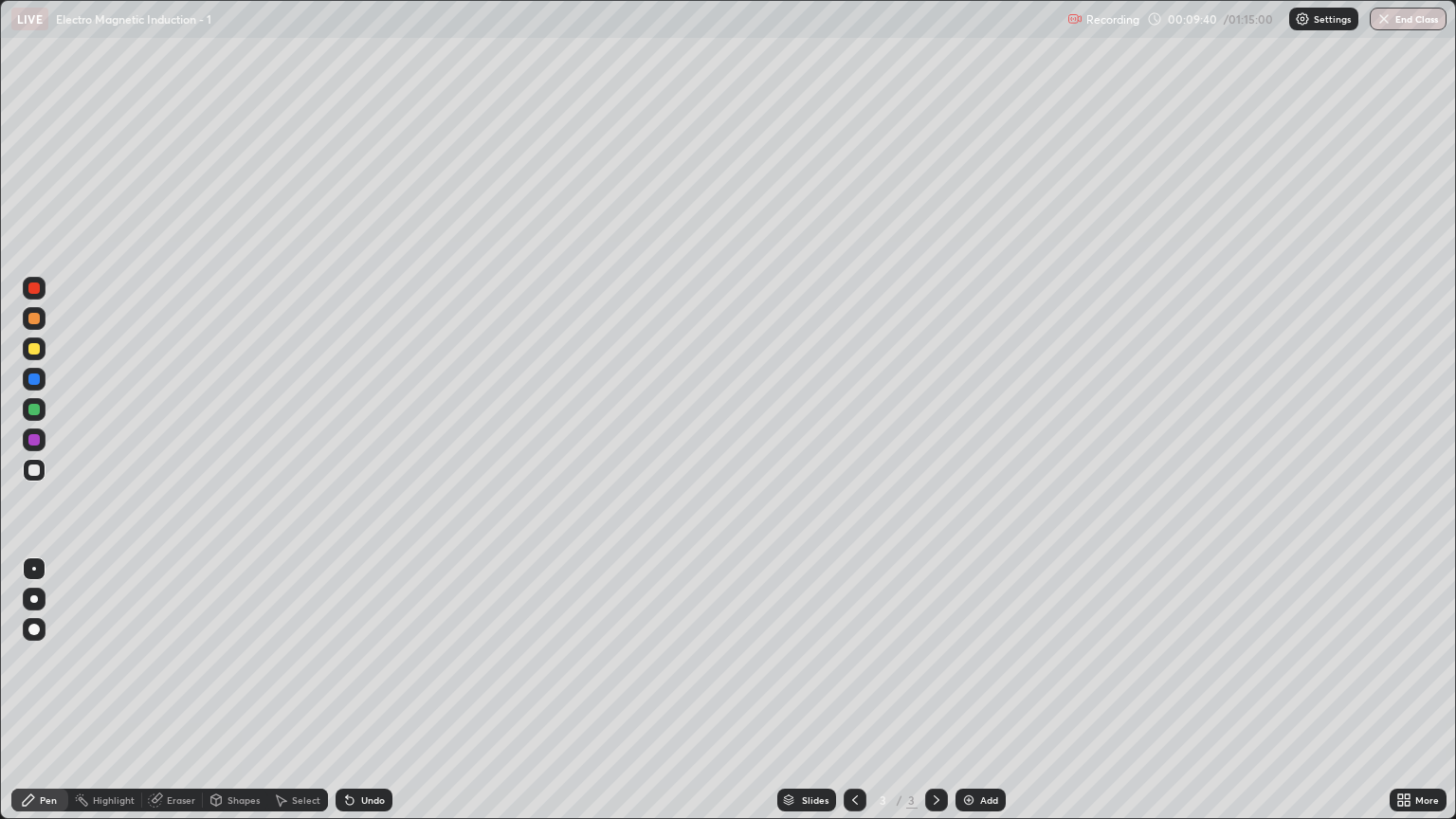 click at bounding box center [34, 349] 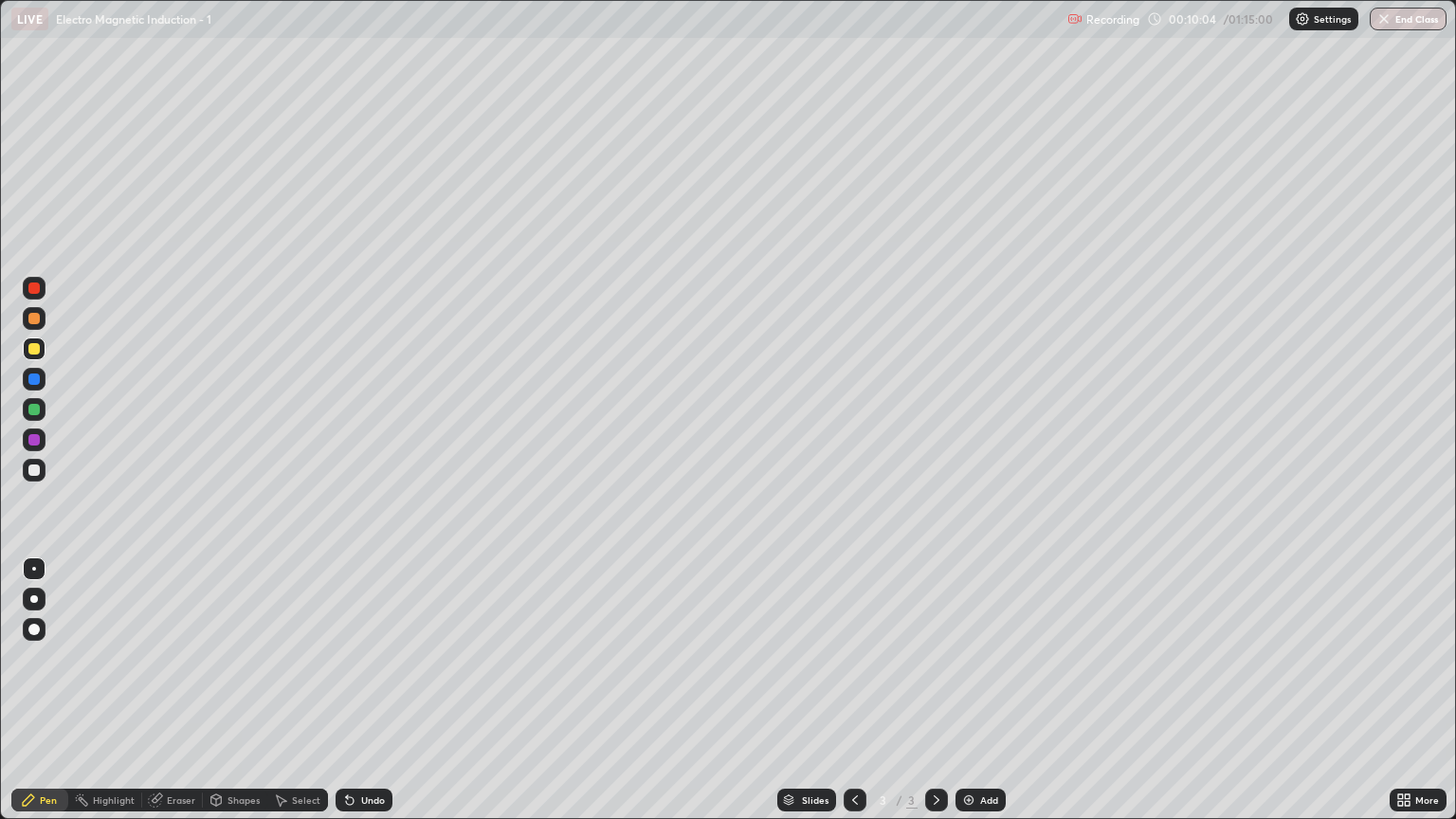click on "Shapes" at bounding box center (244, 800) 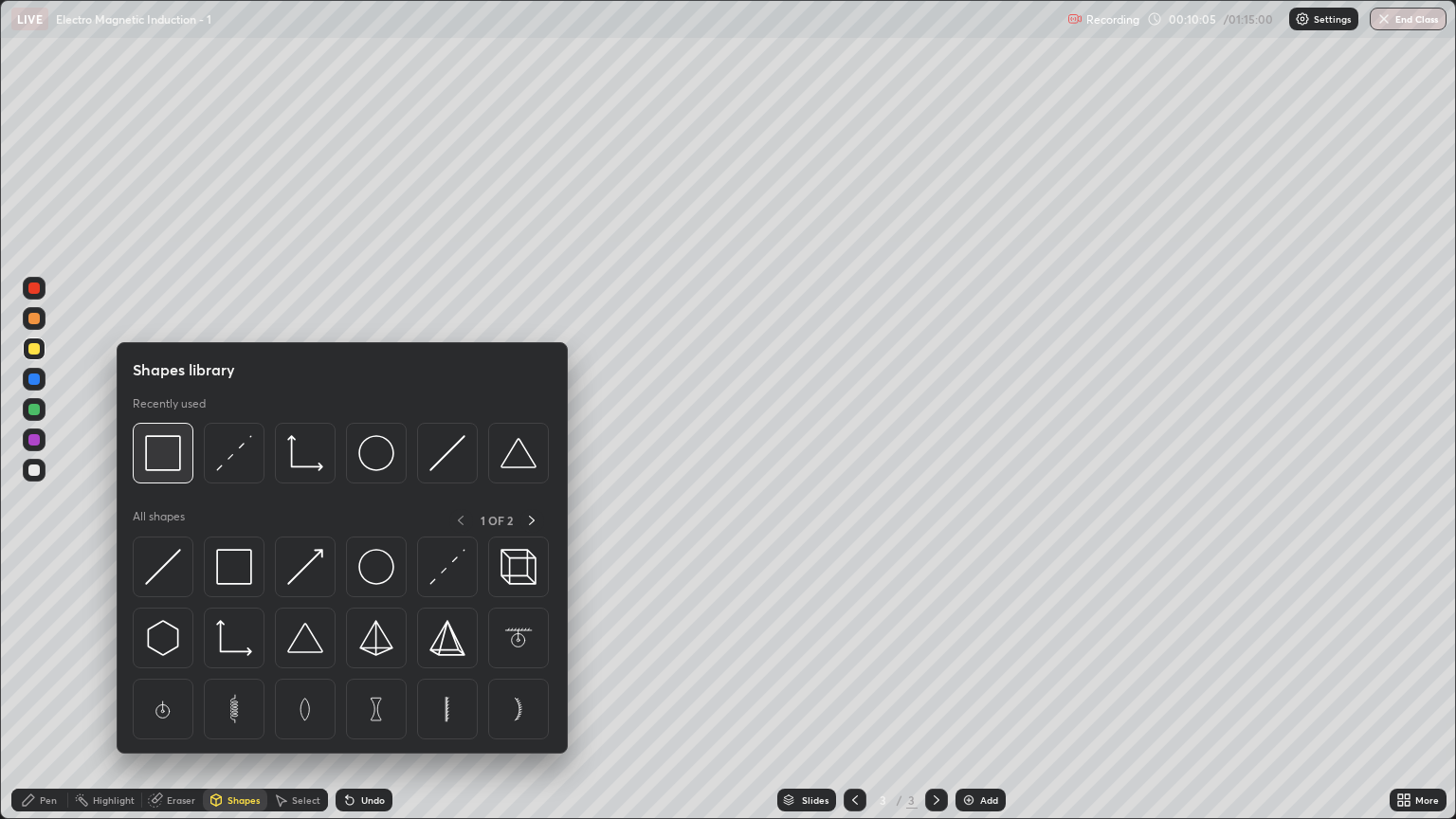 click at bounding box center [163, 453] 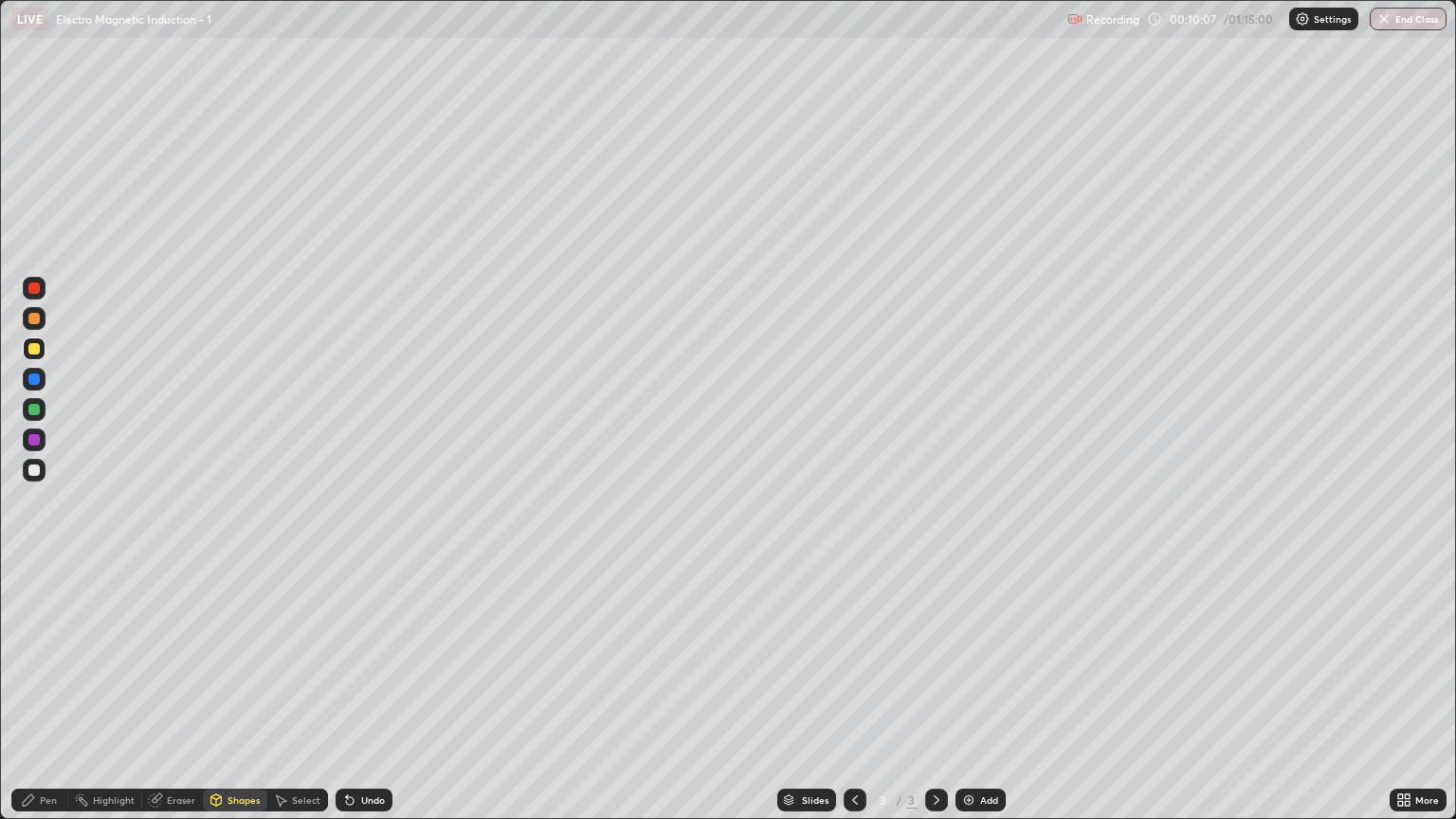 click at bounding box center [34, 470] 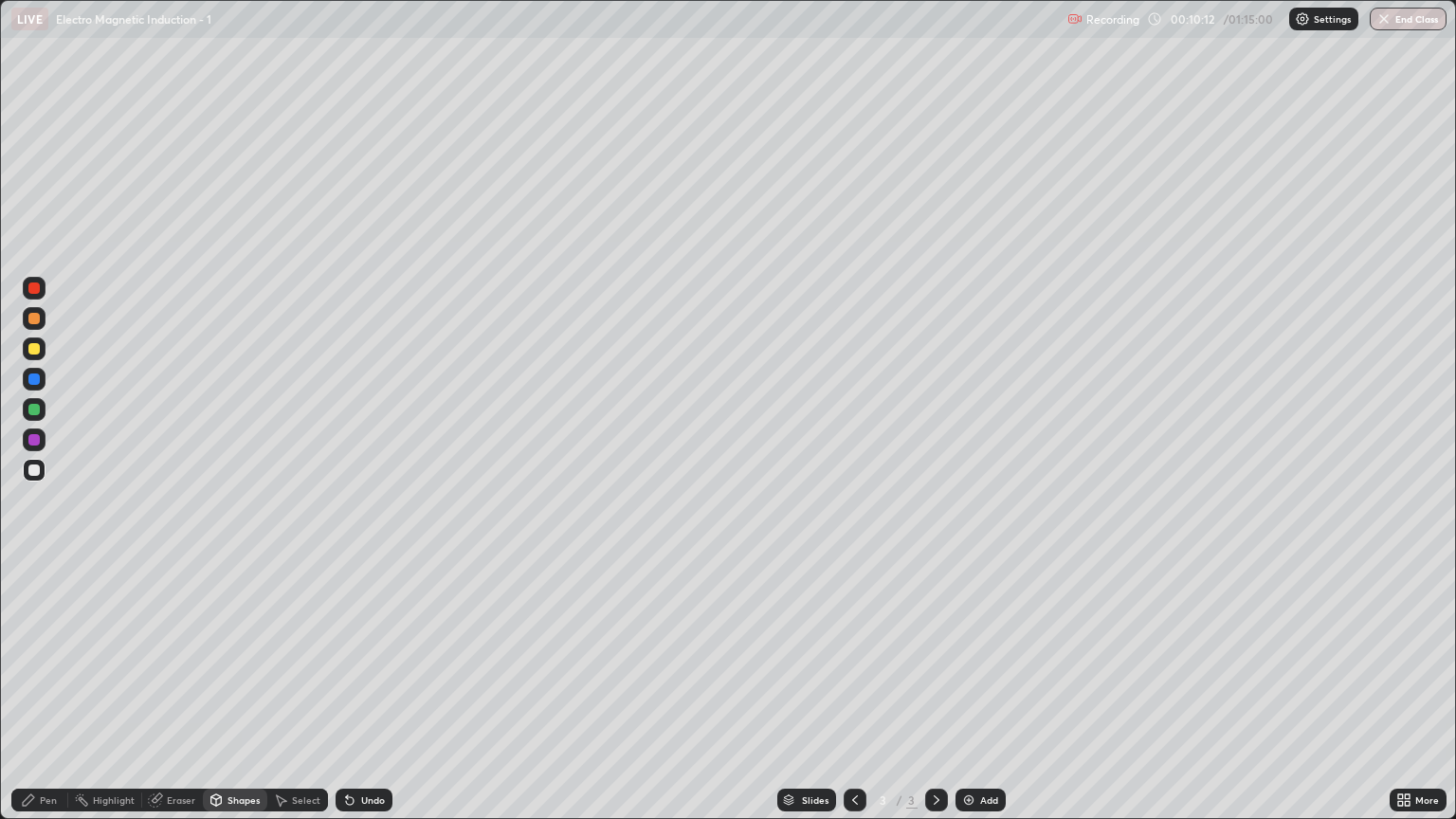 click on "Pen" at bounding box center [40, 800] 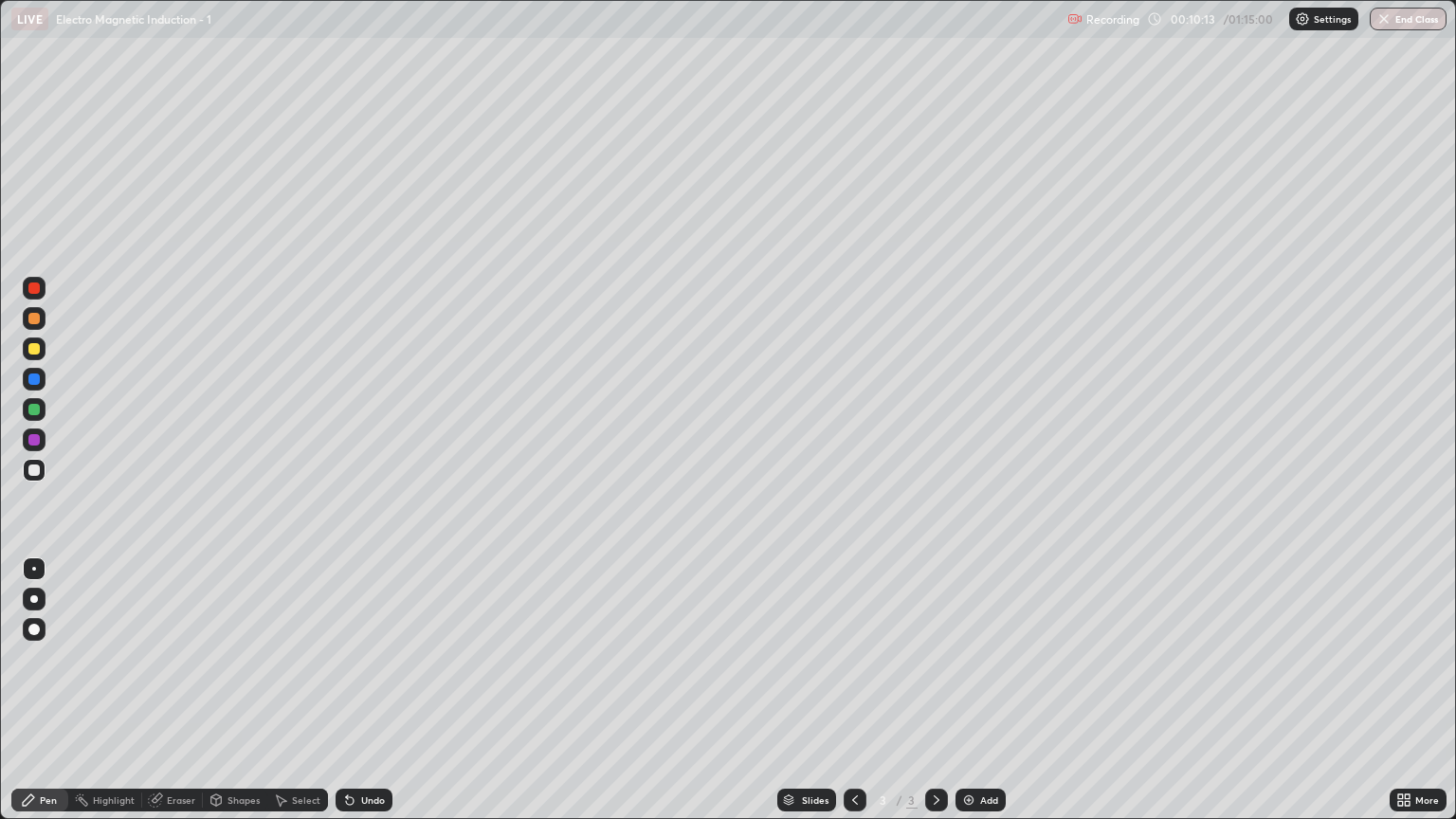 click at bounding box center (34, 349) 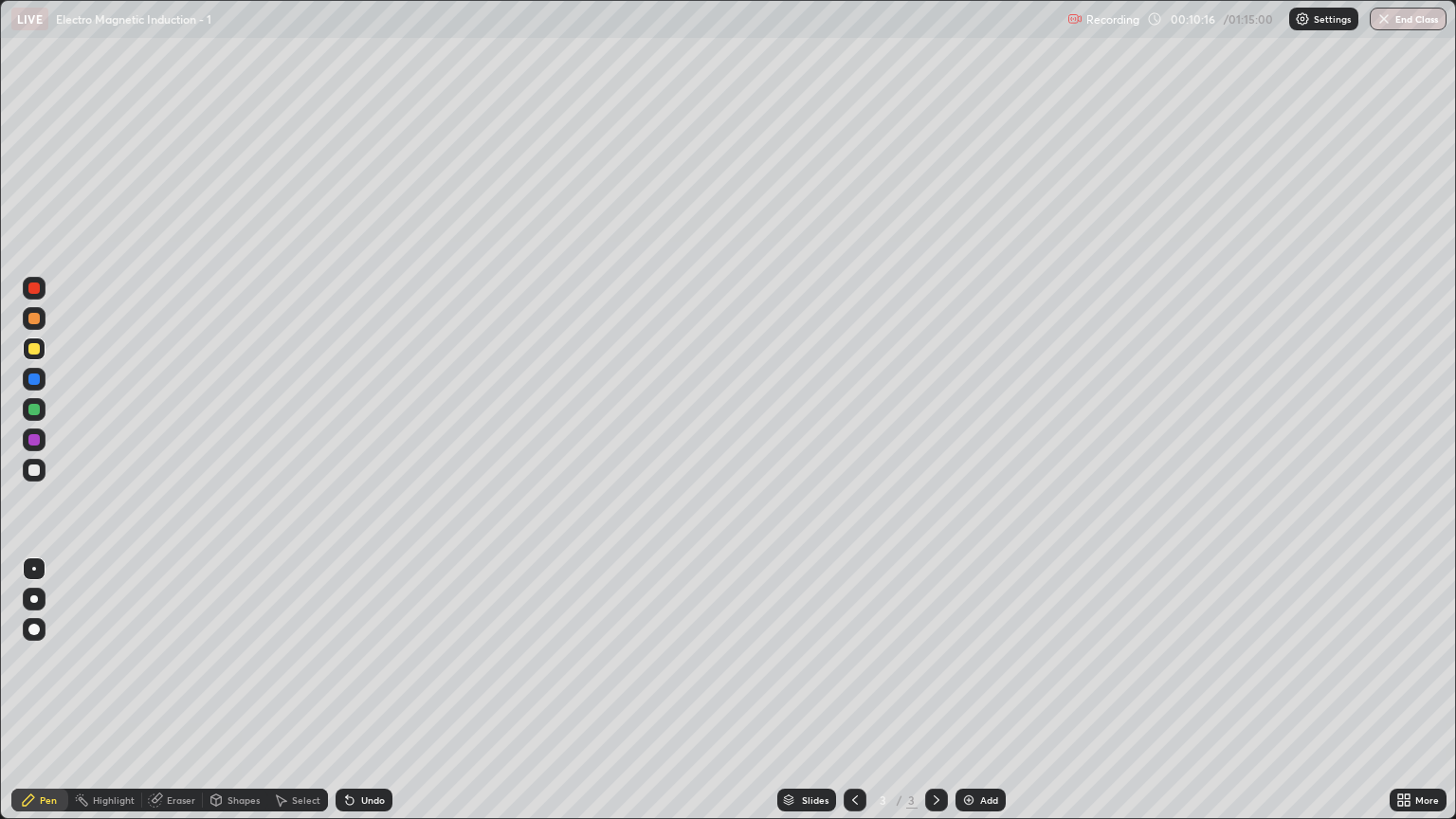 click at bounding box center (34, 288) 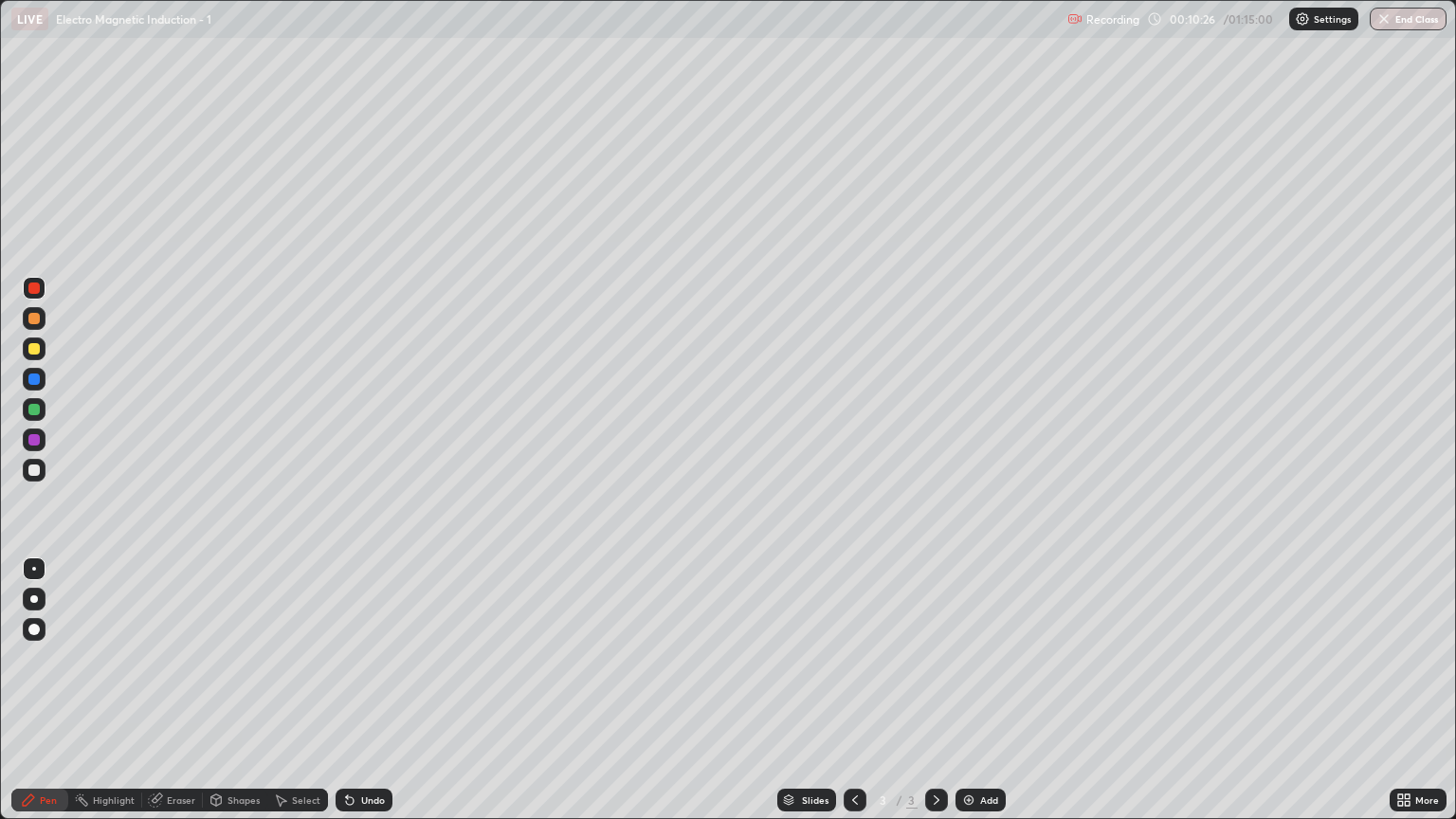 click at bounding box center [34, 349] 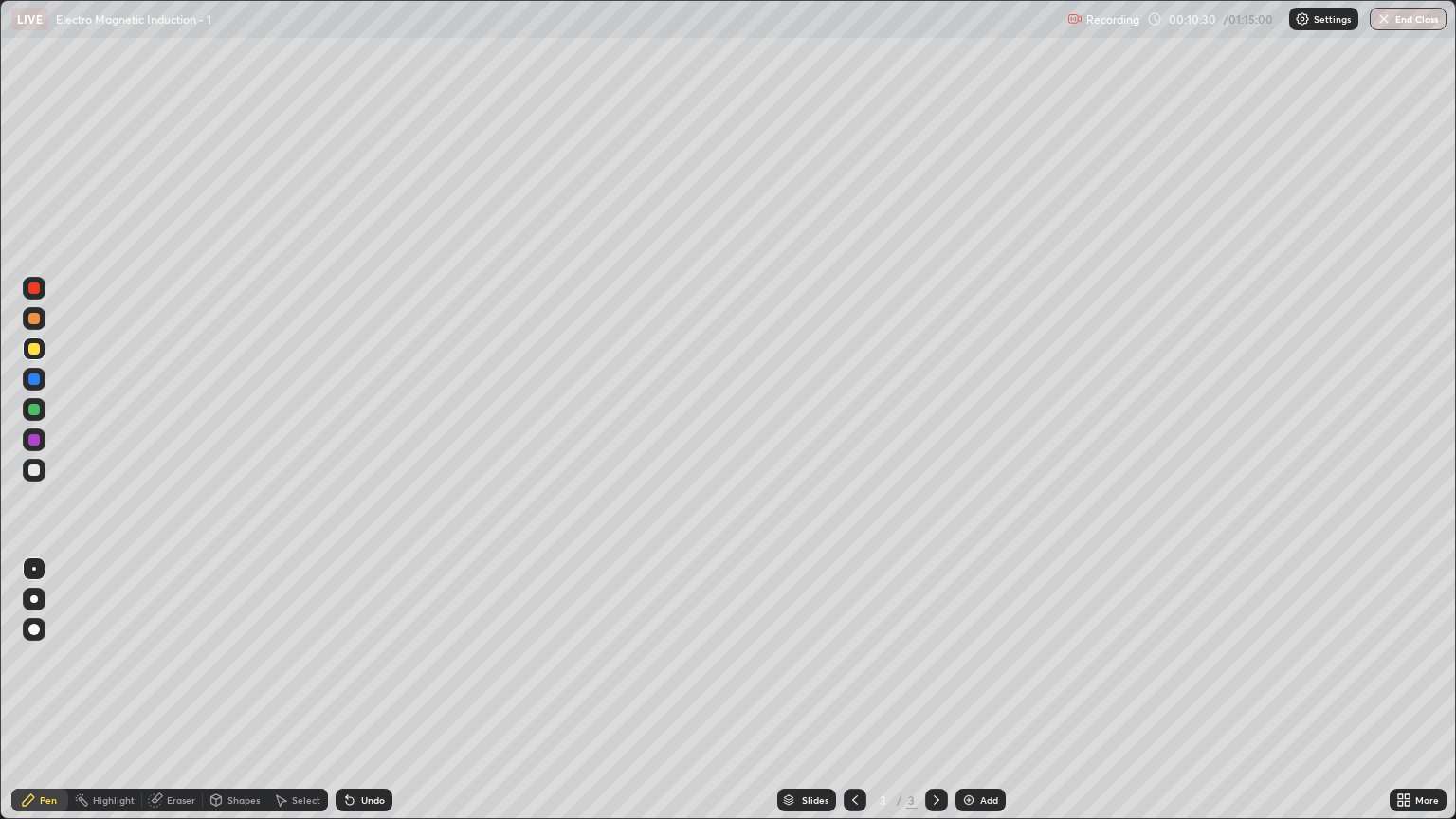 click at bounding box center [34, 440] 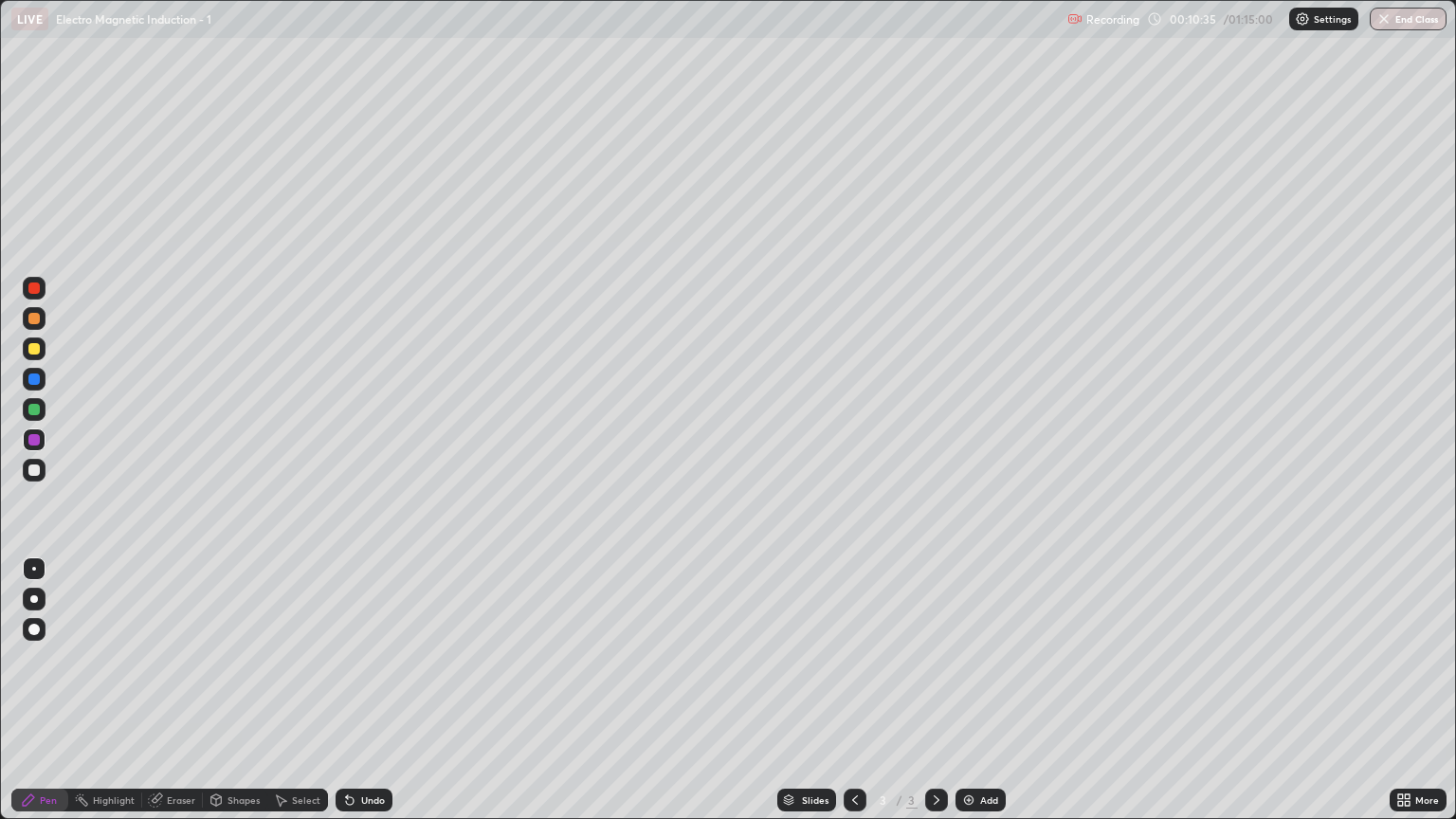 click on "Undo" at bounding box center [373, 800] 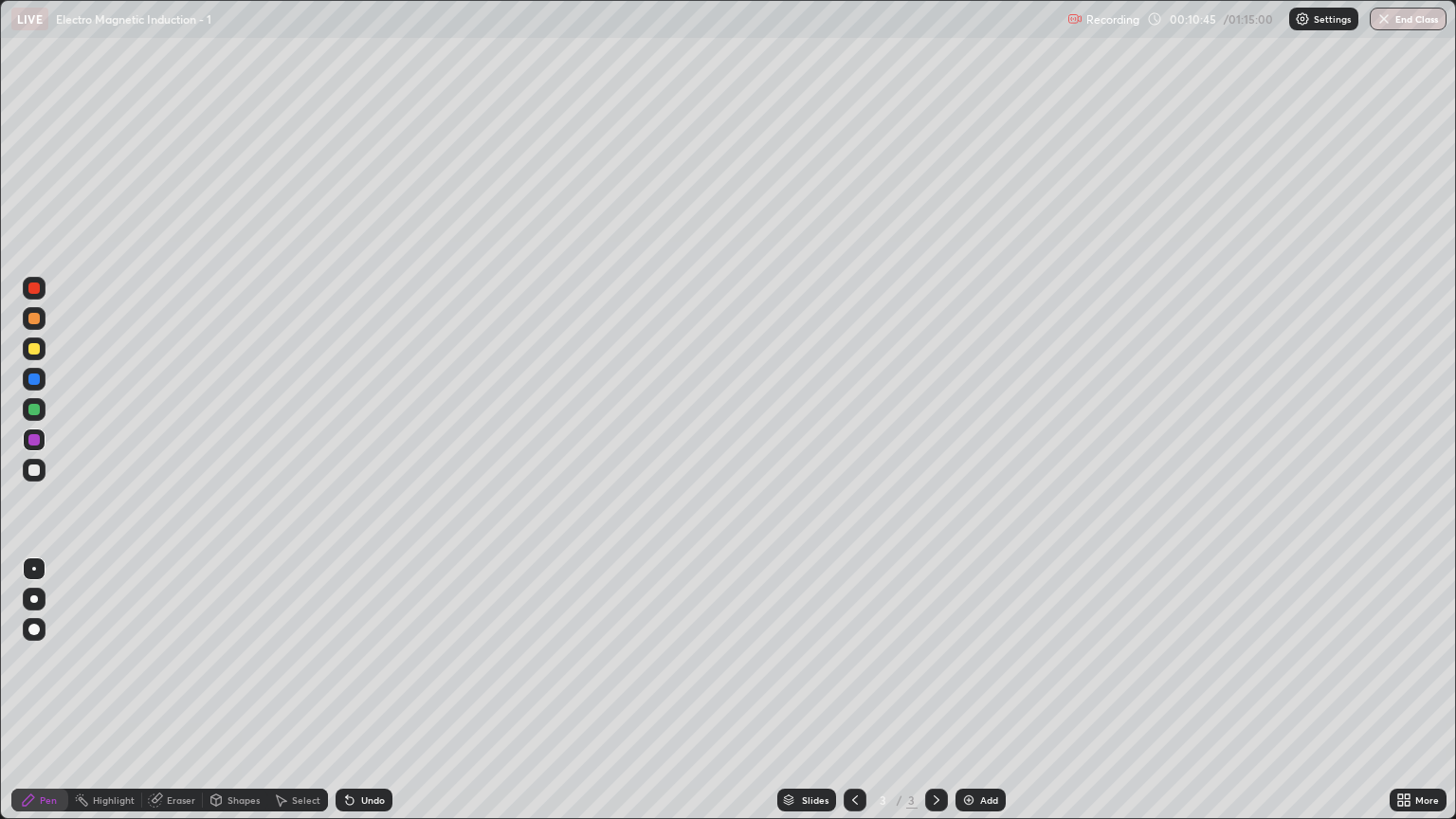 click at bounding box center (34, 470) 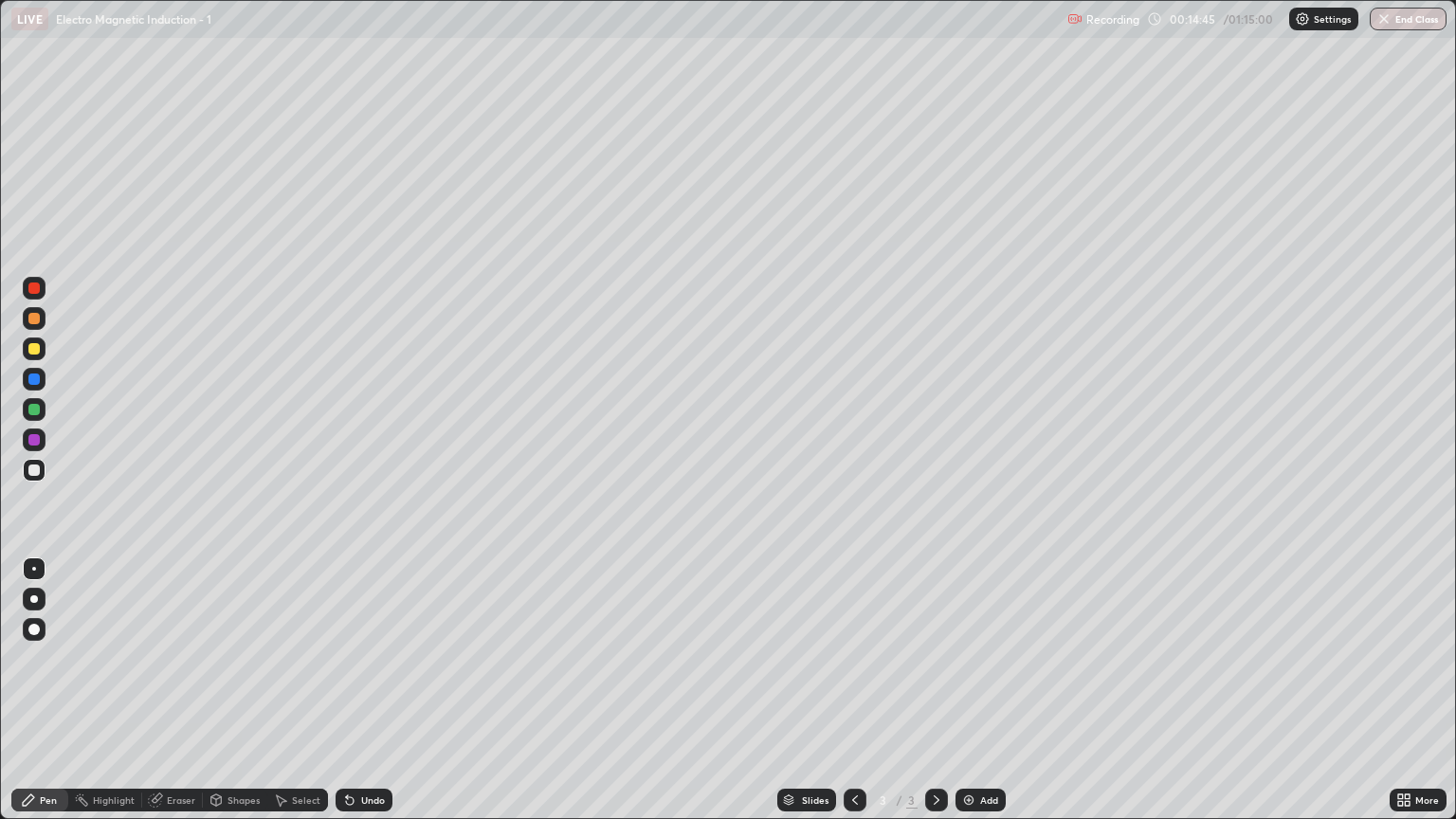 click at bounding box center (34, 318) 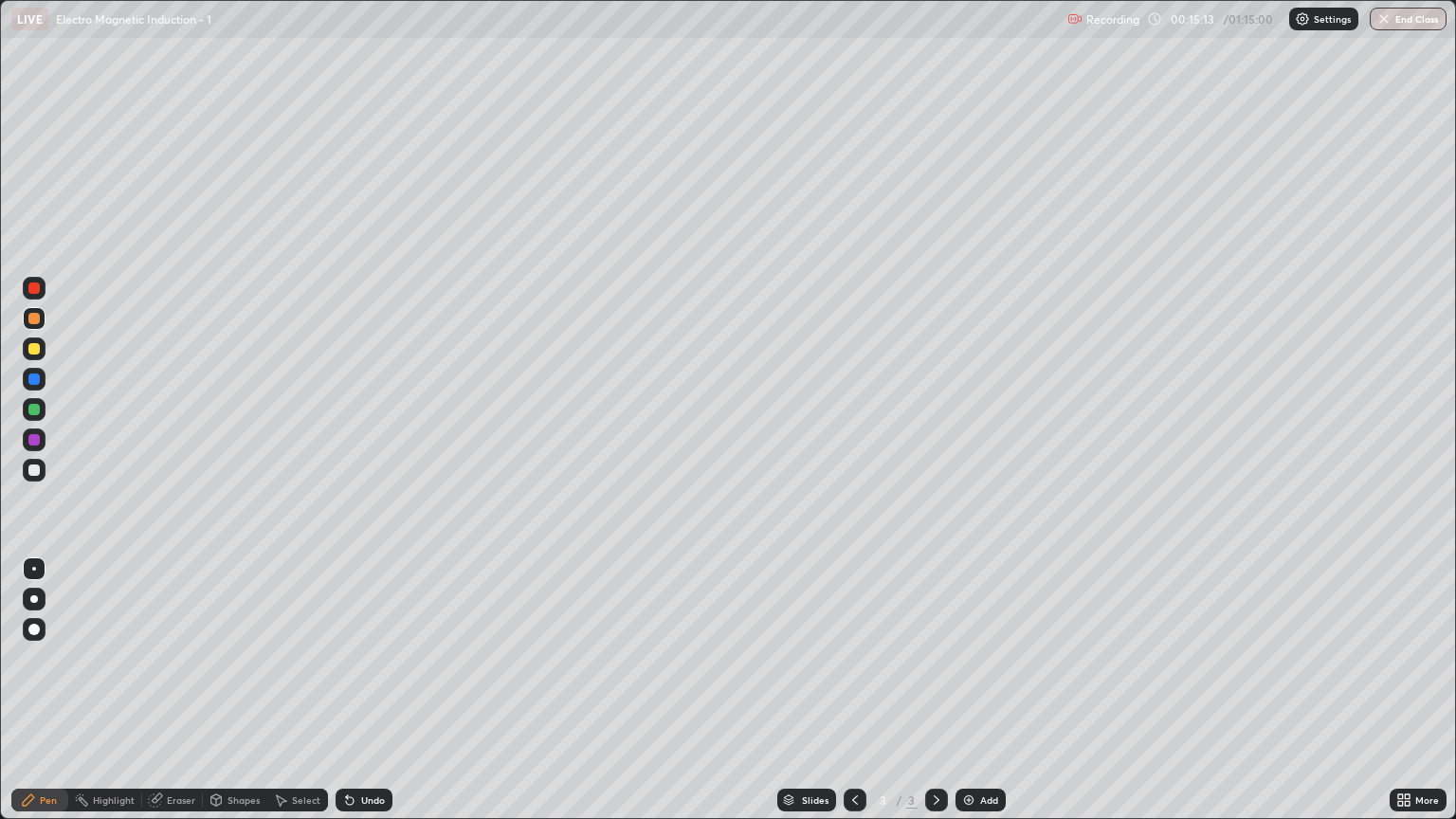 click at bounding box center [34, 410] 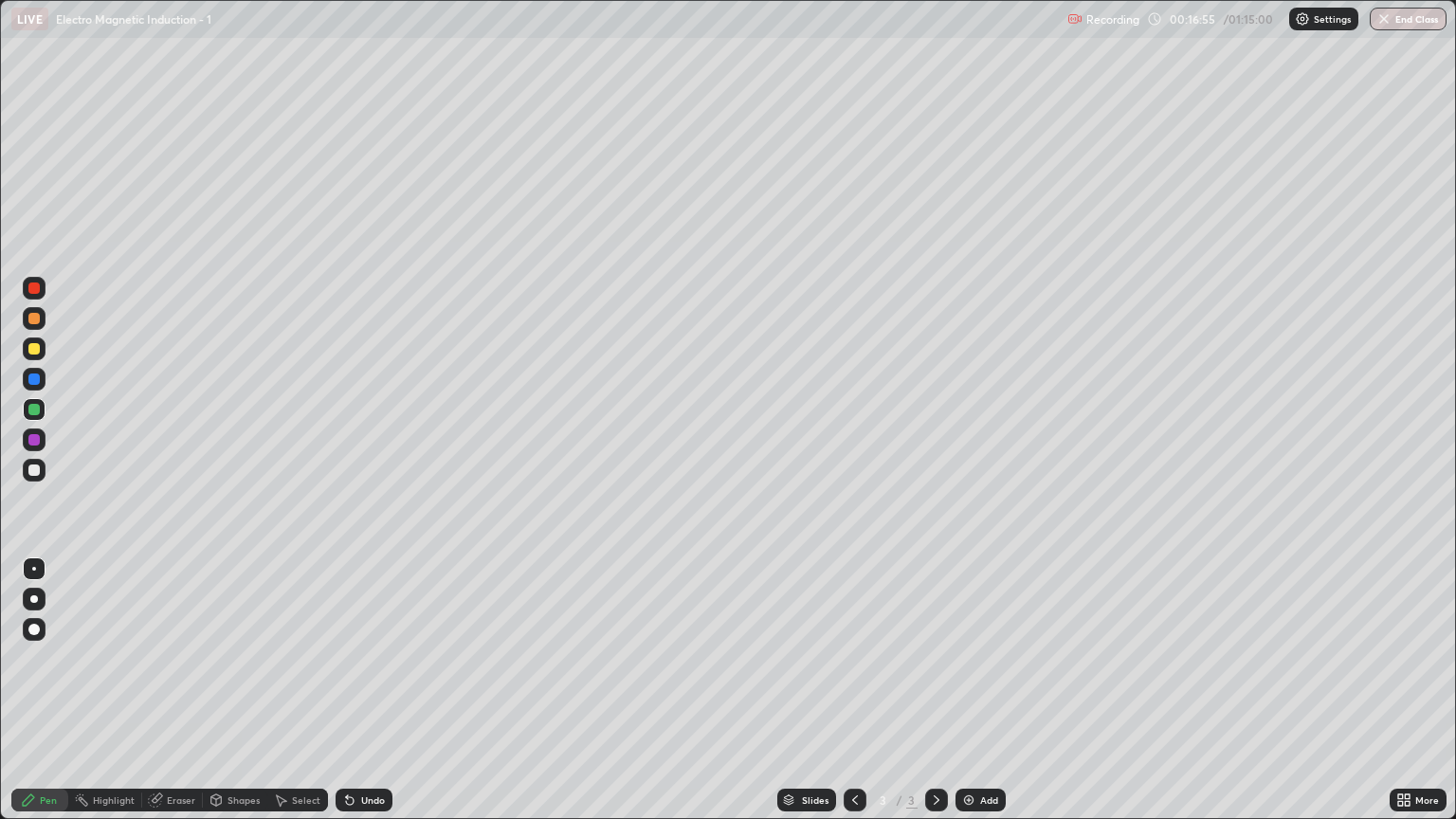 click at bounding box center (34, 349) 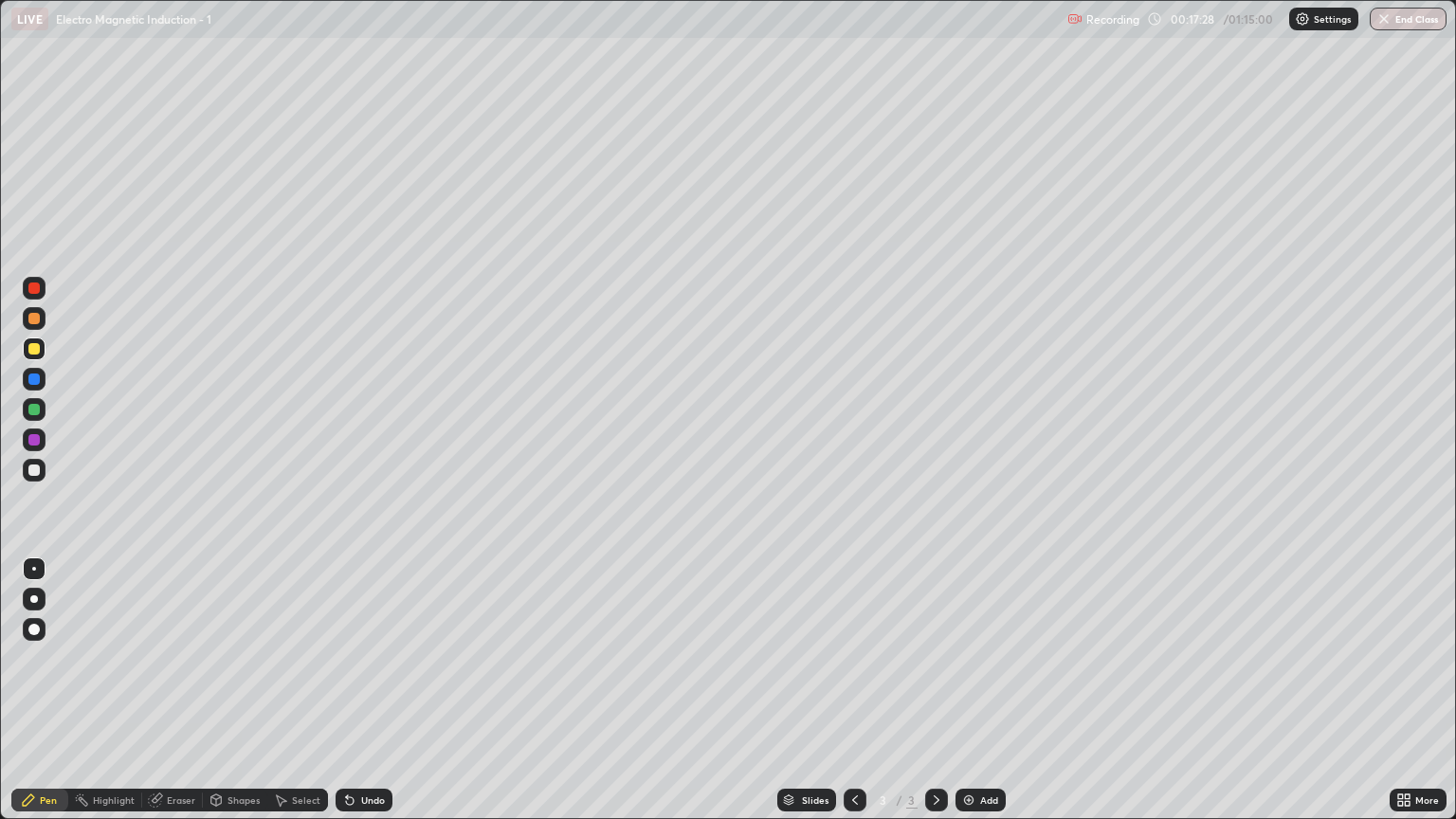 click at bounding box center (34, 288) 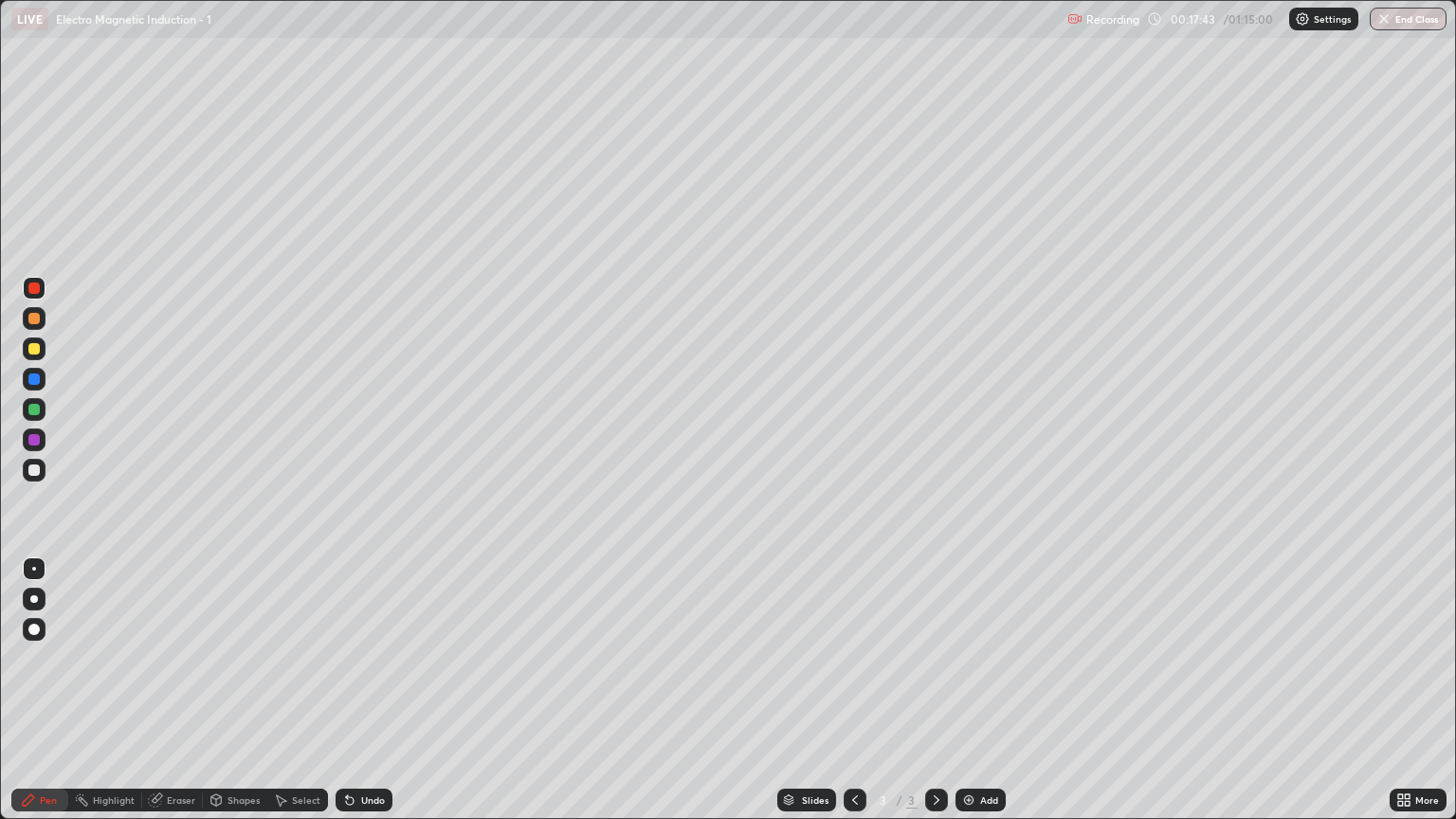 click on "Eraser" at bounding box center (181, 800) 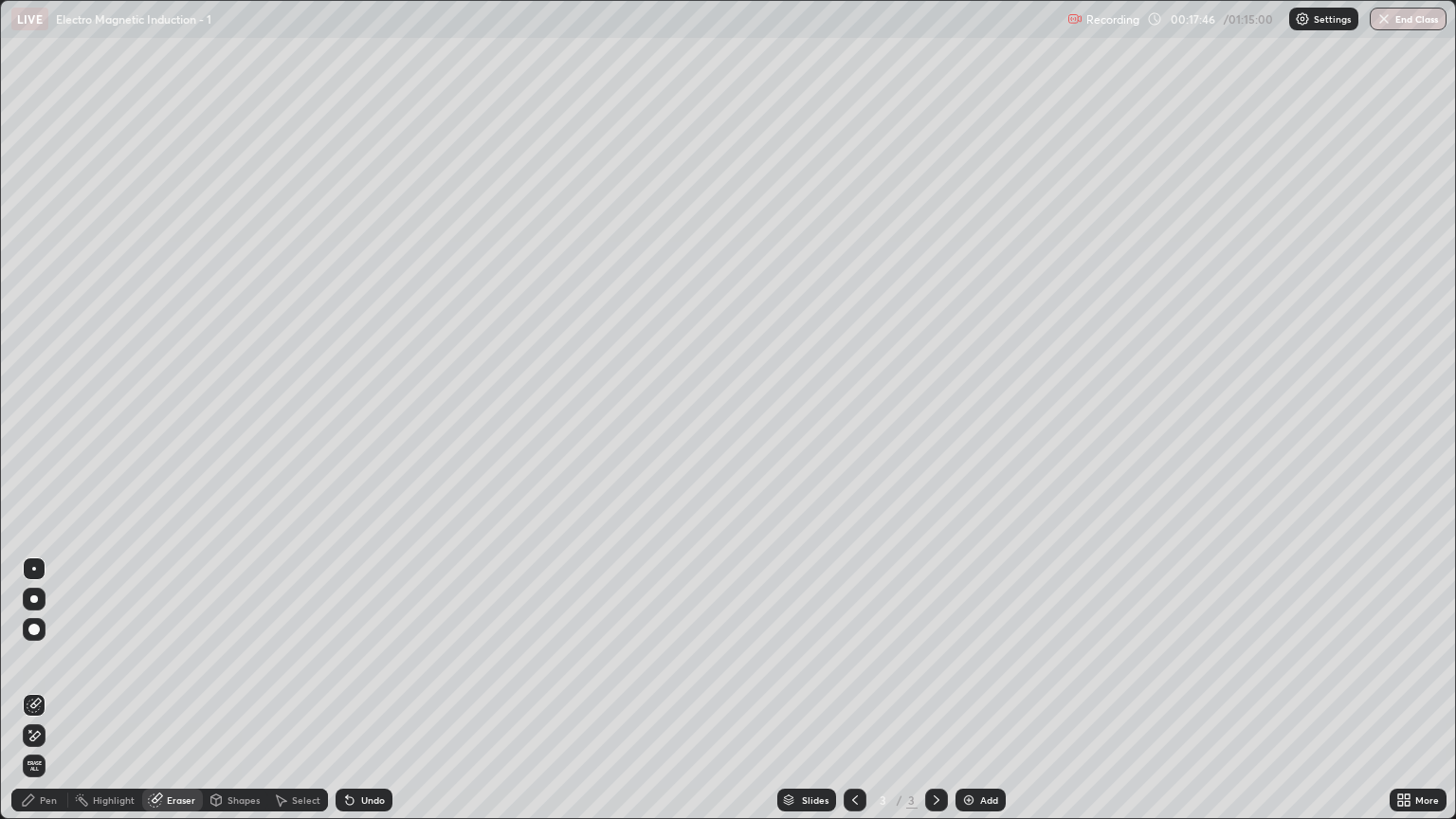 click on "Pen" at bounding box center (48, 800) 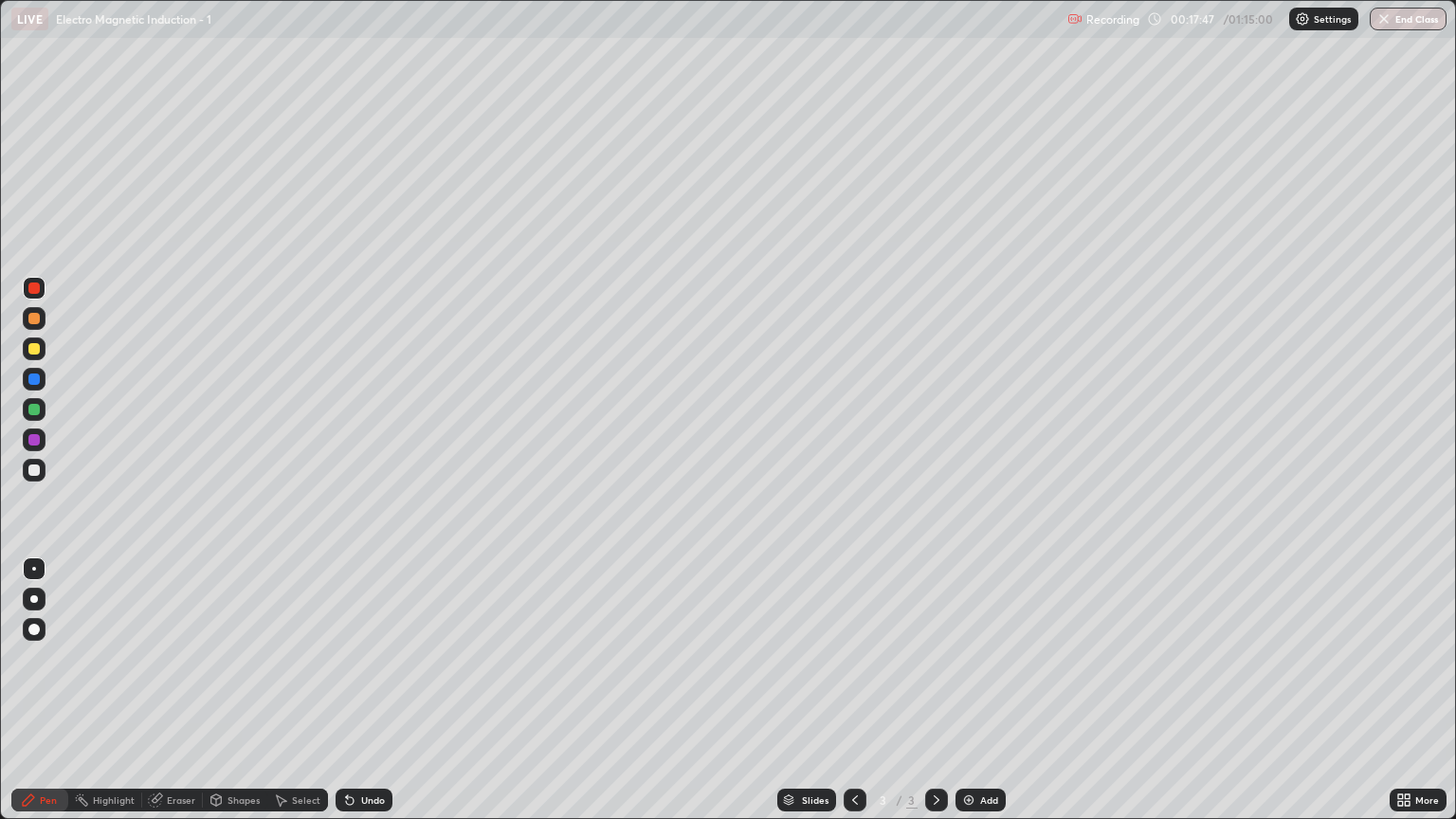 click at bounding box center [34, 410] 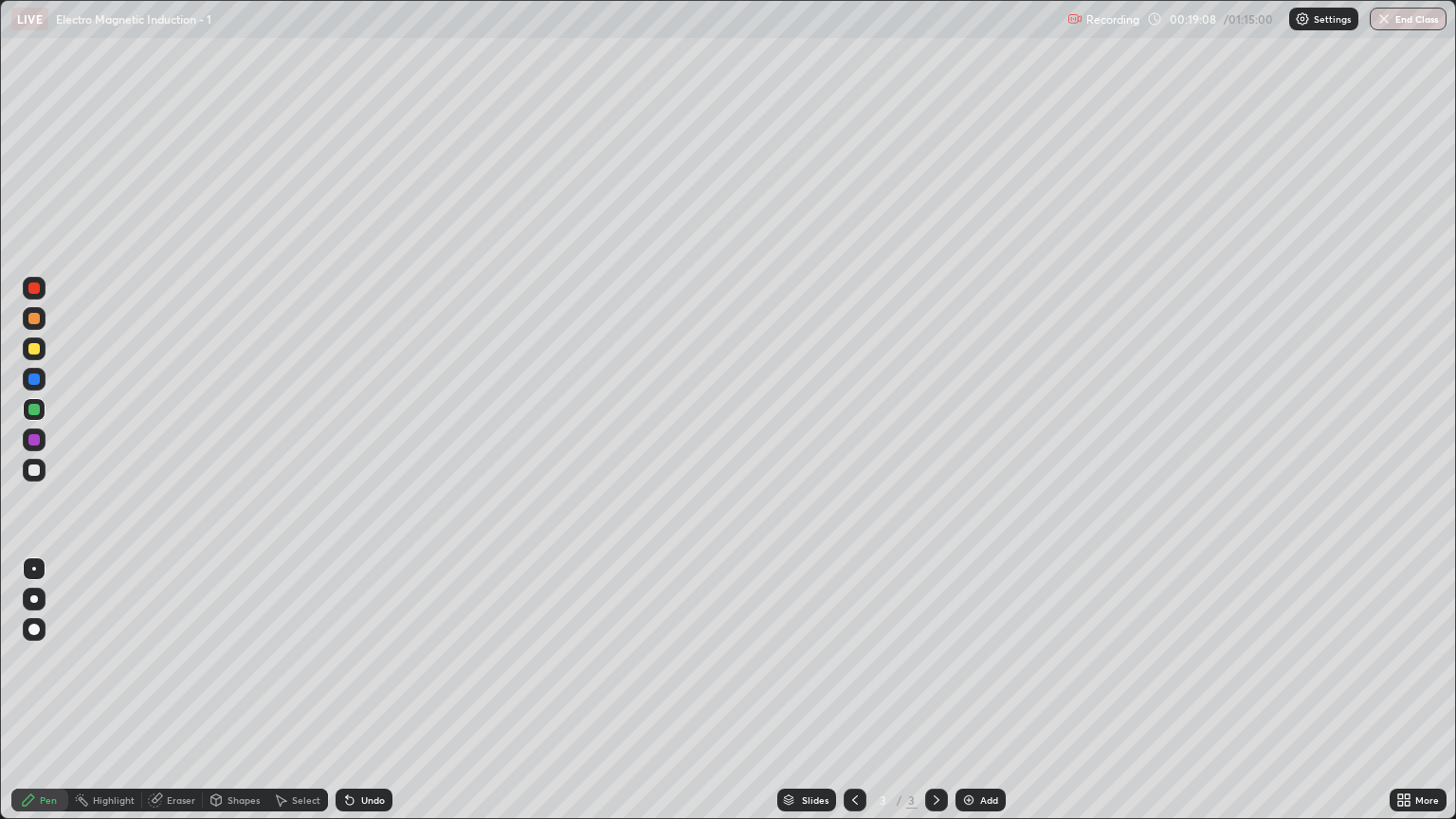 click on "Undo" at bounding box center [364, 800] 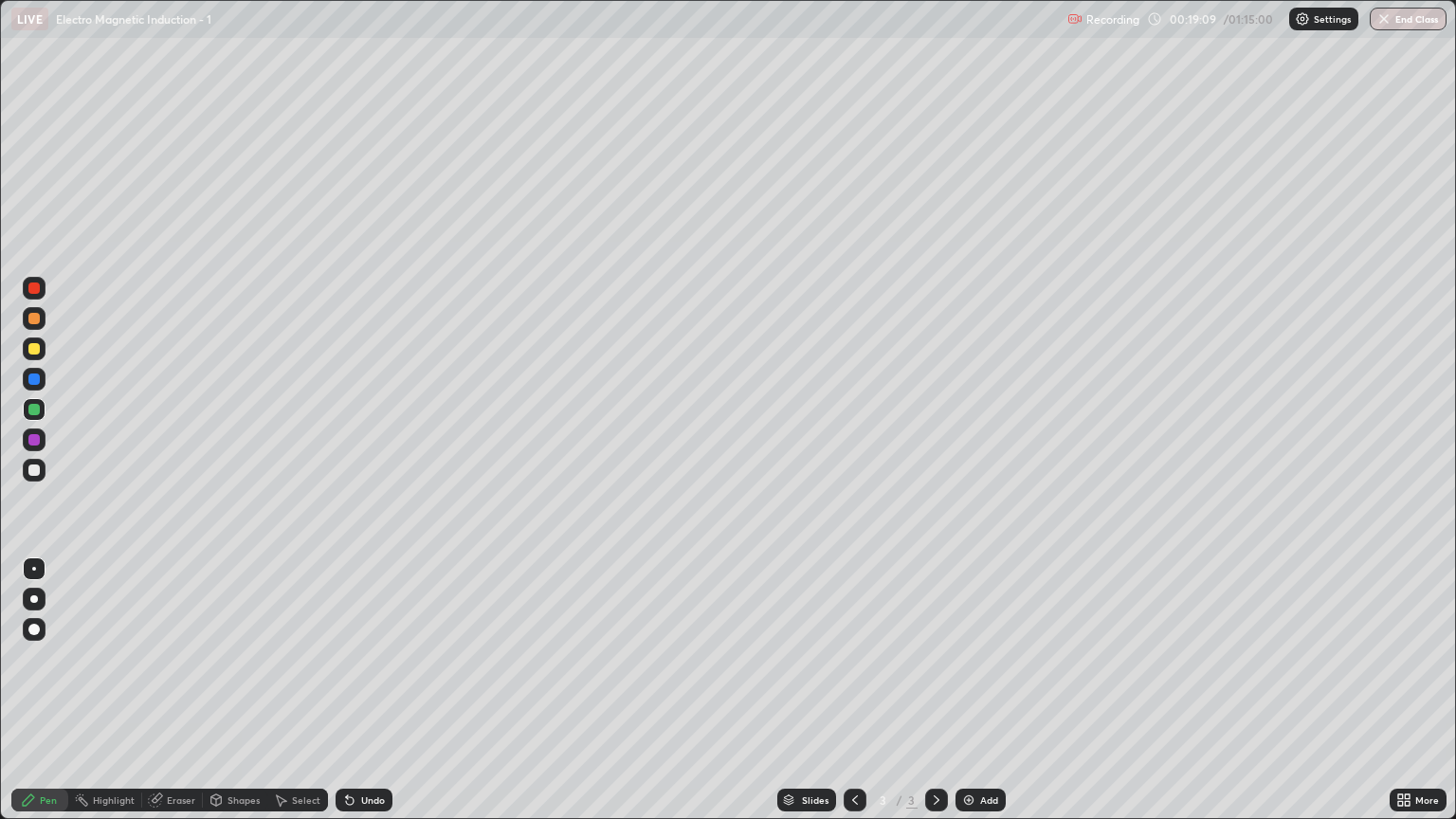 click on "Undo" at bounding box center (364, 800) 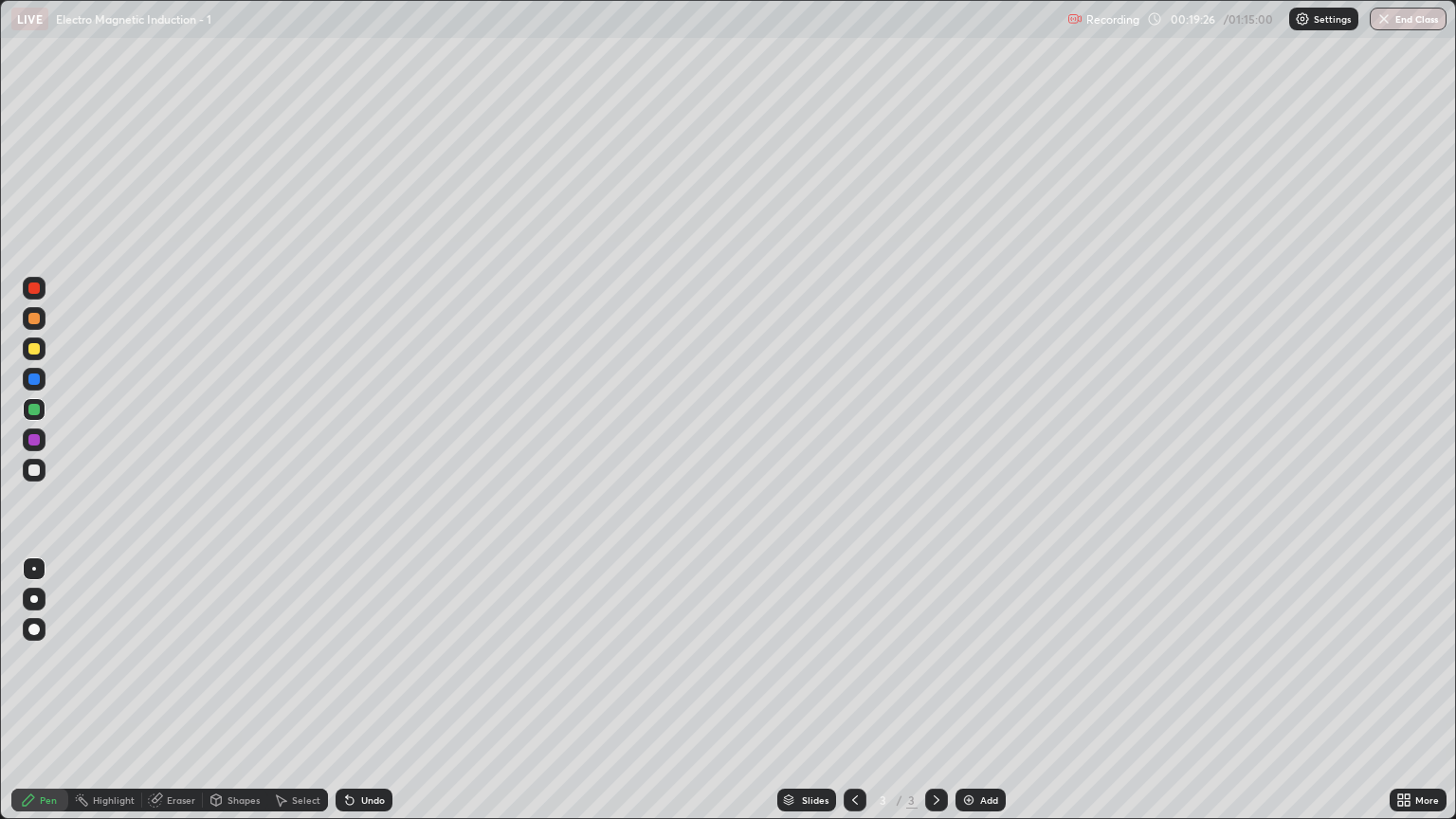 click 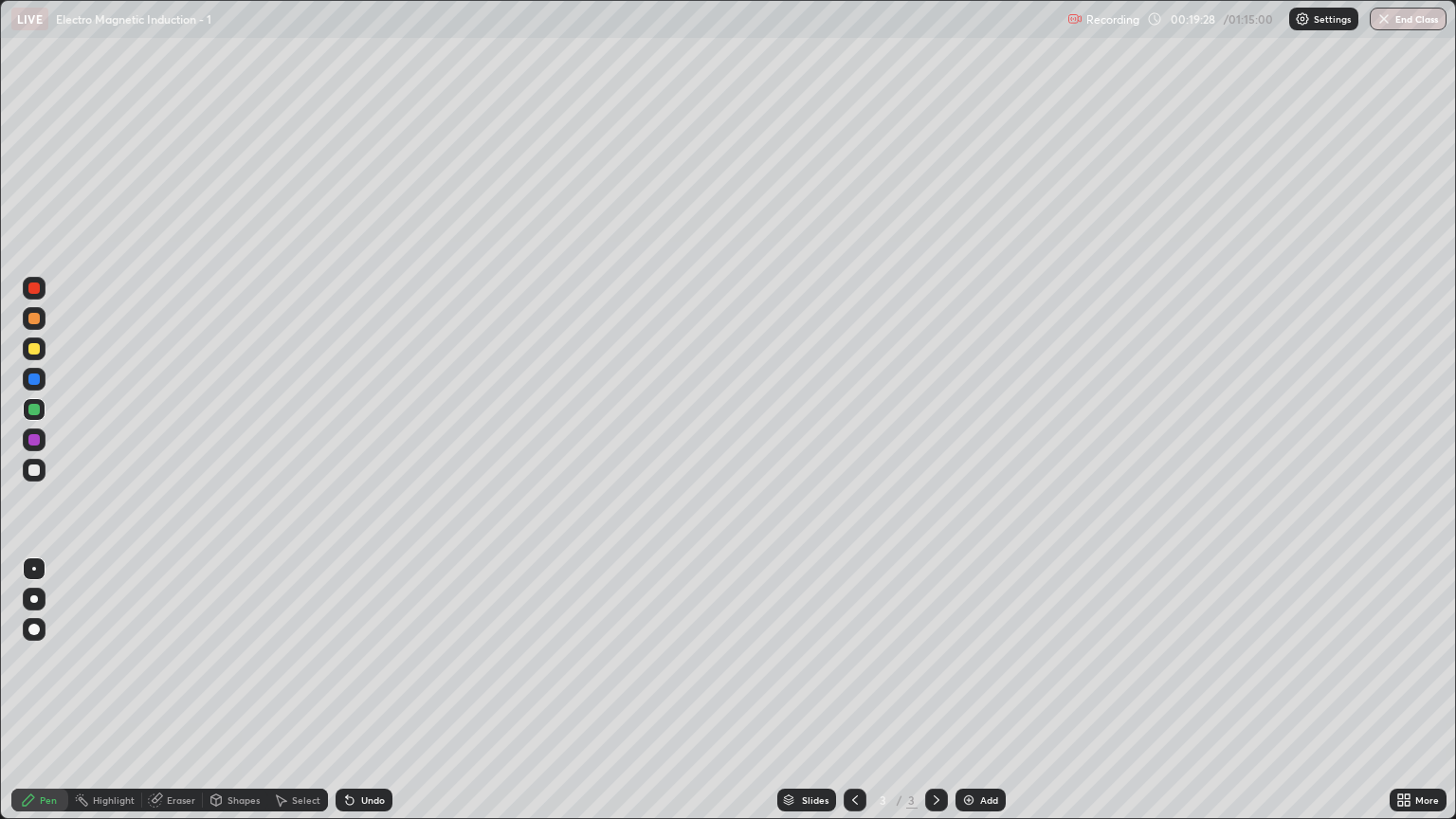 click on "Undo" at bounding box center [364, 800] 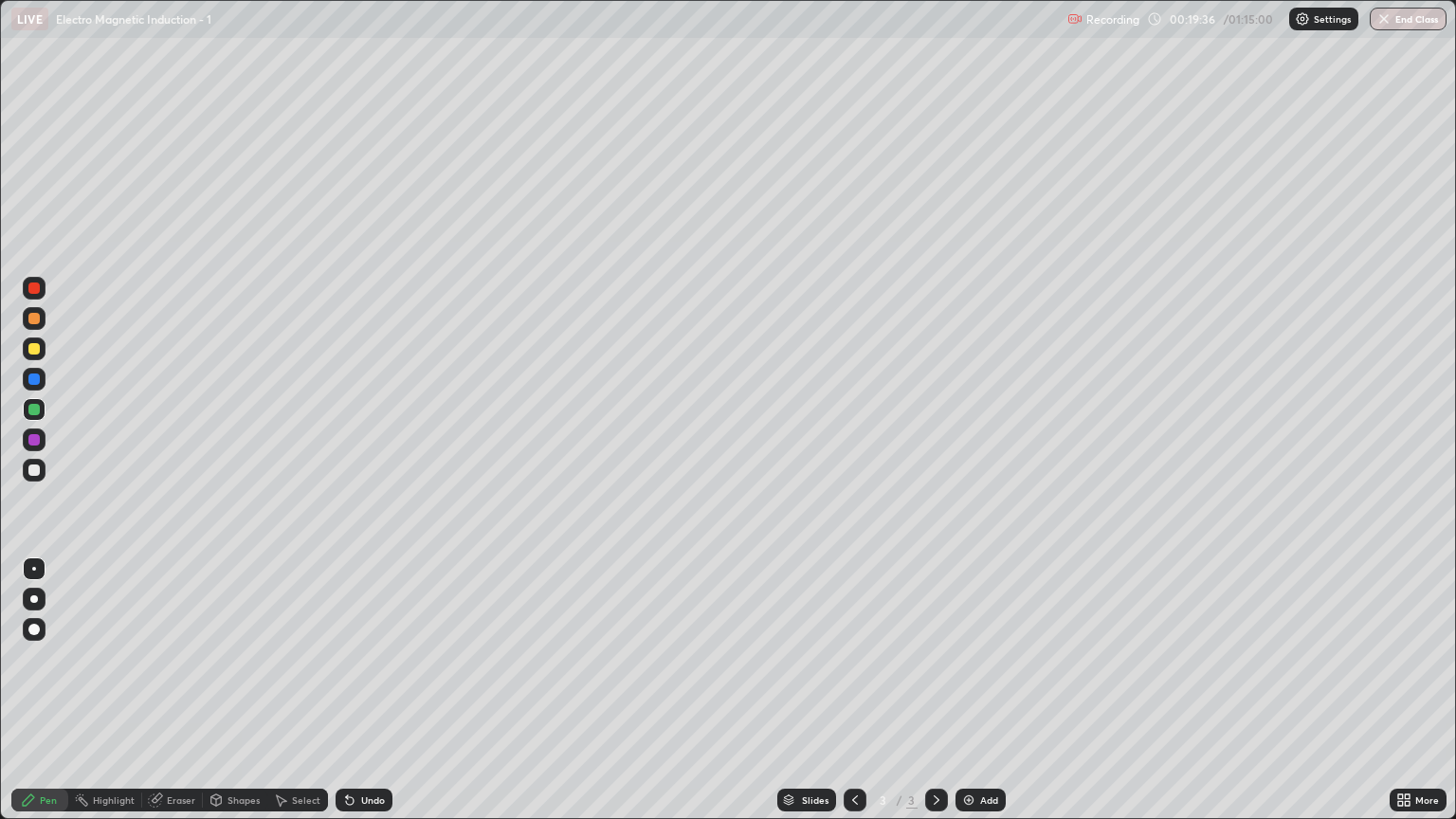 click on "Undo" at bounding box center [373, 800] 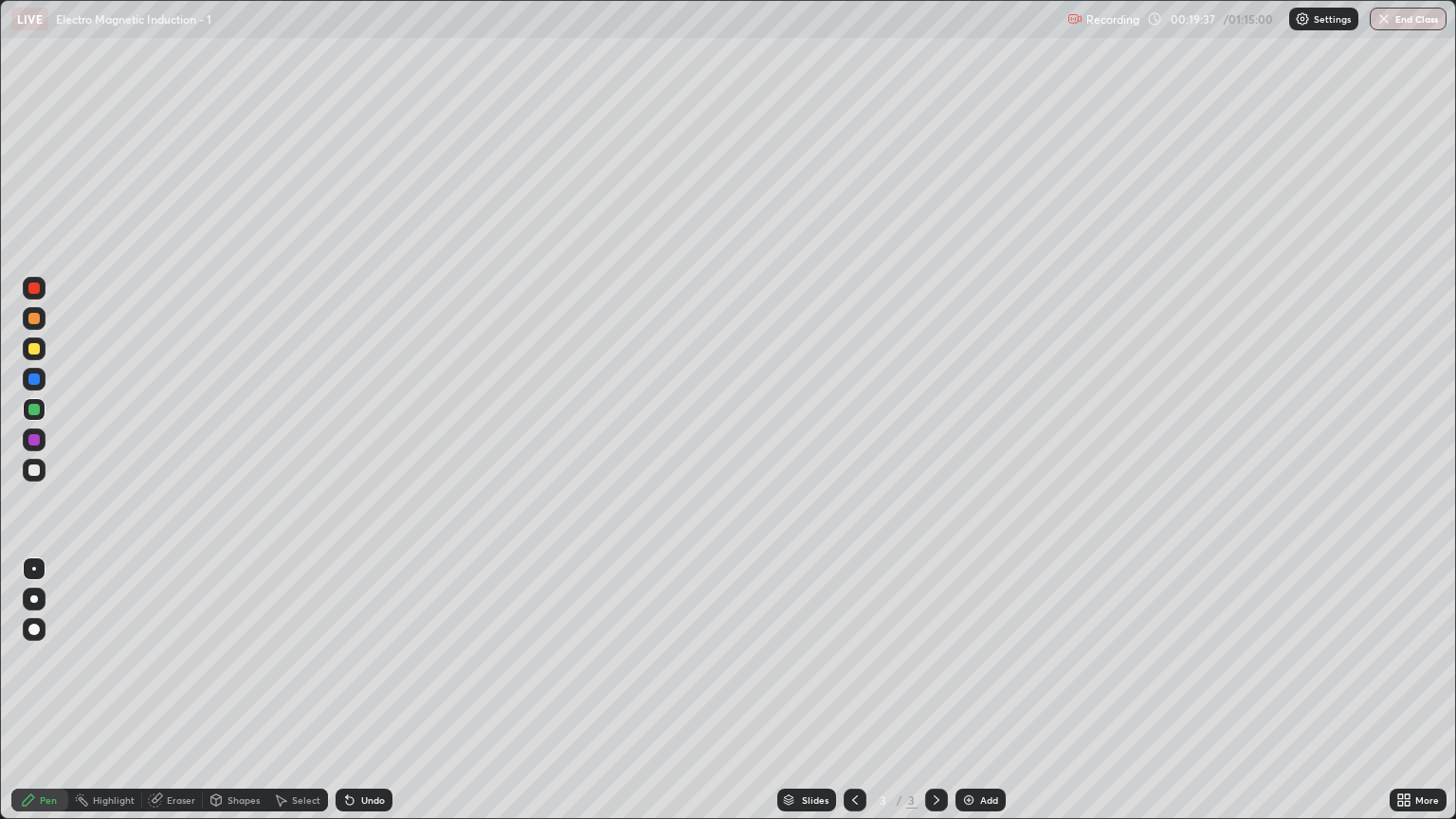 click on "Undo" at bounding box center (373, 800) 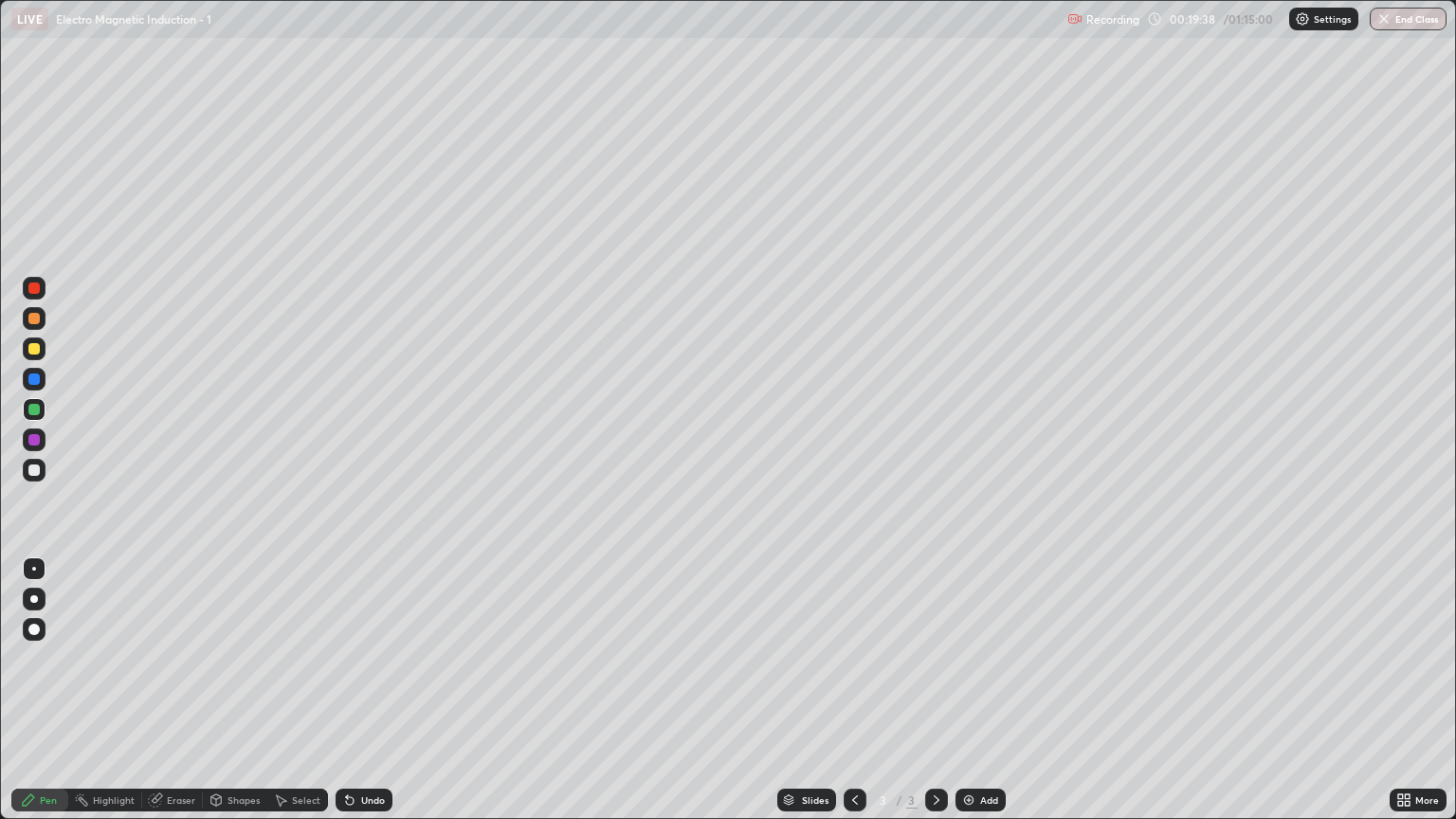 click on "Undo" at bounding box center [373, 800] 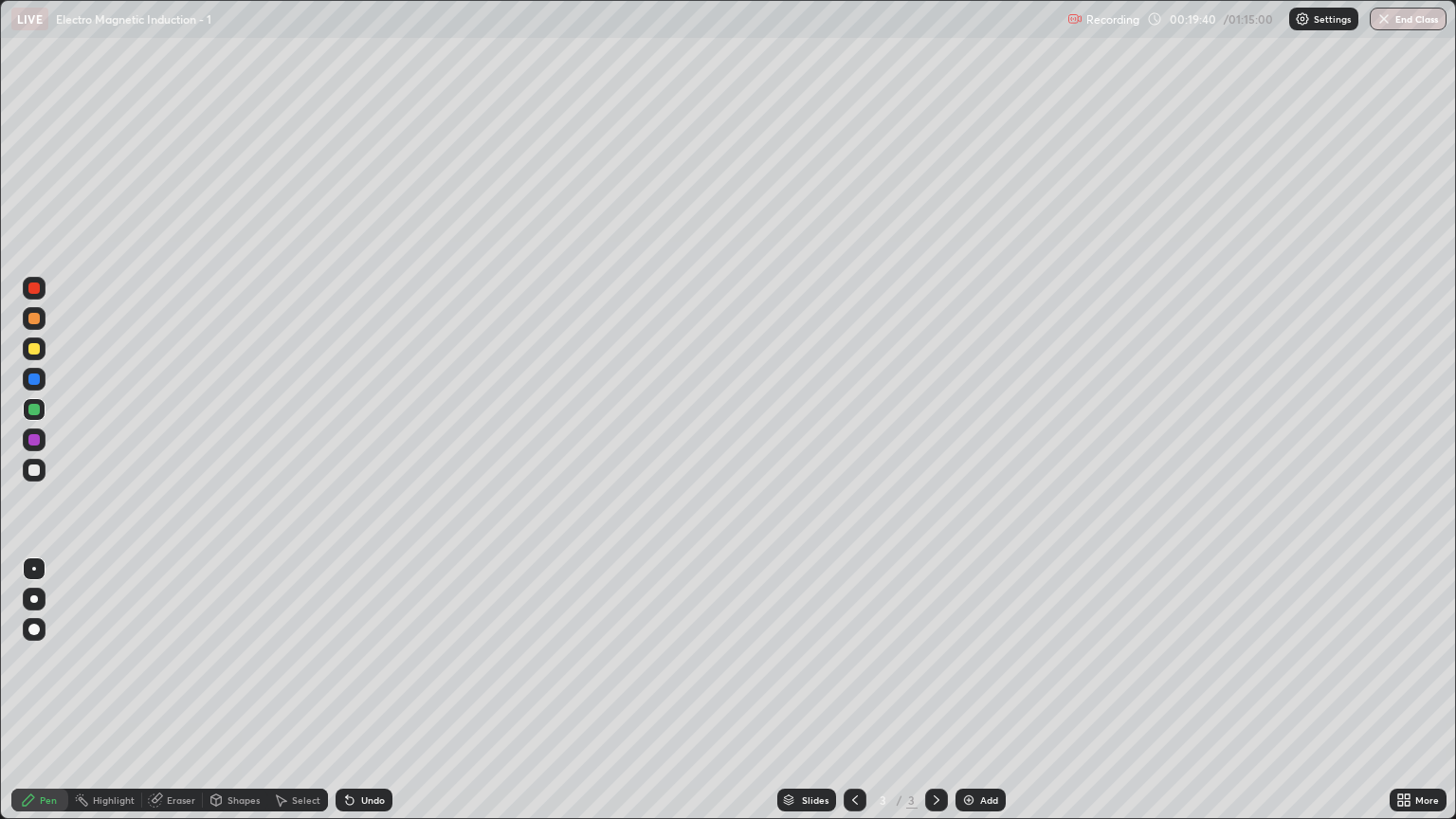 click on "Undo" at bounding box center (373, 800) 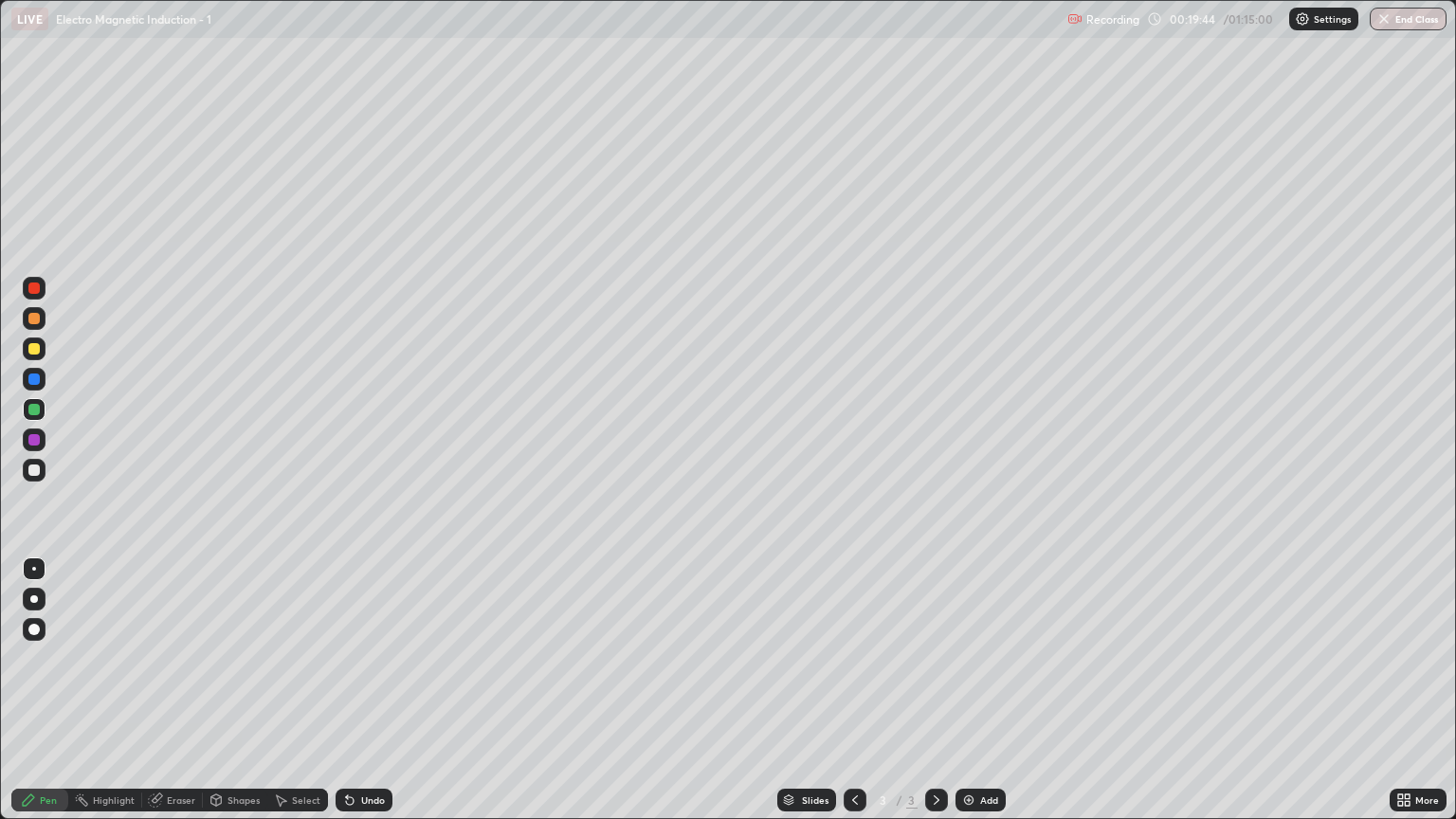 click on "Eraser" at bounding box center [173, 800] 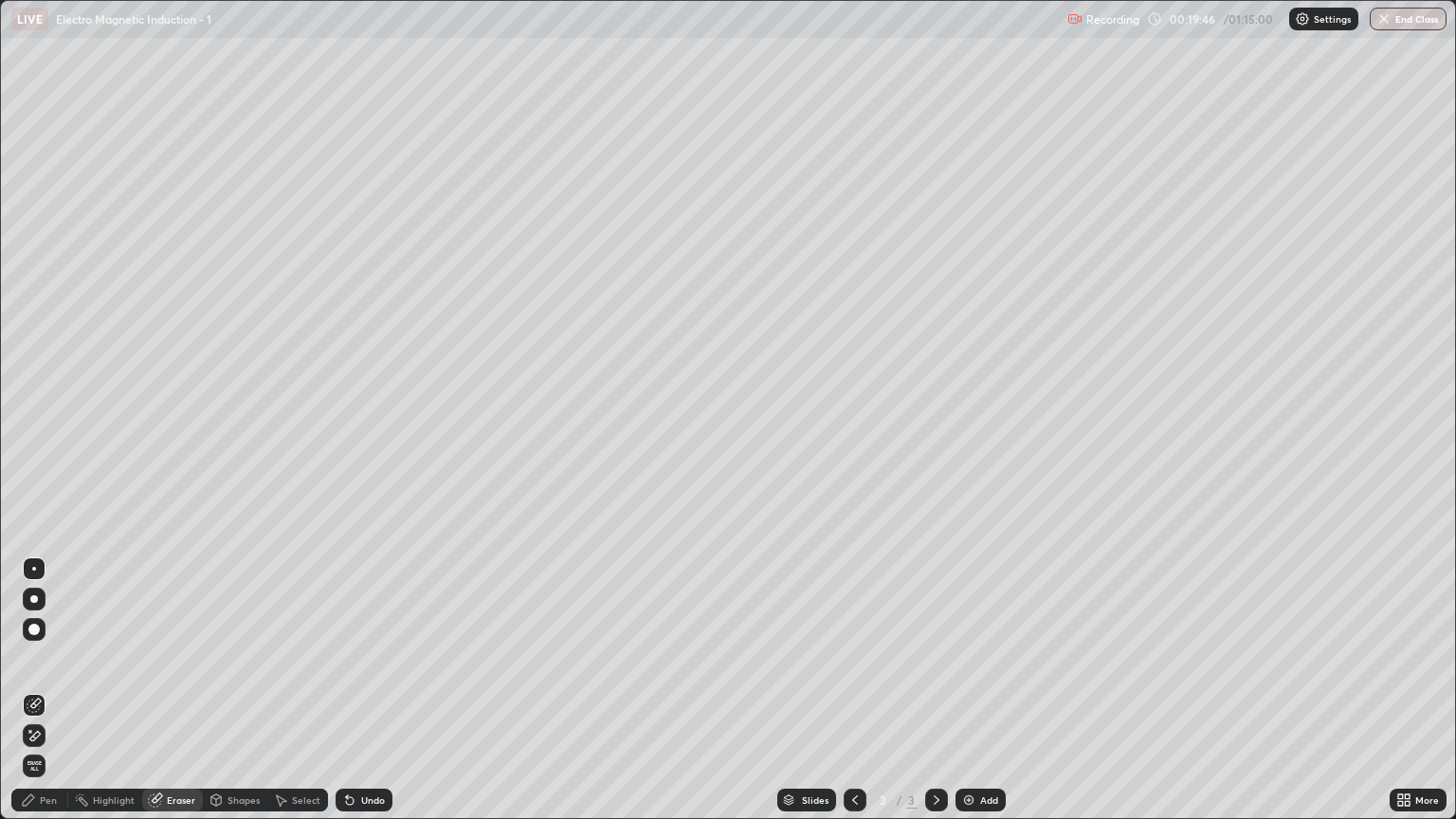 click on "Pen" at bounding box center (48, 800) 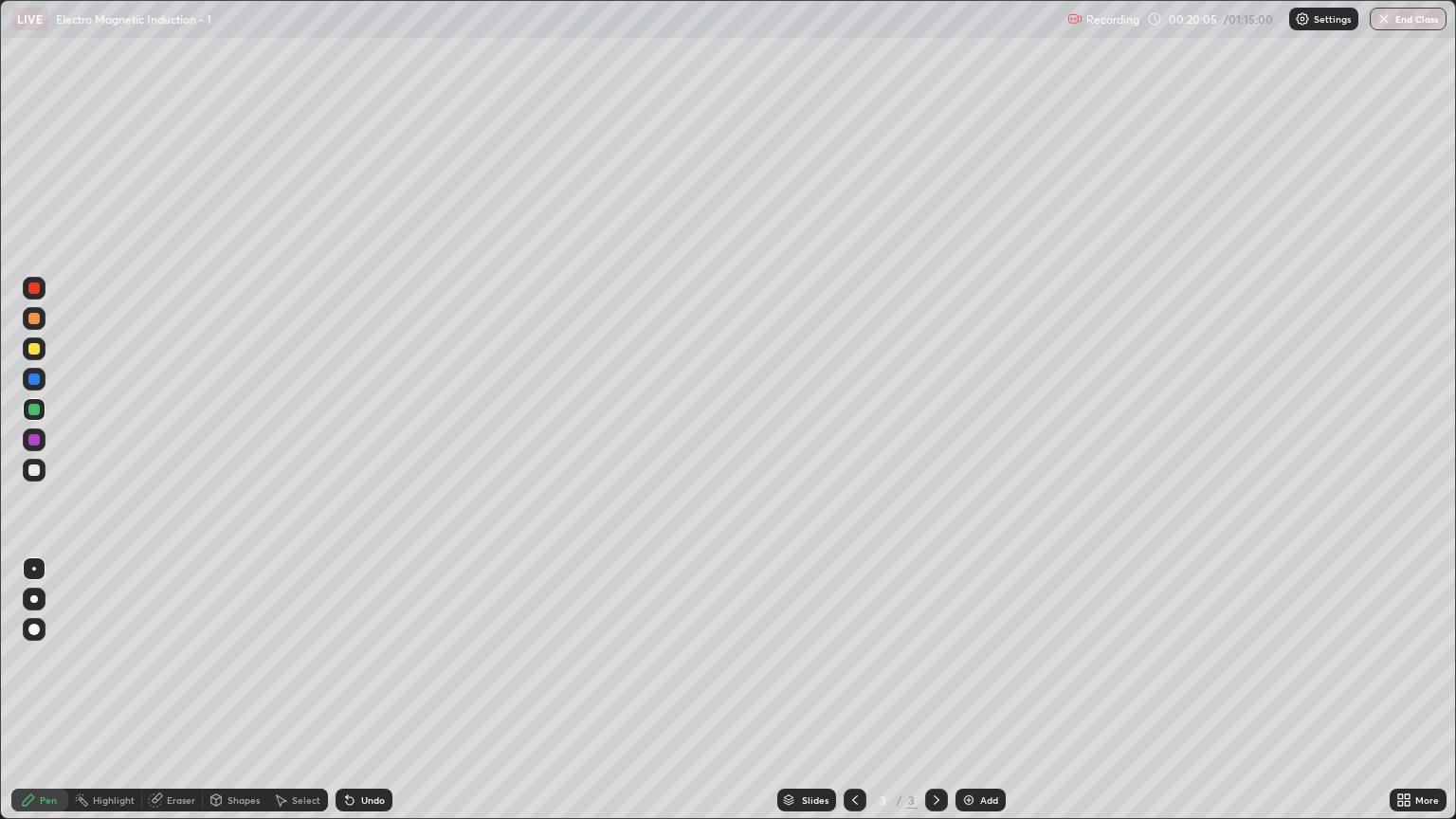 click on "Undo" at bounding box center [364, 800] 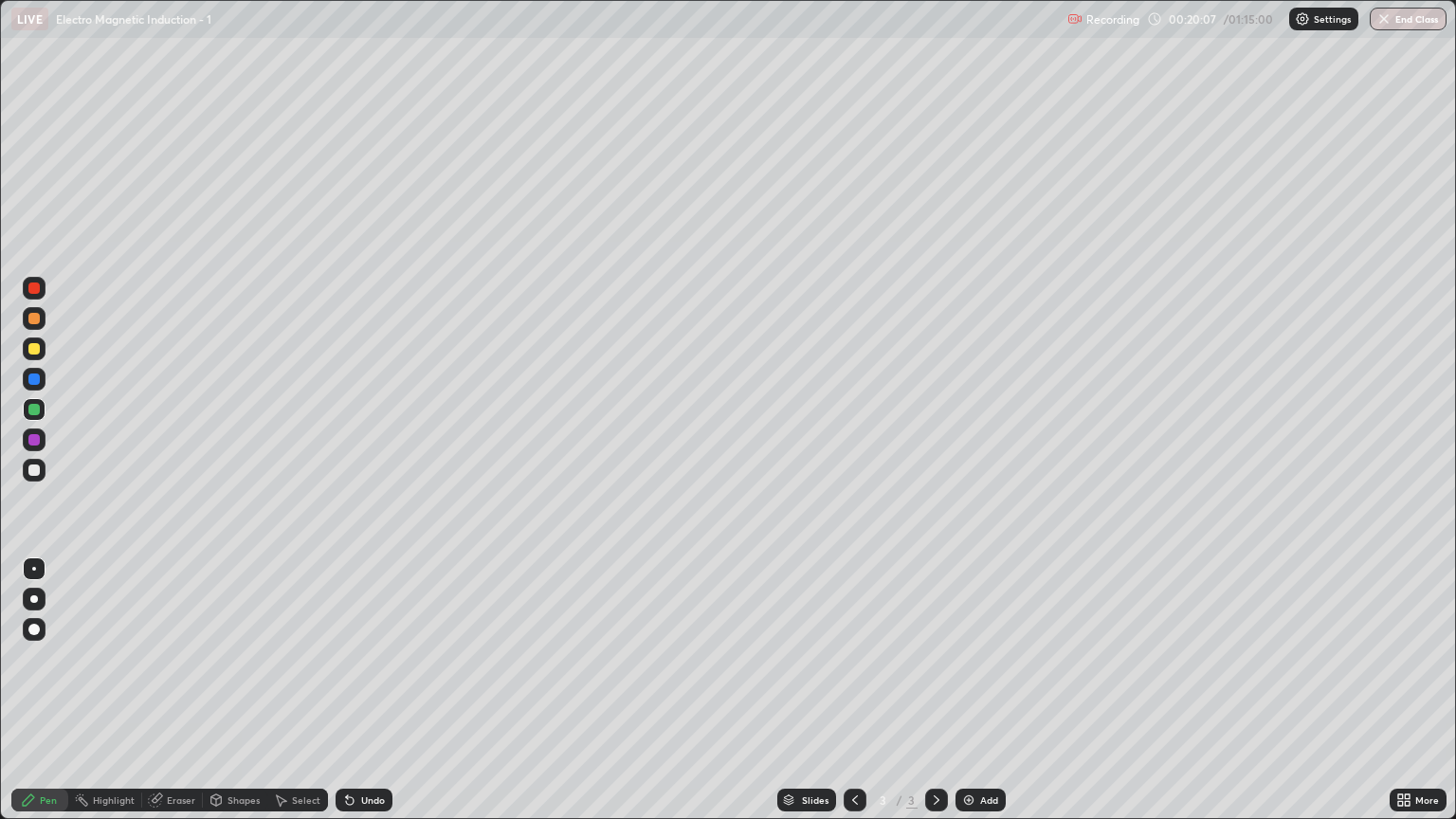 click on "Undo" at bounding box center [364, 800] 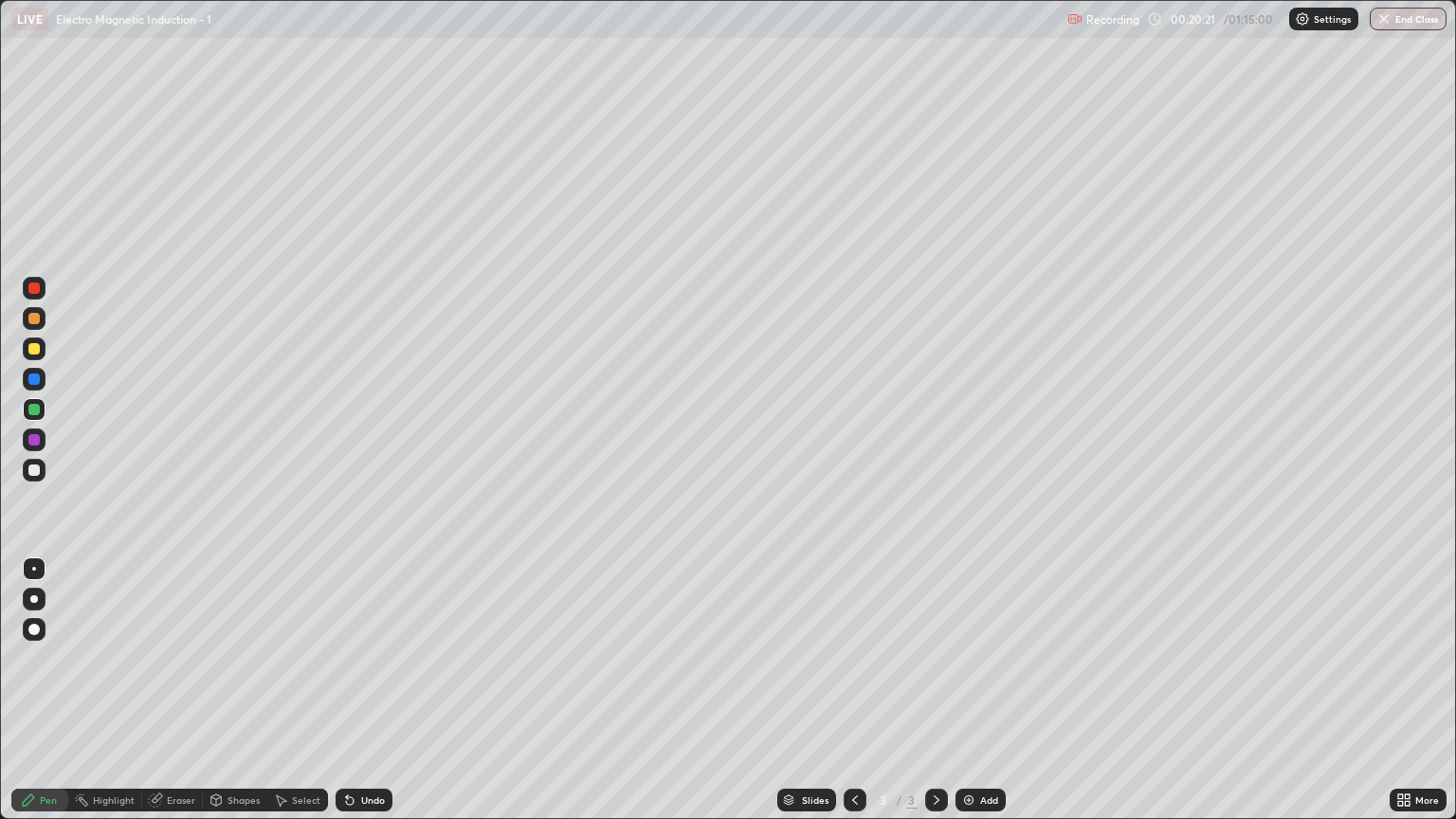 click on "Undo" at bounding box center (373, 800) 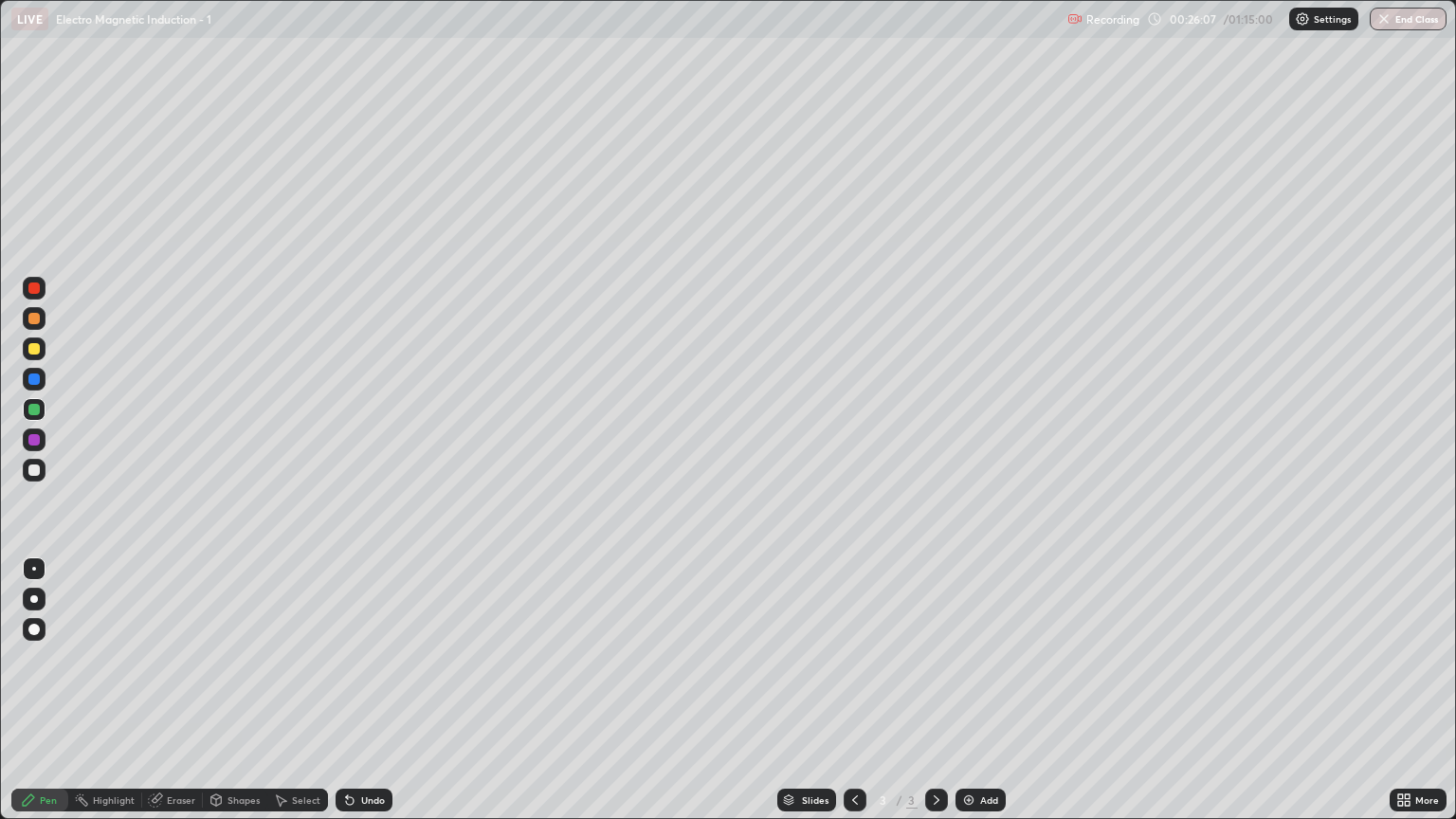 click on "Add" at bounding box center [980, 800] 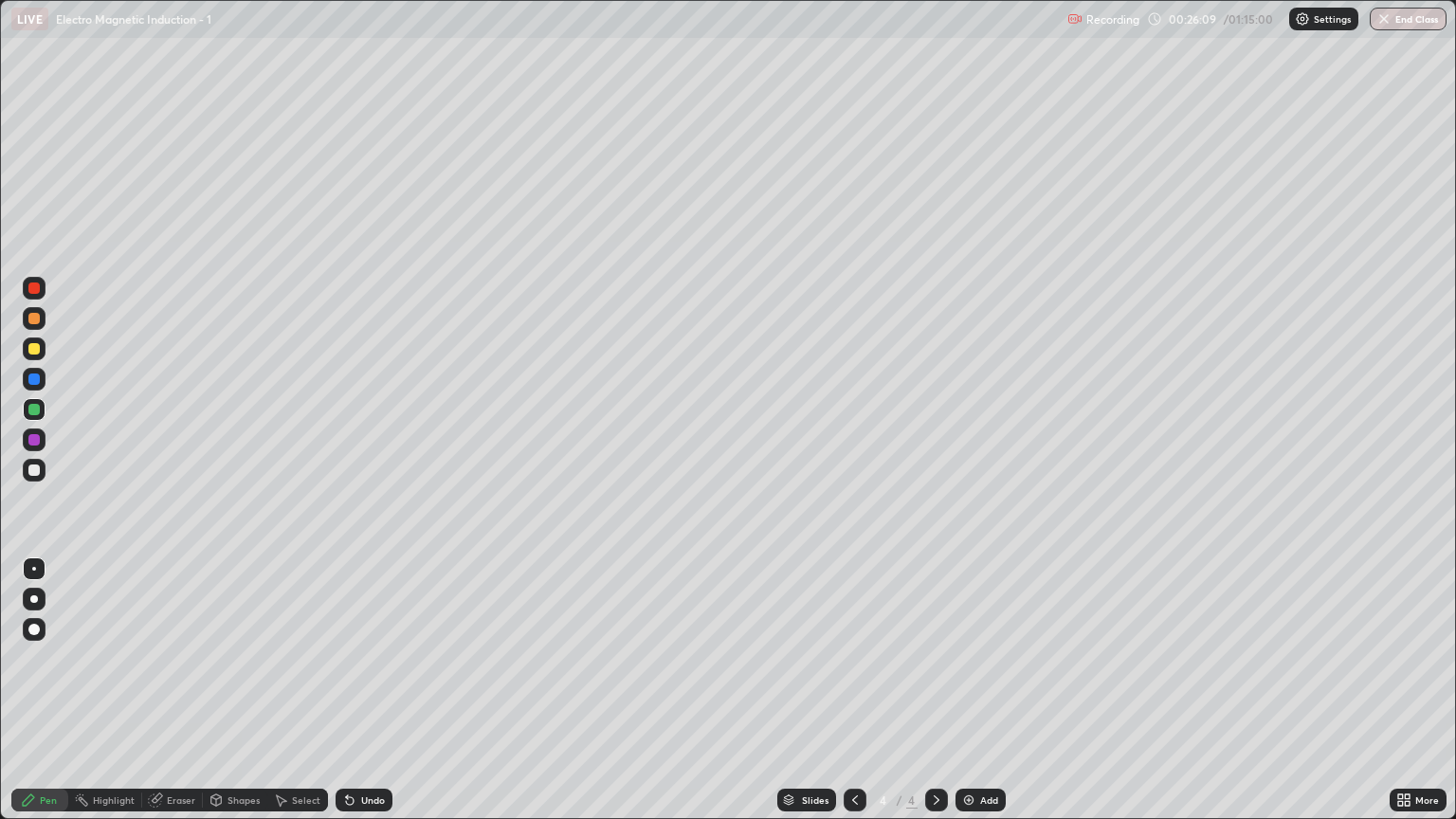 click at bounding box center (34, 470) 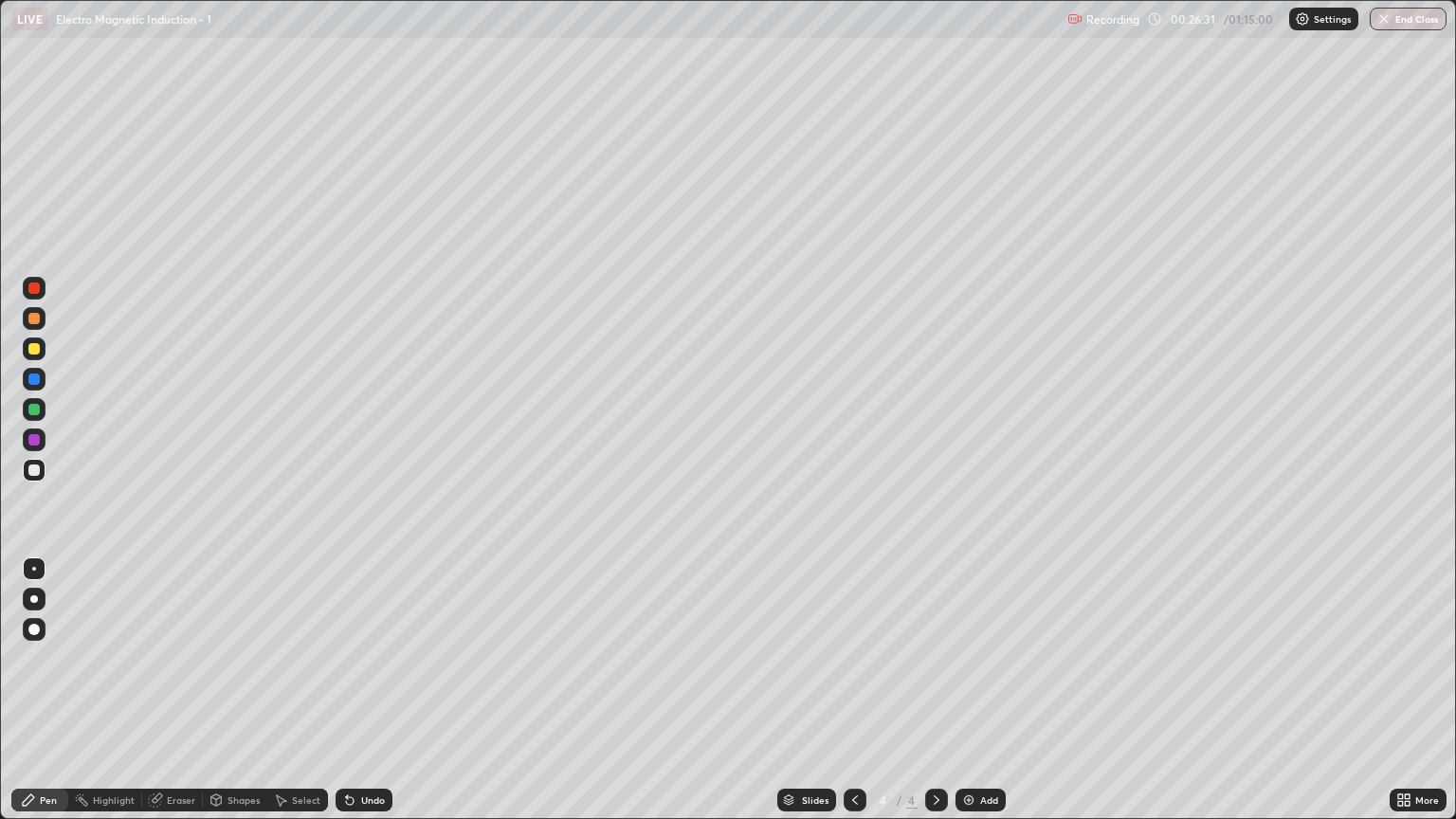 click on "Undo" at bounding box center [373, 800] 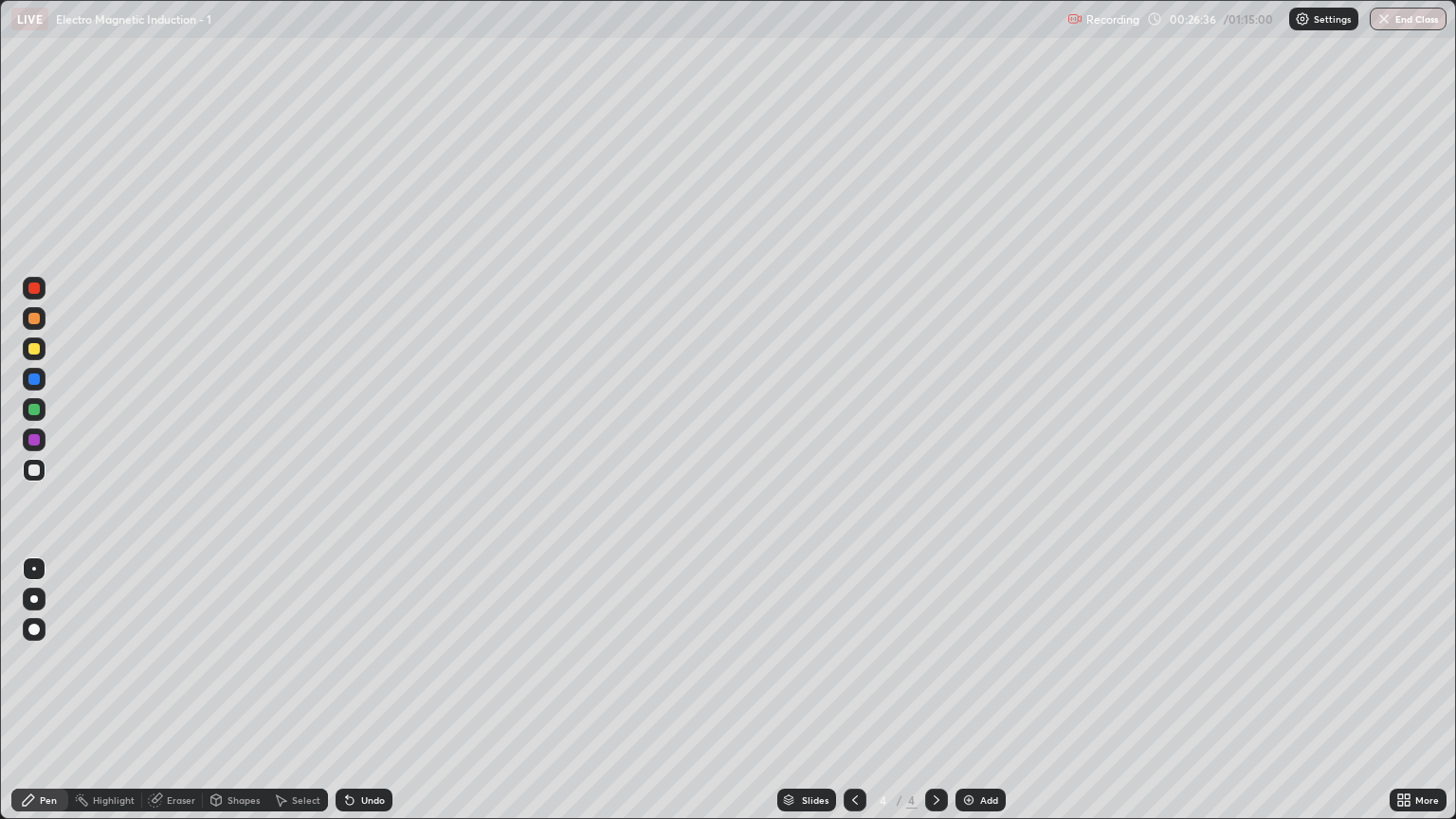 click on "Eraser" at bounding box center (181, 800) 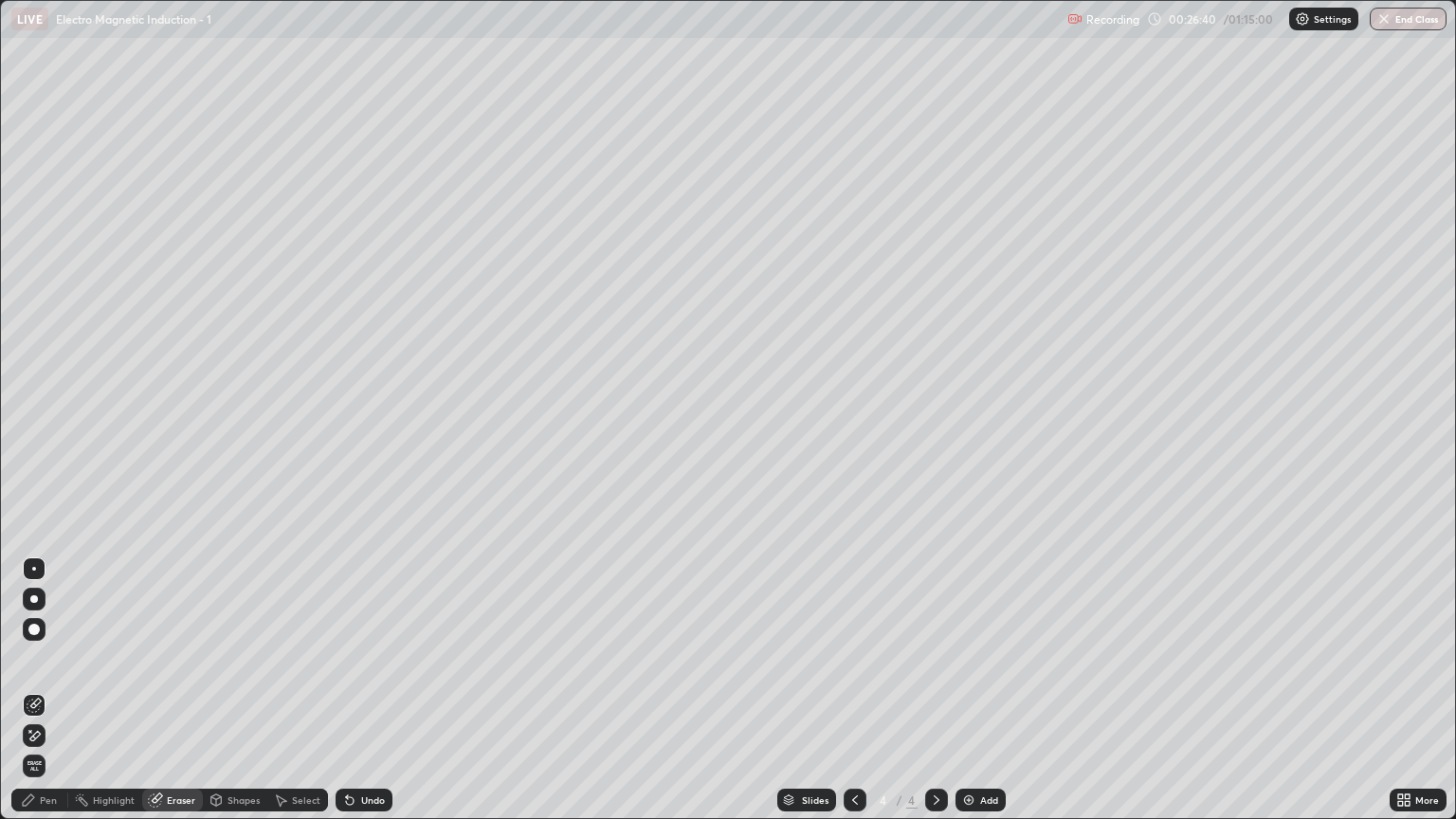 click on "Pen" at bounding box center (48, 800) 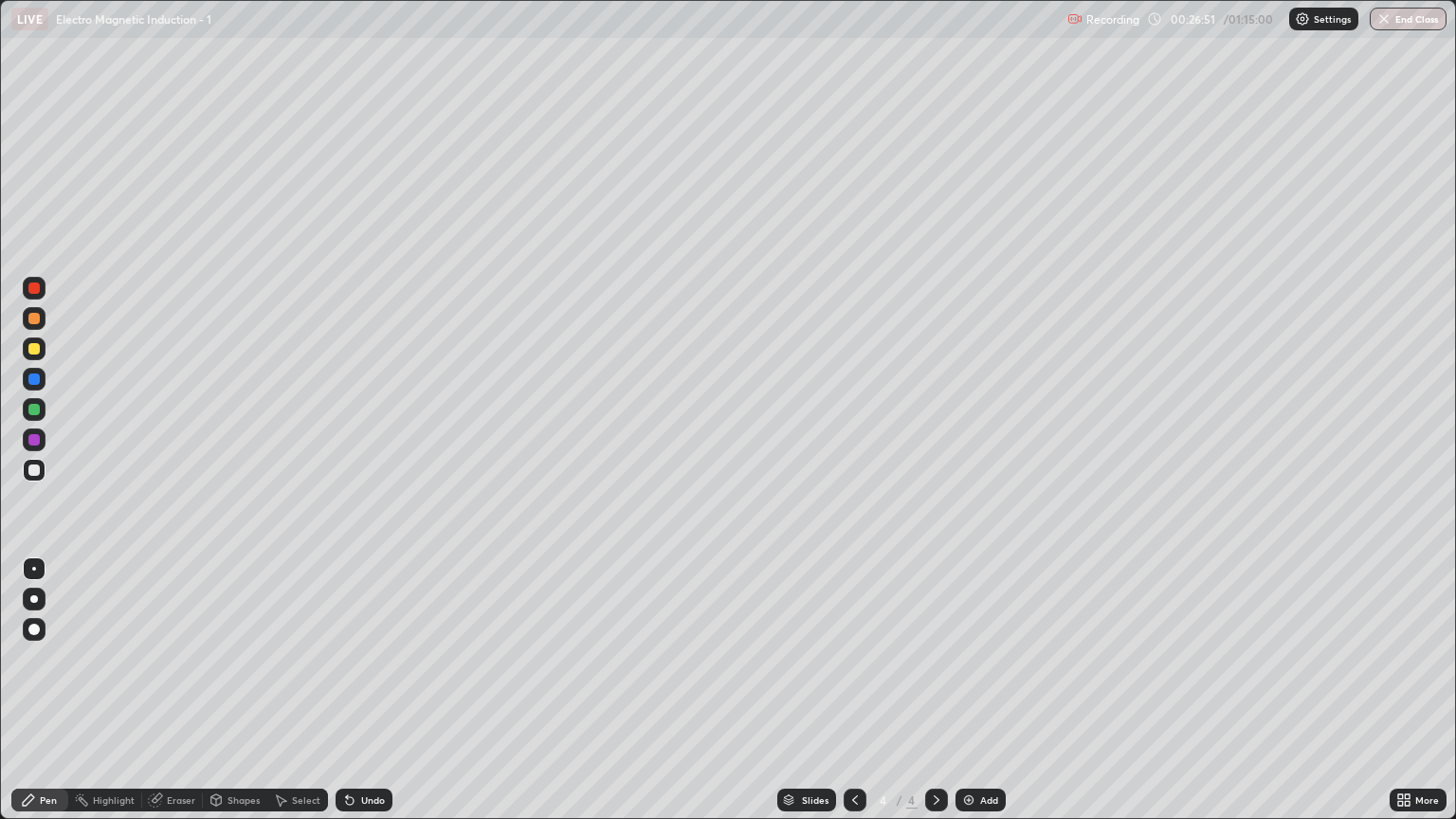 click on "Undo" at bounding box center [364, 800] 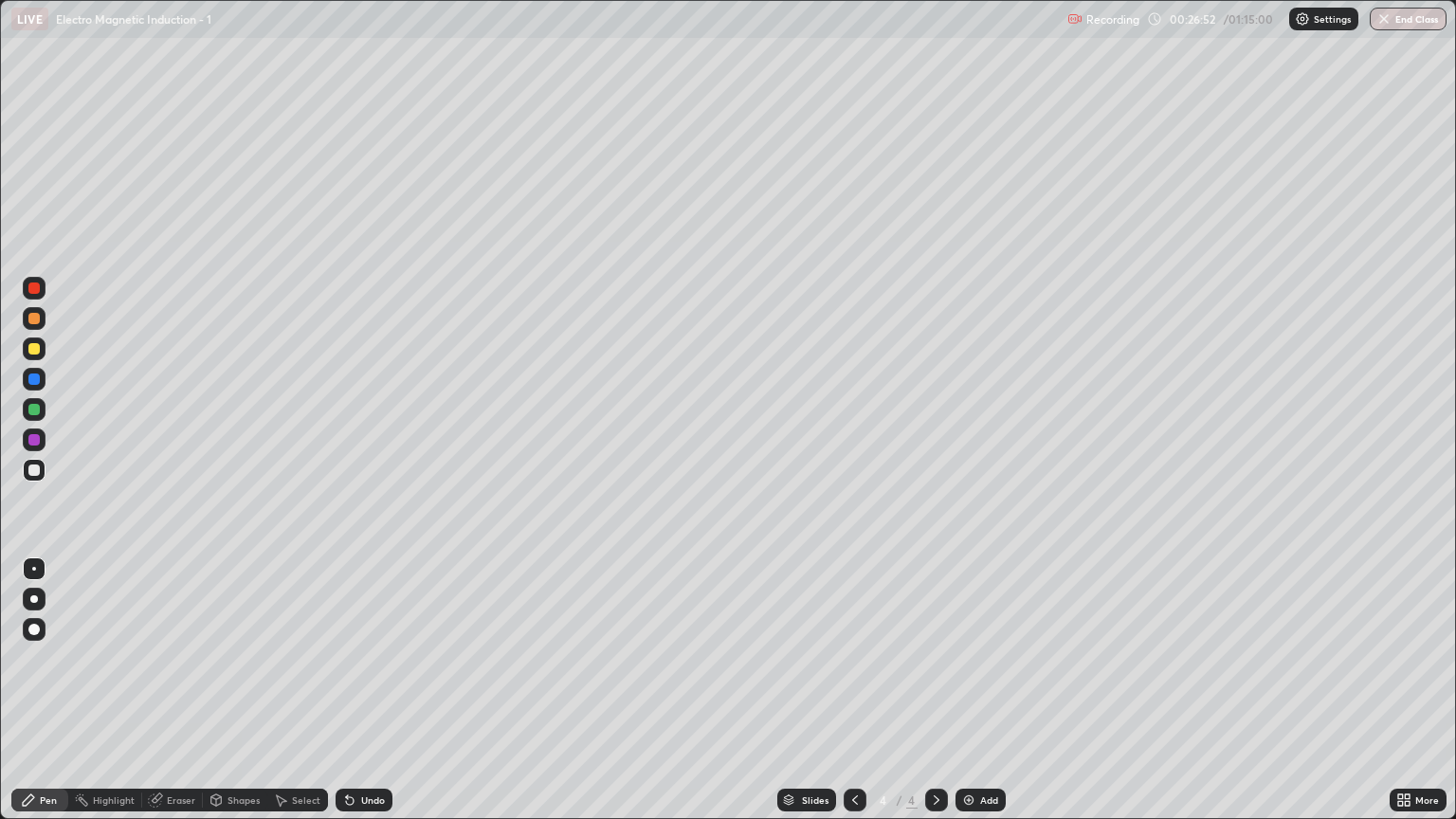 click on "Undo" at bounding box center (364, 800) 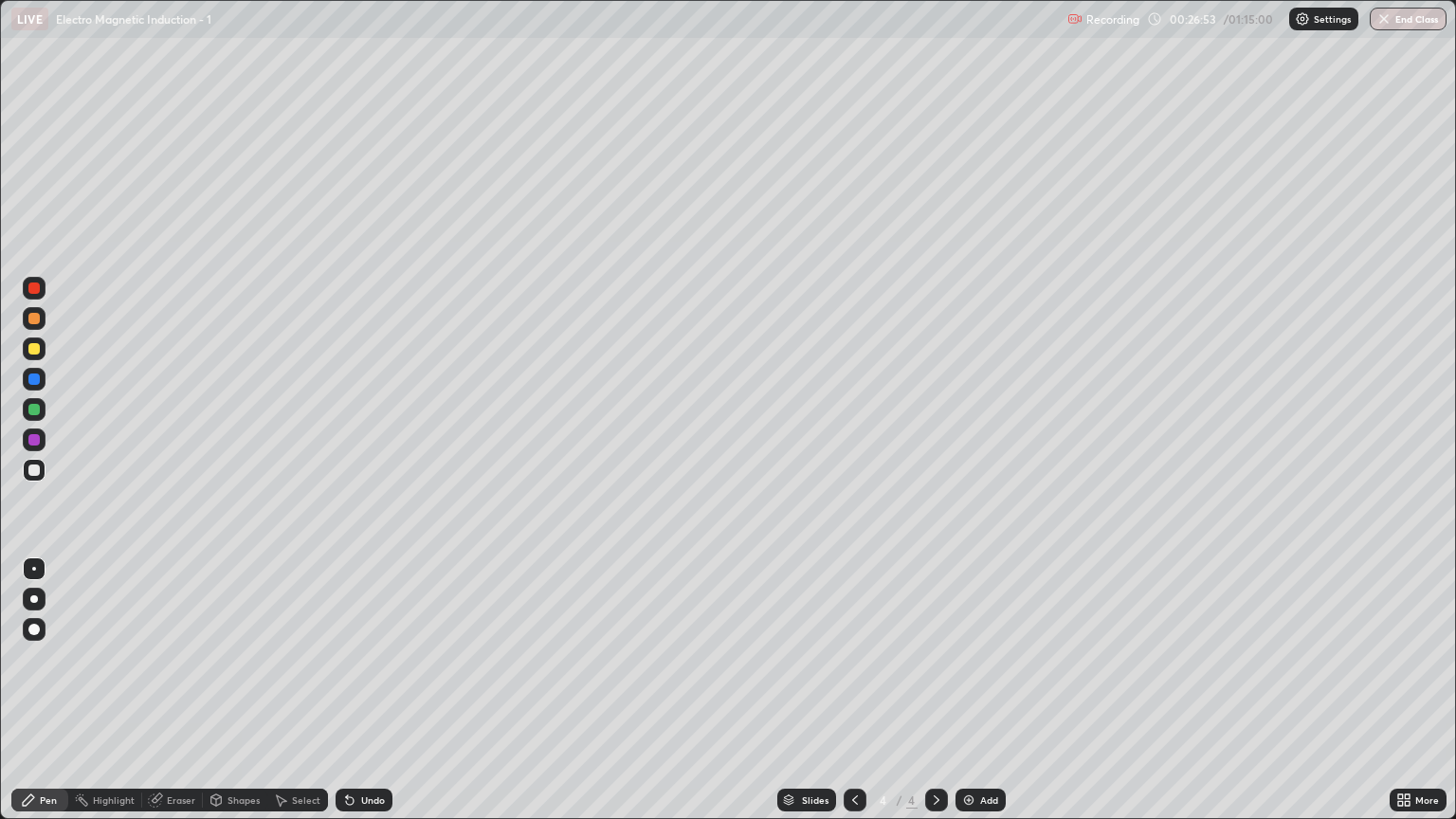 click on "Undo" at bounding box center [373, 800] 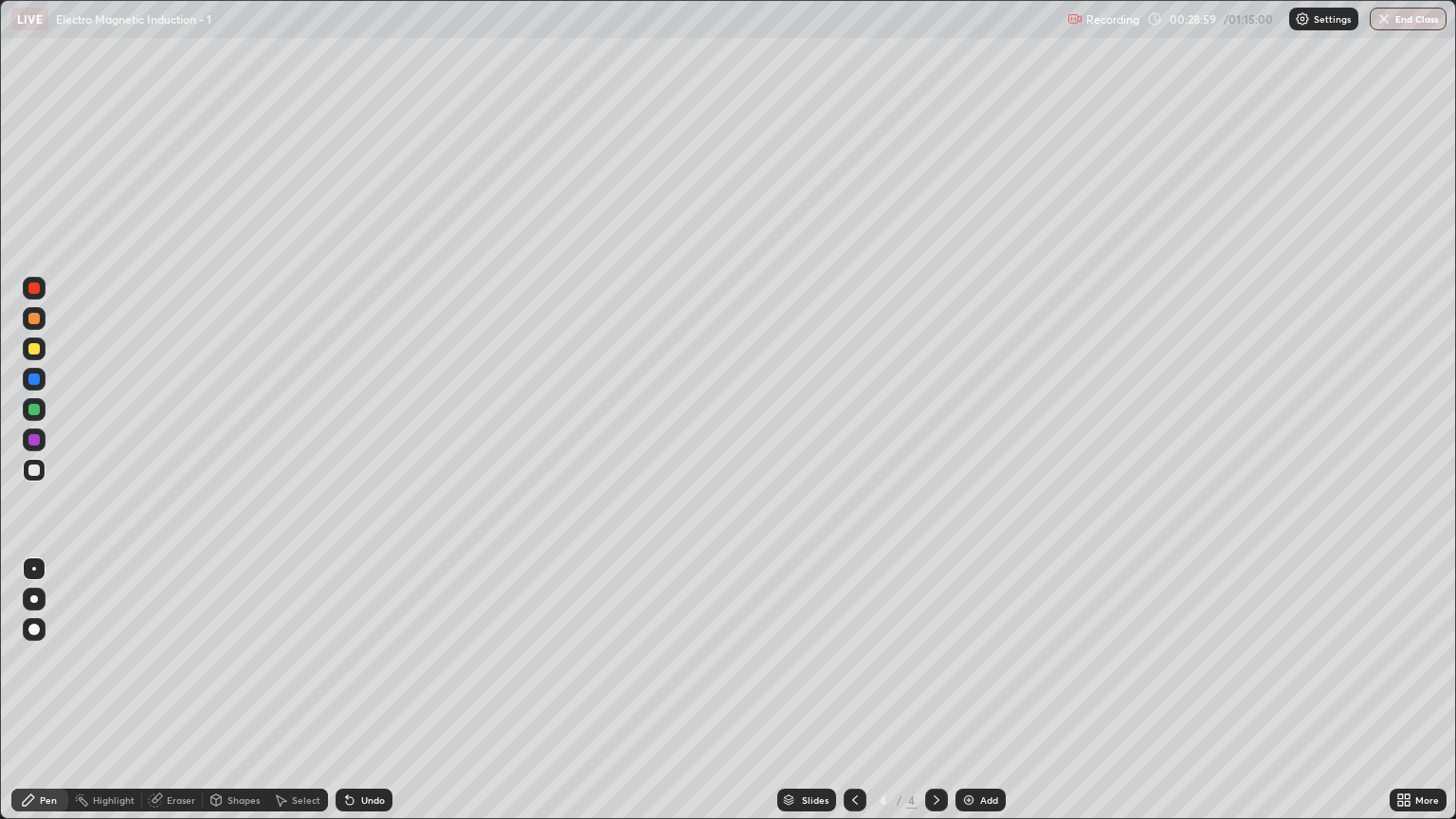 click on "Undo" at bounding box center (373, 800) 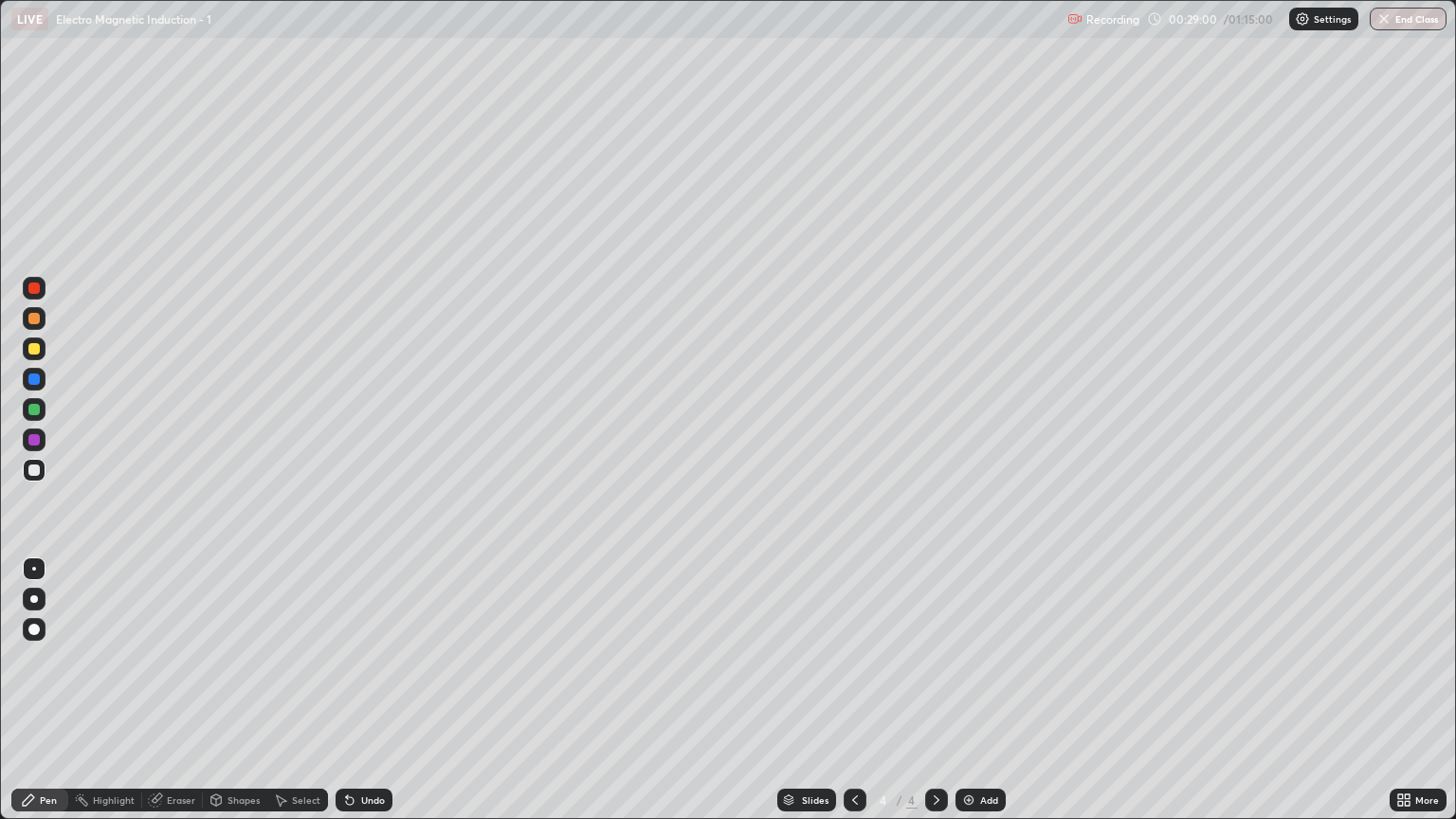 click on "Undo" at bounding box center [373, 800] 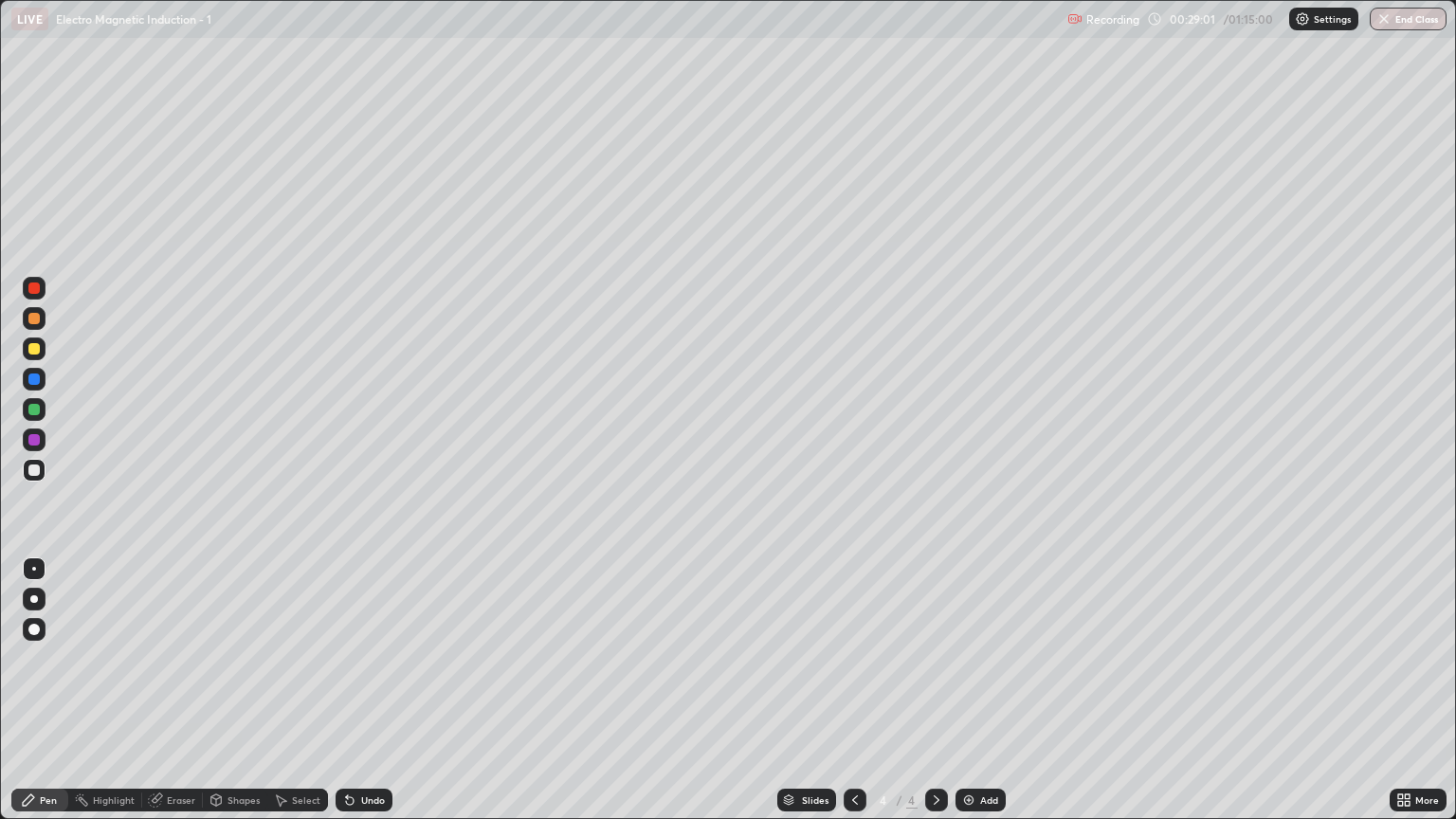 click on "Undo" at bounding box center (364, 800) 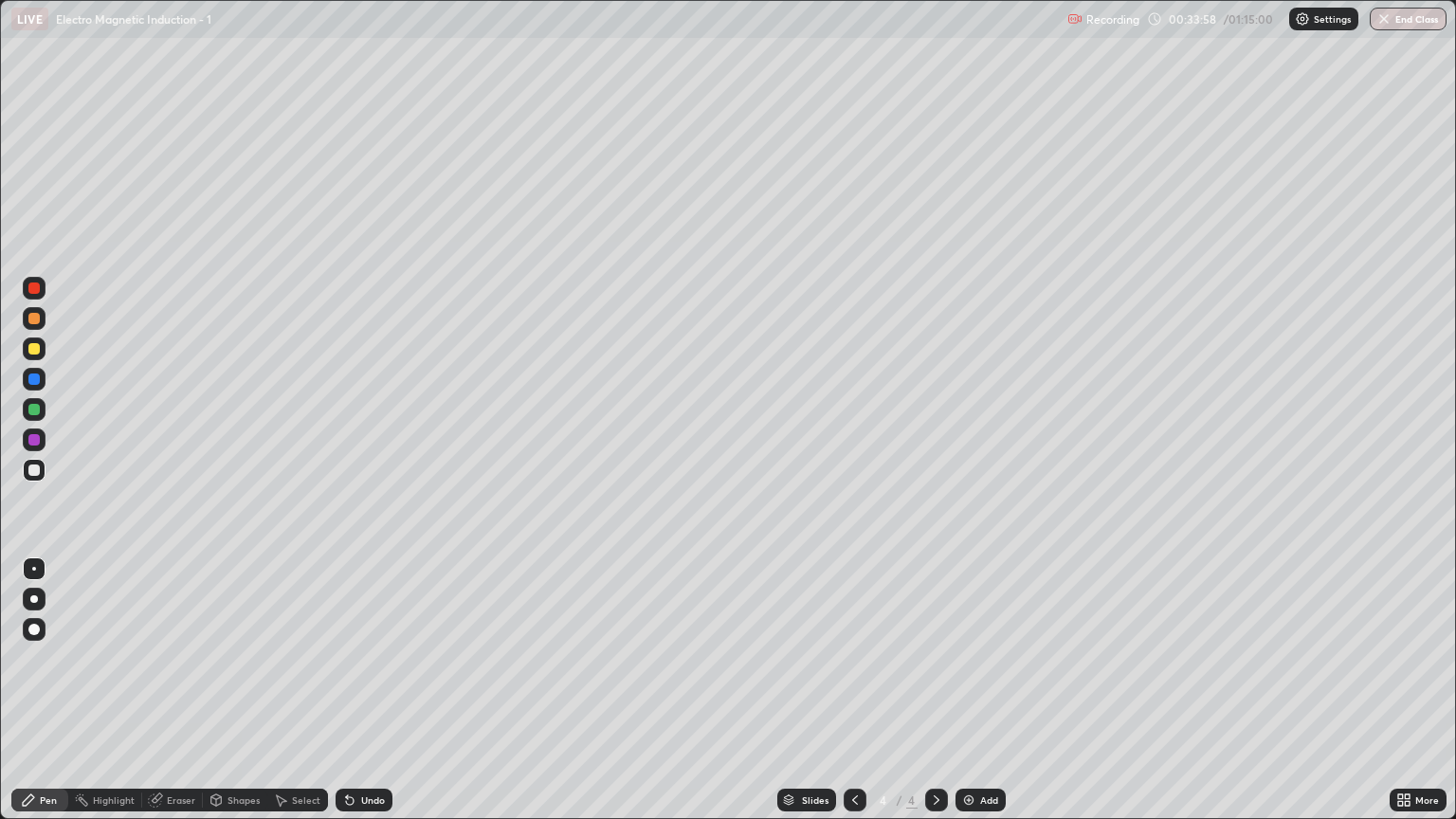 click on "Add" at bounding box center [980, 800] 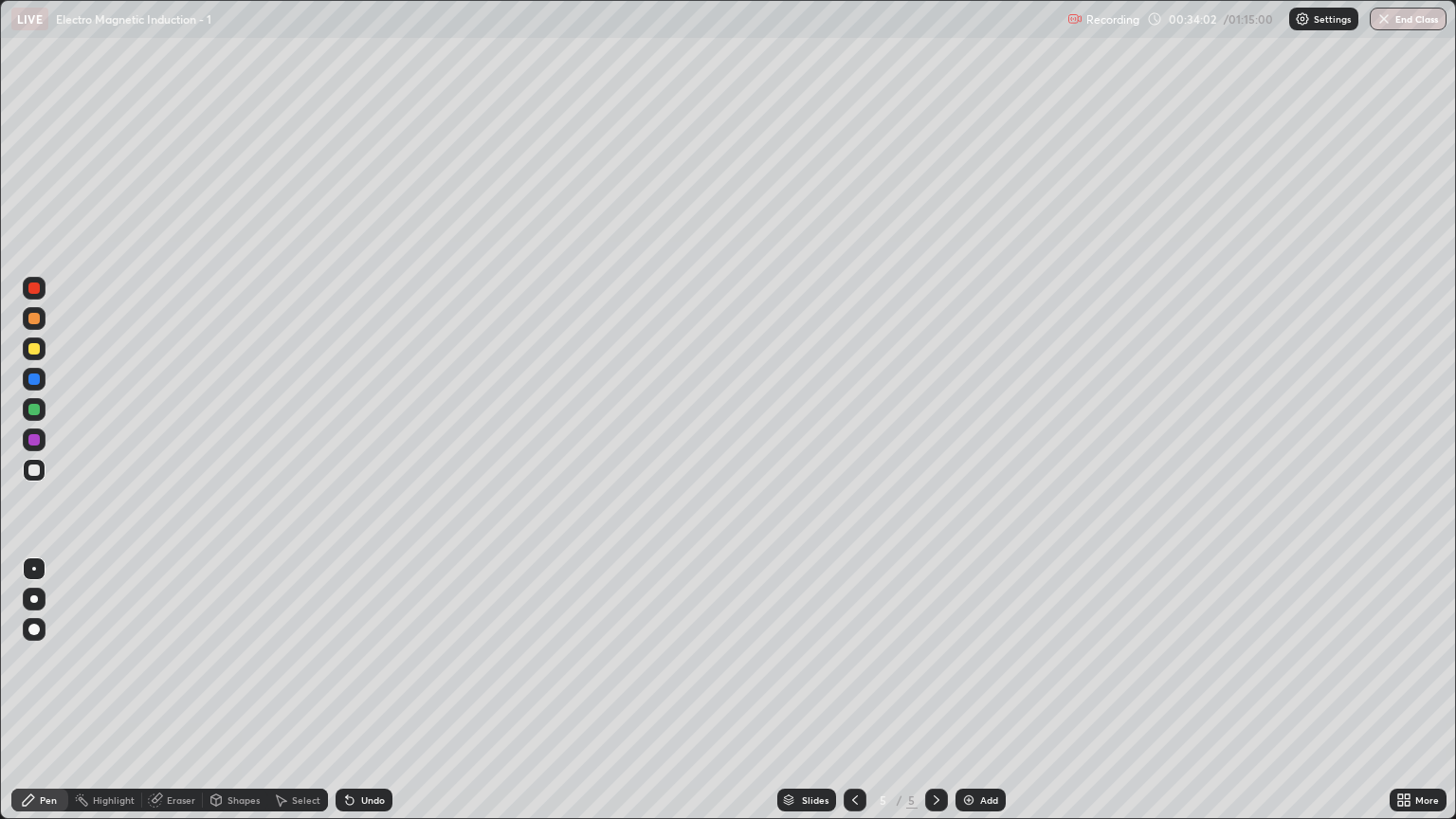 click at bounding box center (34, 470) 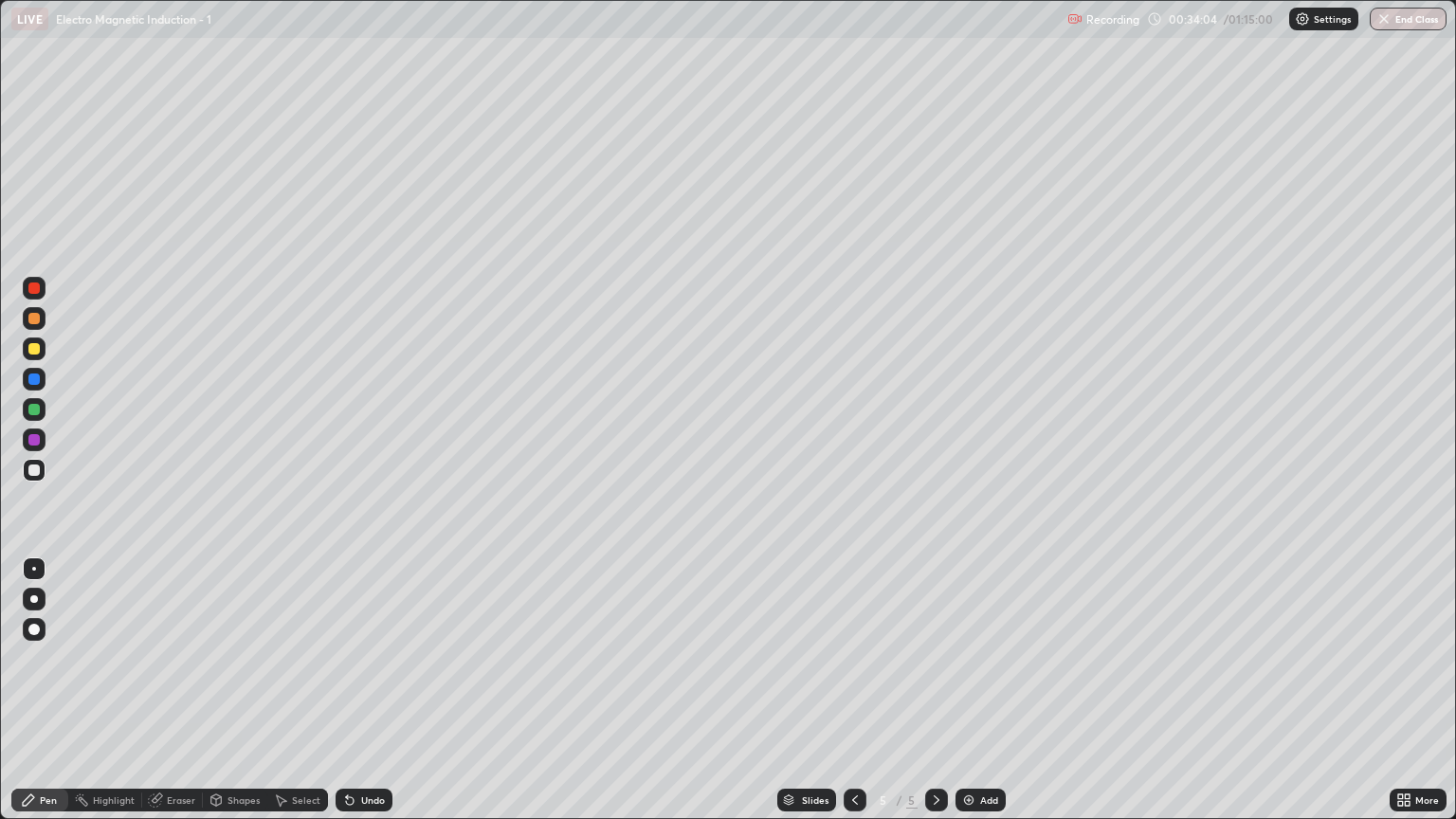 click on "Shapes" at bounding box center [244, 800] 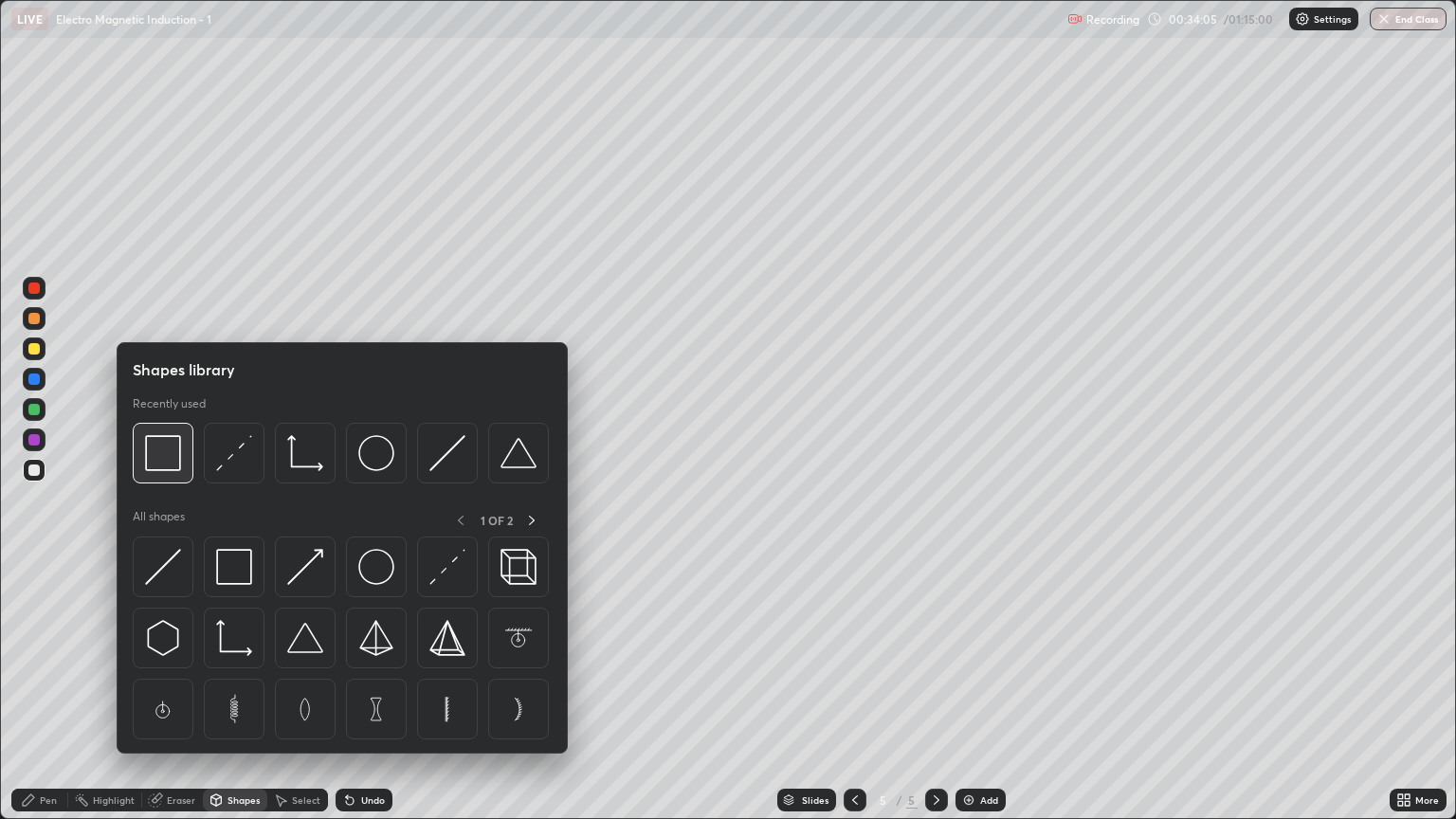 click at bounding box center (163, 453) 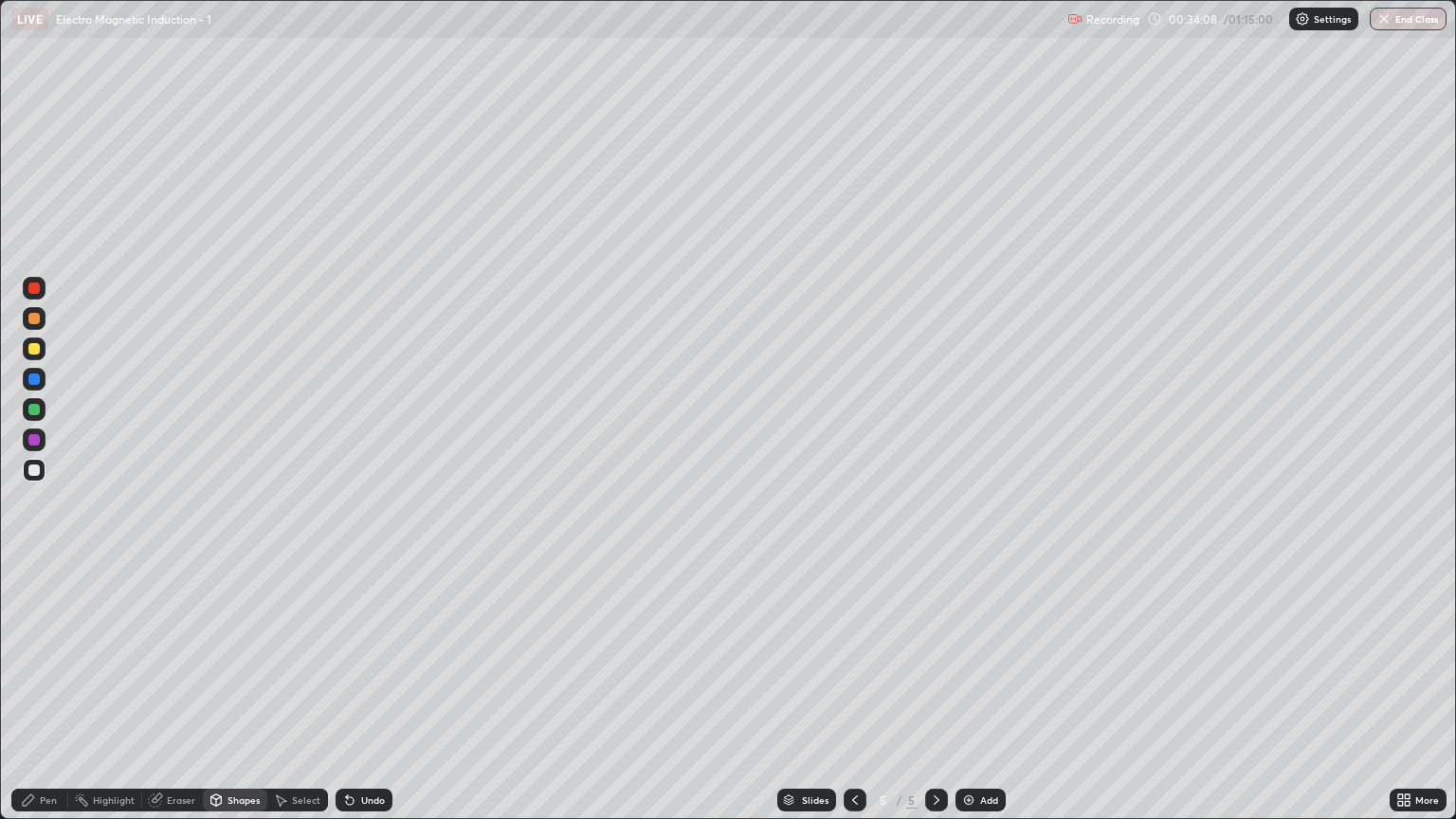 click on "Undo" at bounding box center [373, 800] 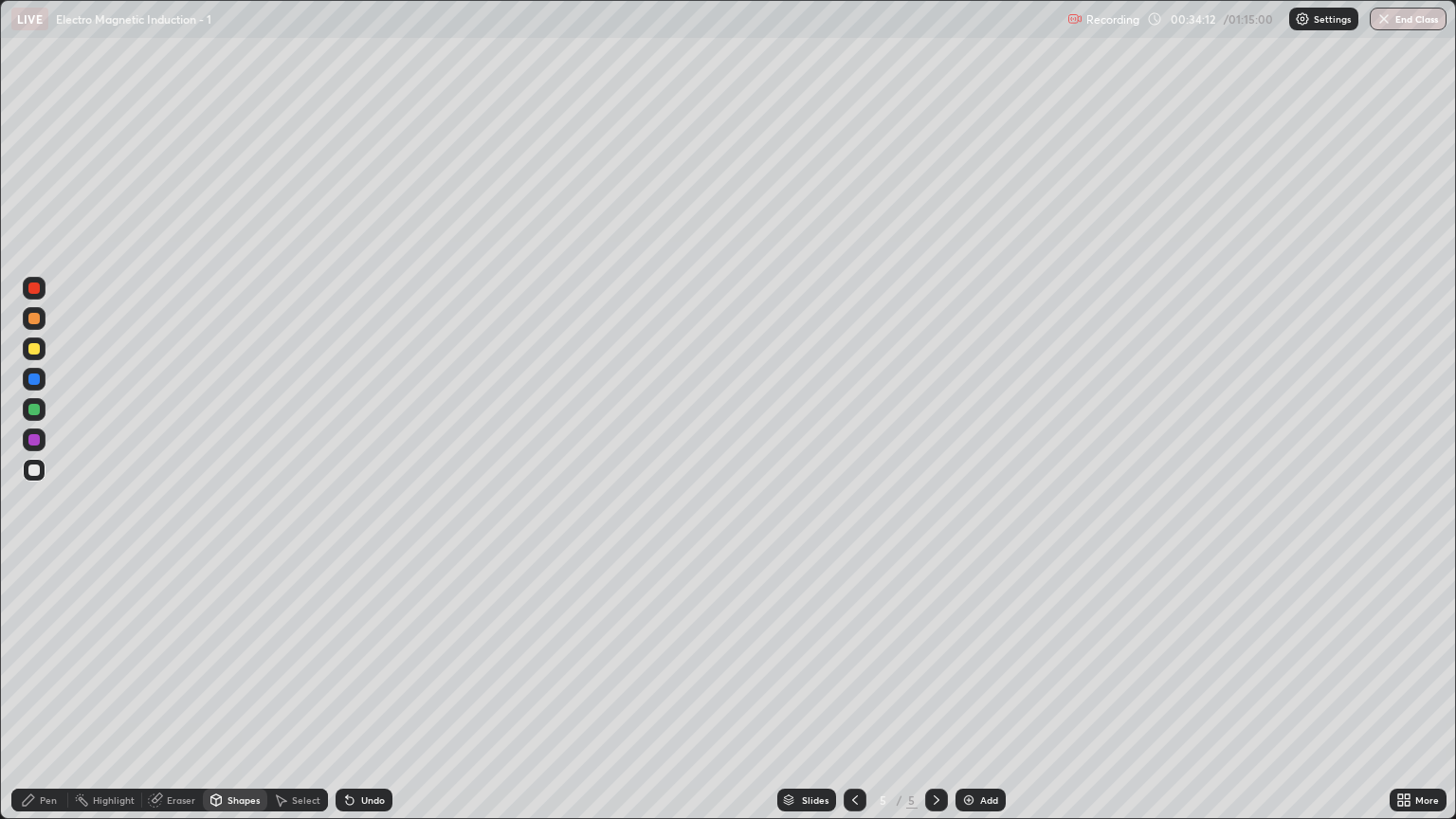 click on "Pen" at bounding box center [40, 800] 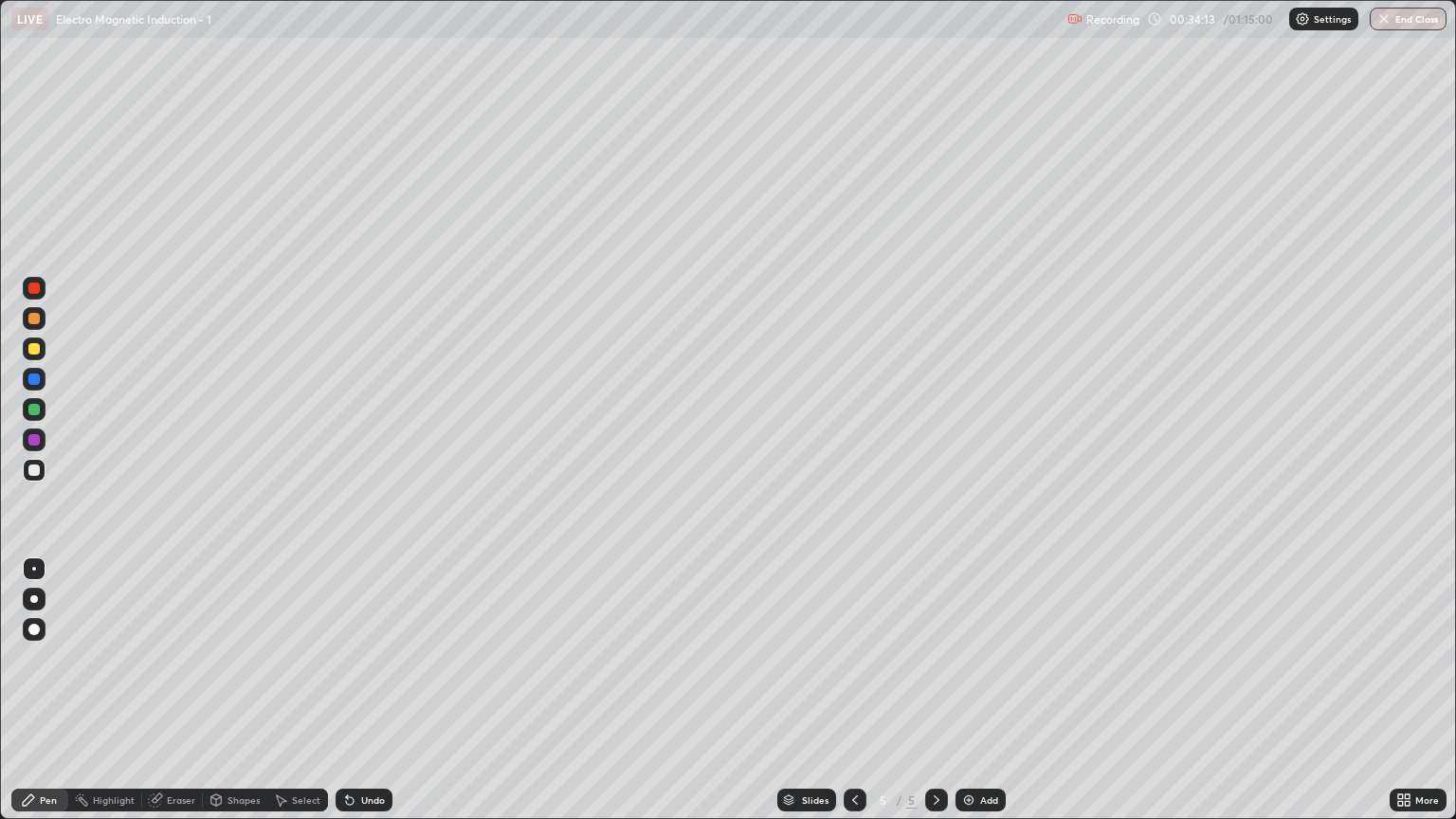 click at bounding box center [34, 349] 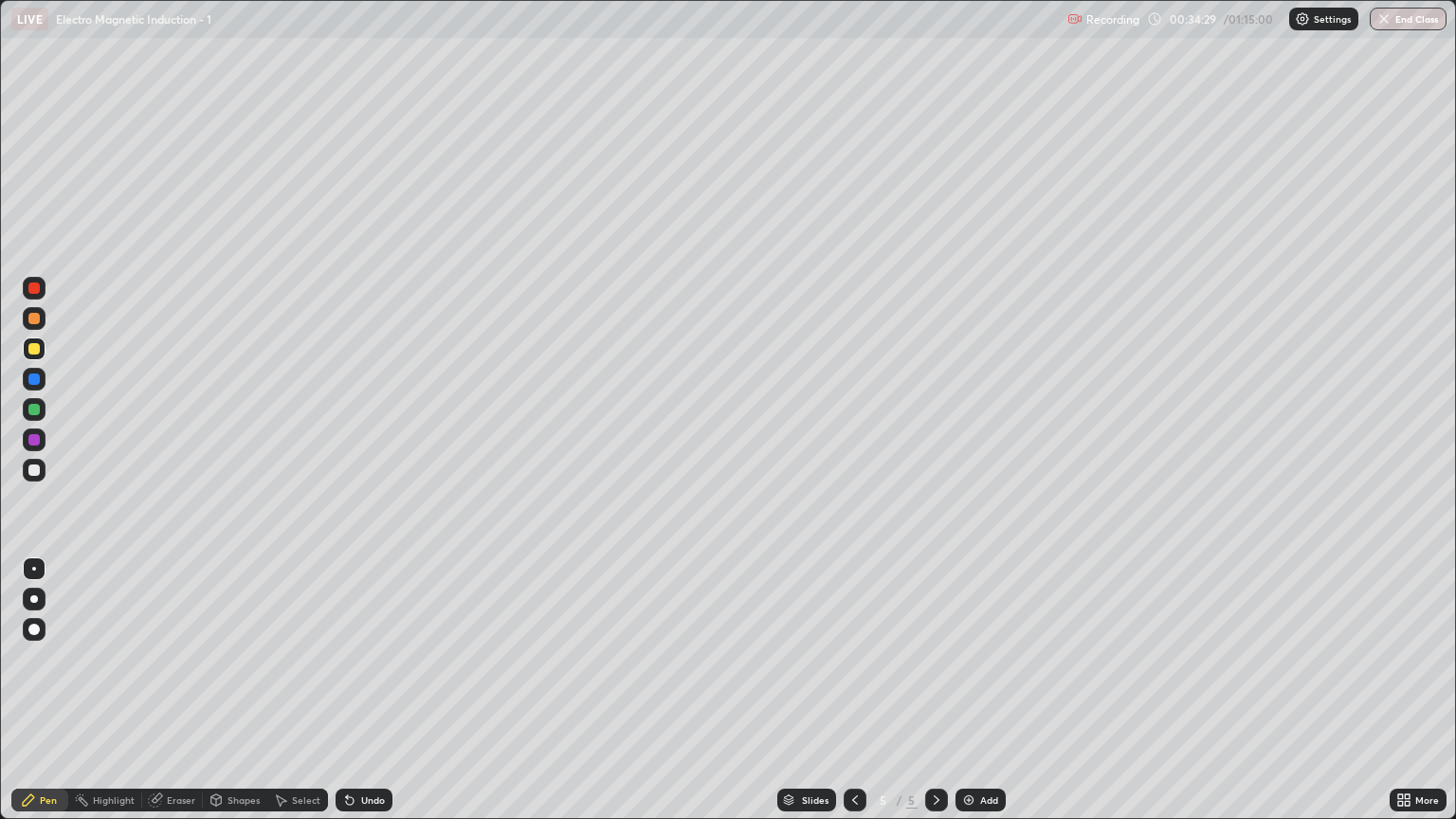 click on "Undo" at bounding box center [373, 800] 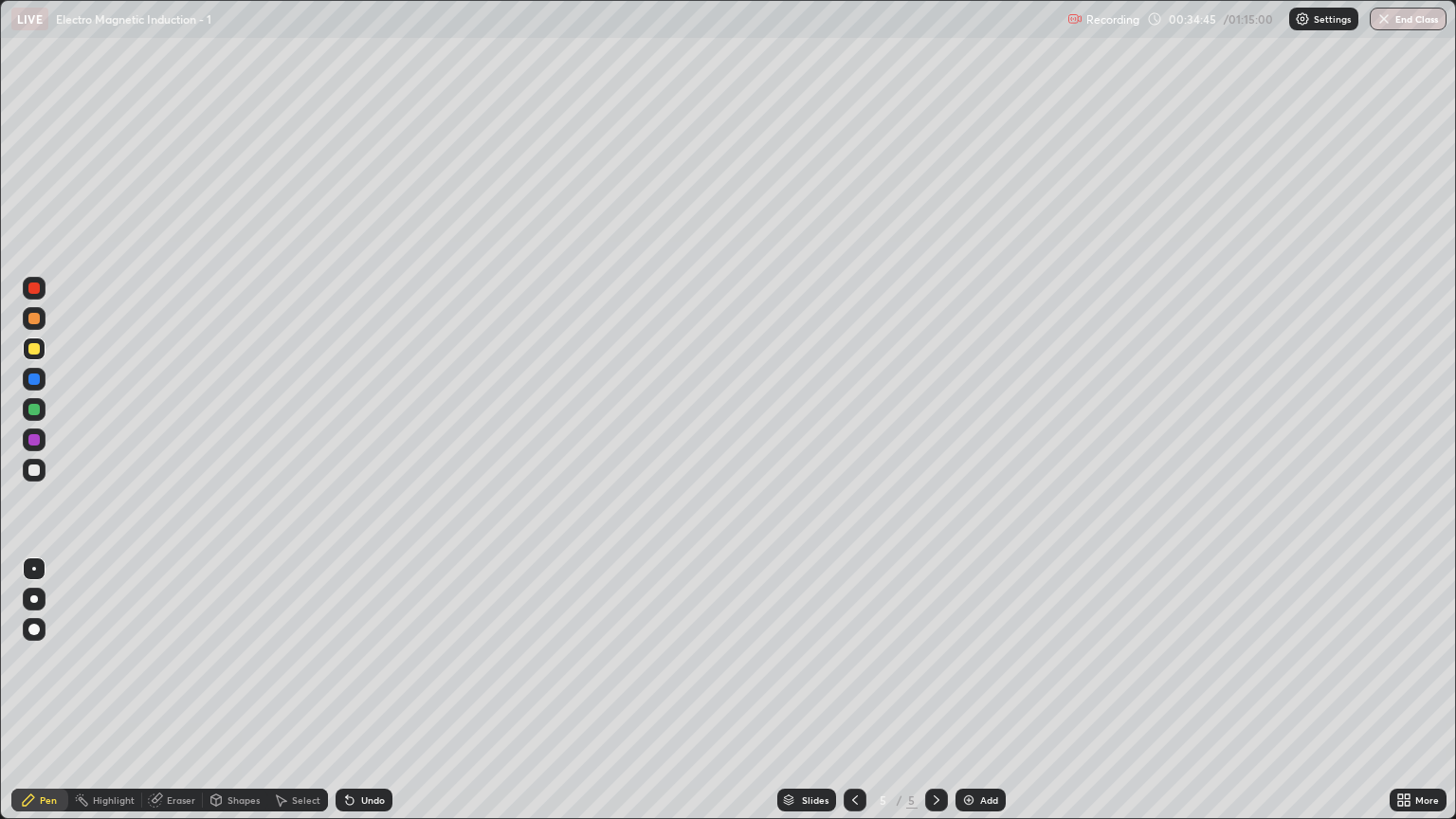 click at bounding box center [34, 288] 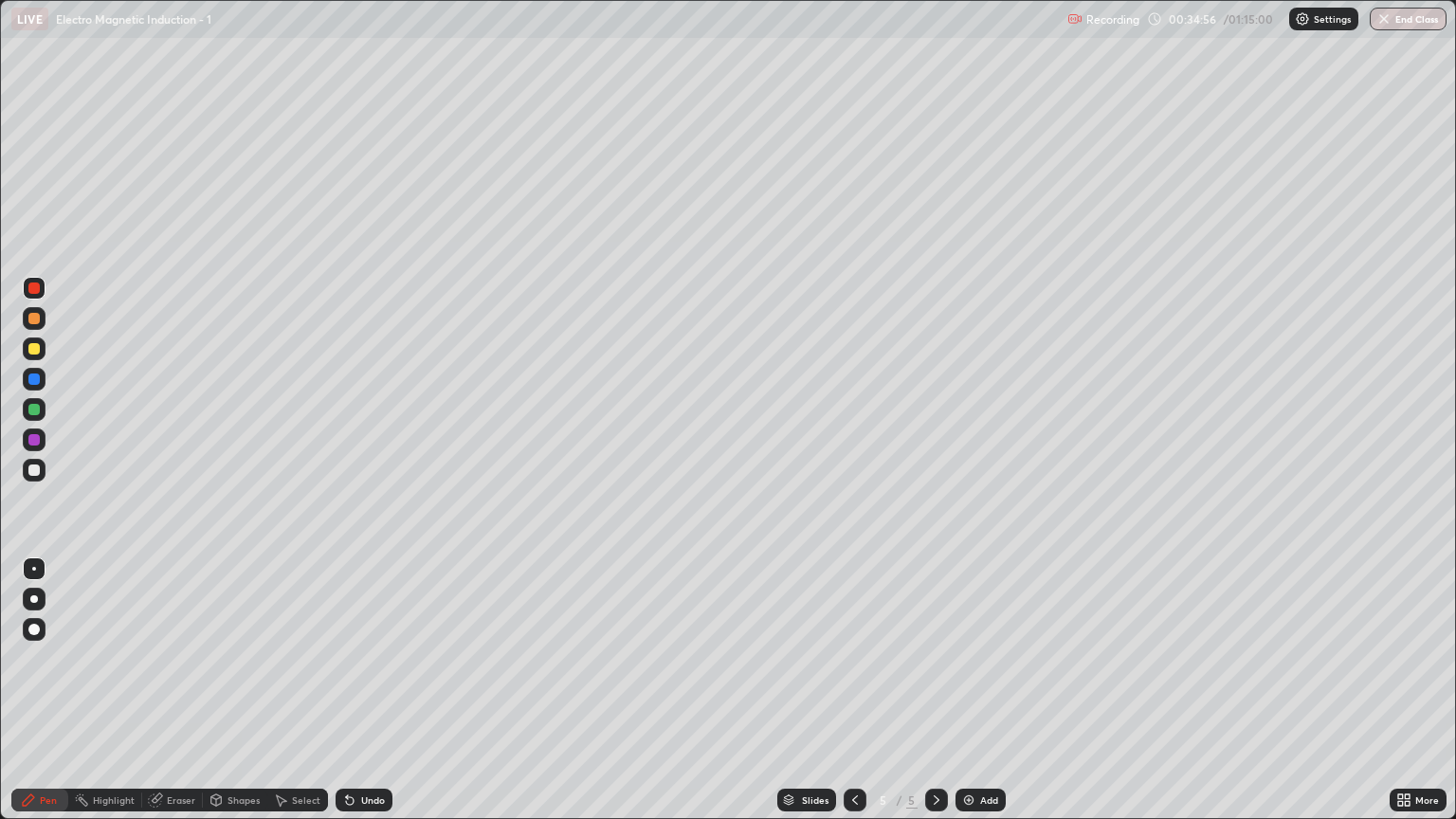 click on "Undo" at bounding box center (364, 800) 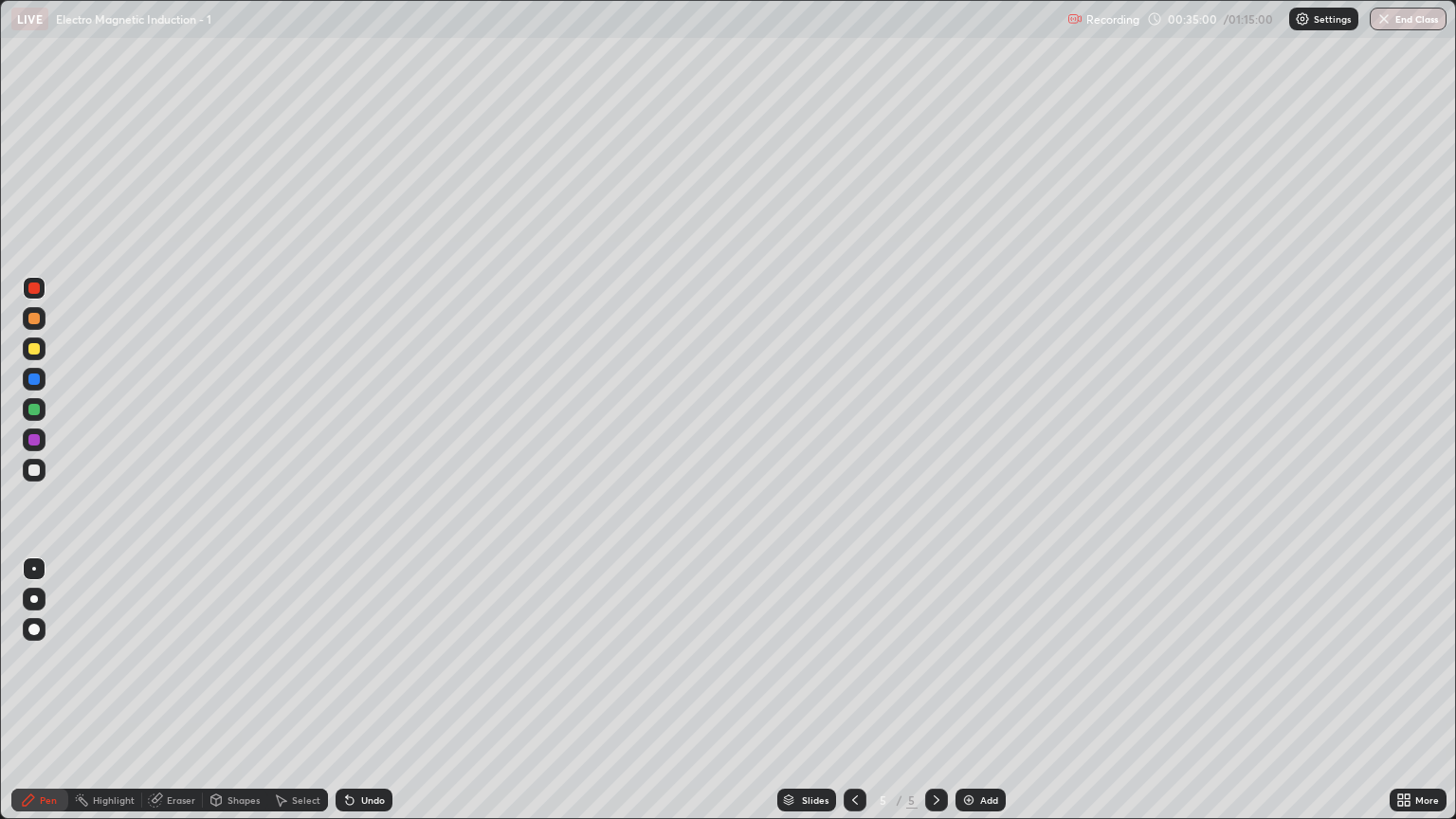 click on "Undo" at bounding box center (373, 800) 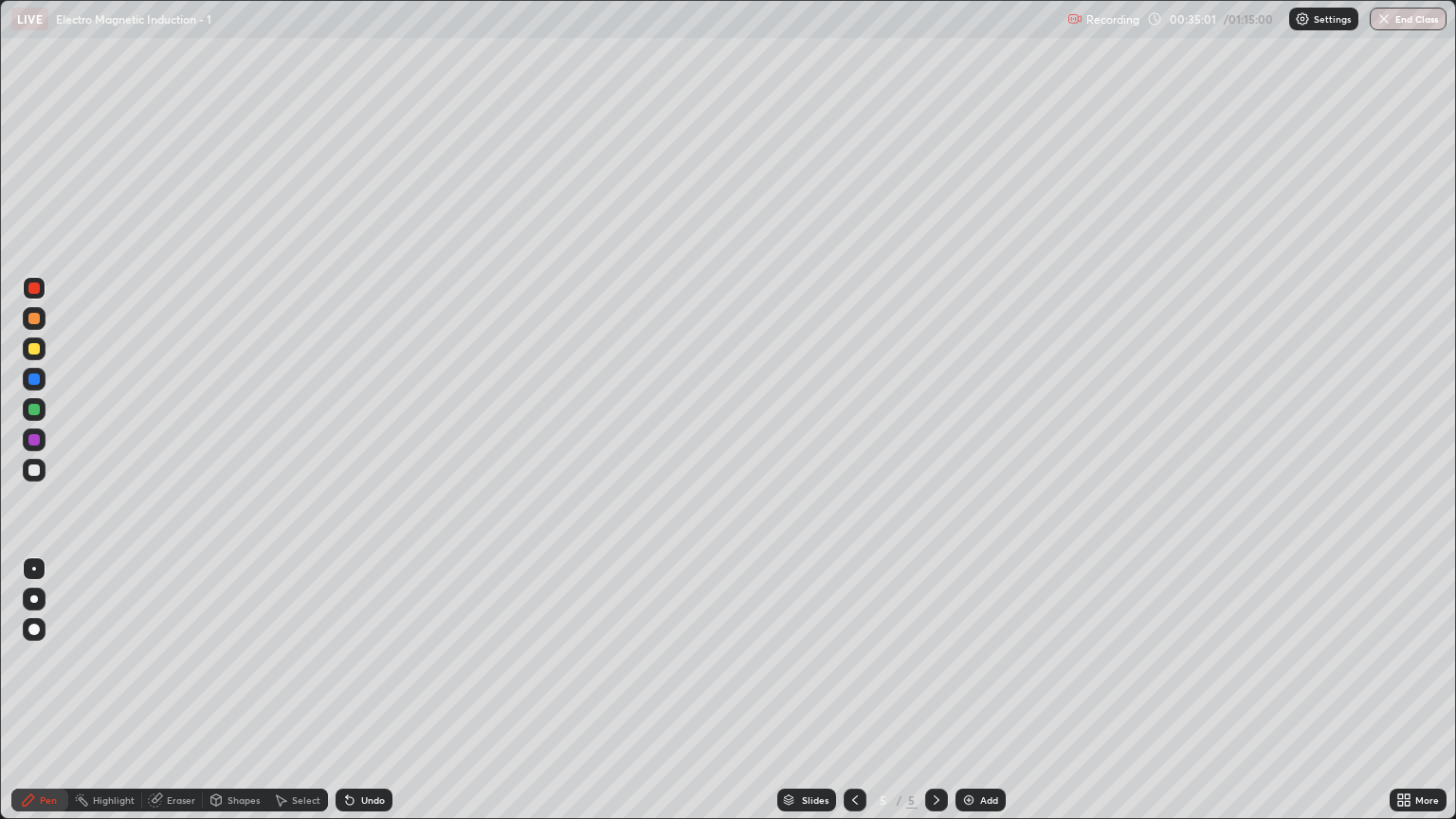click on "Undo" at bounding box center [364, 800] 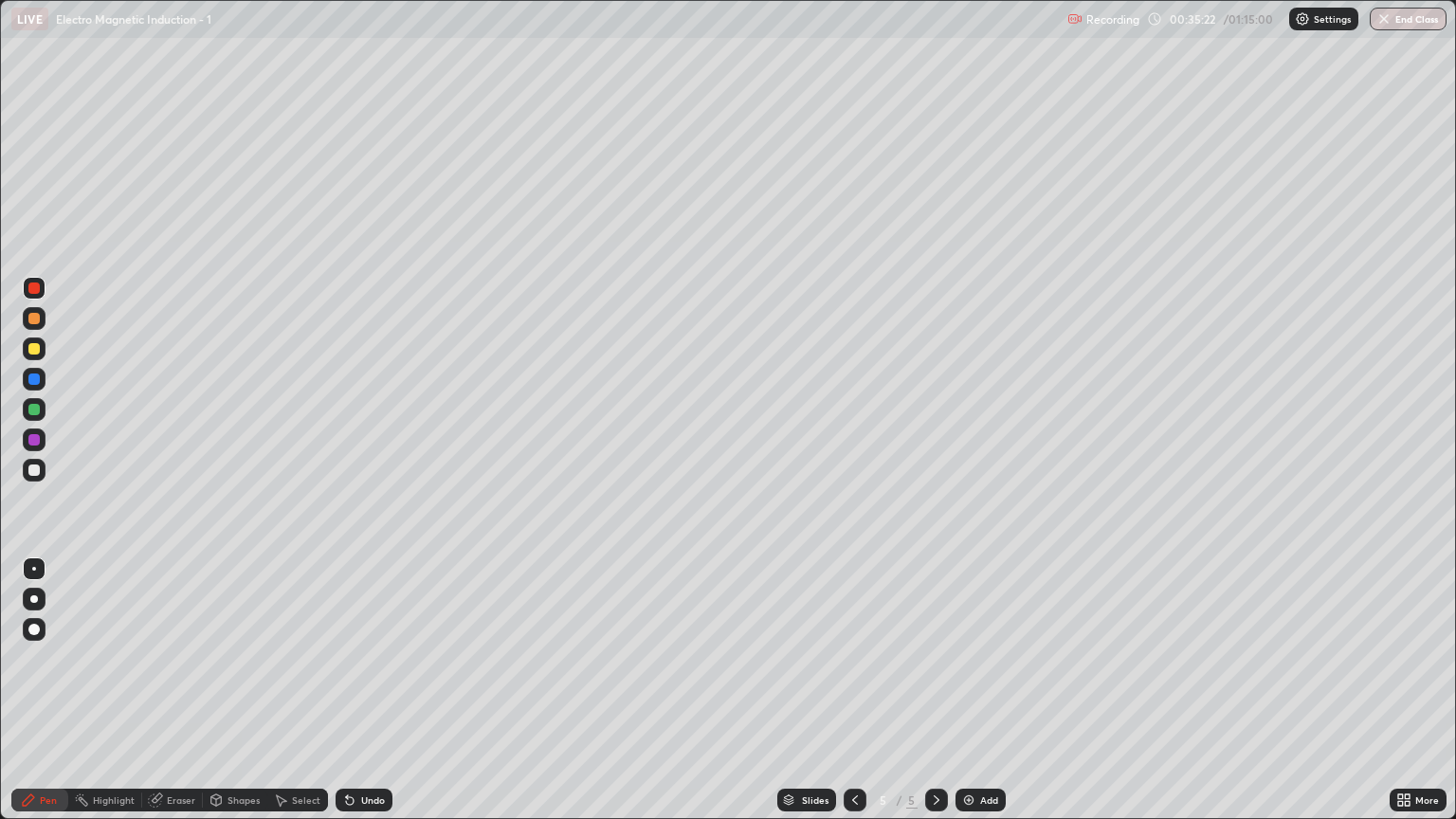 click at bounding box center [34, 410] 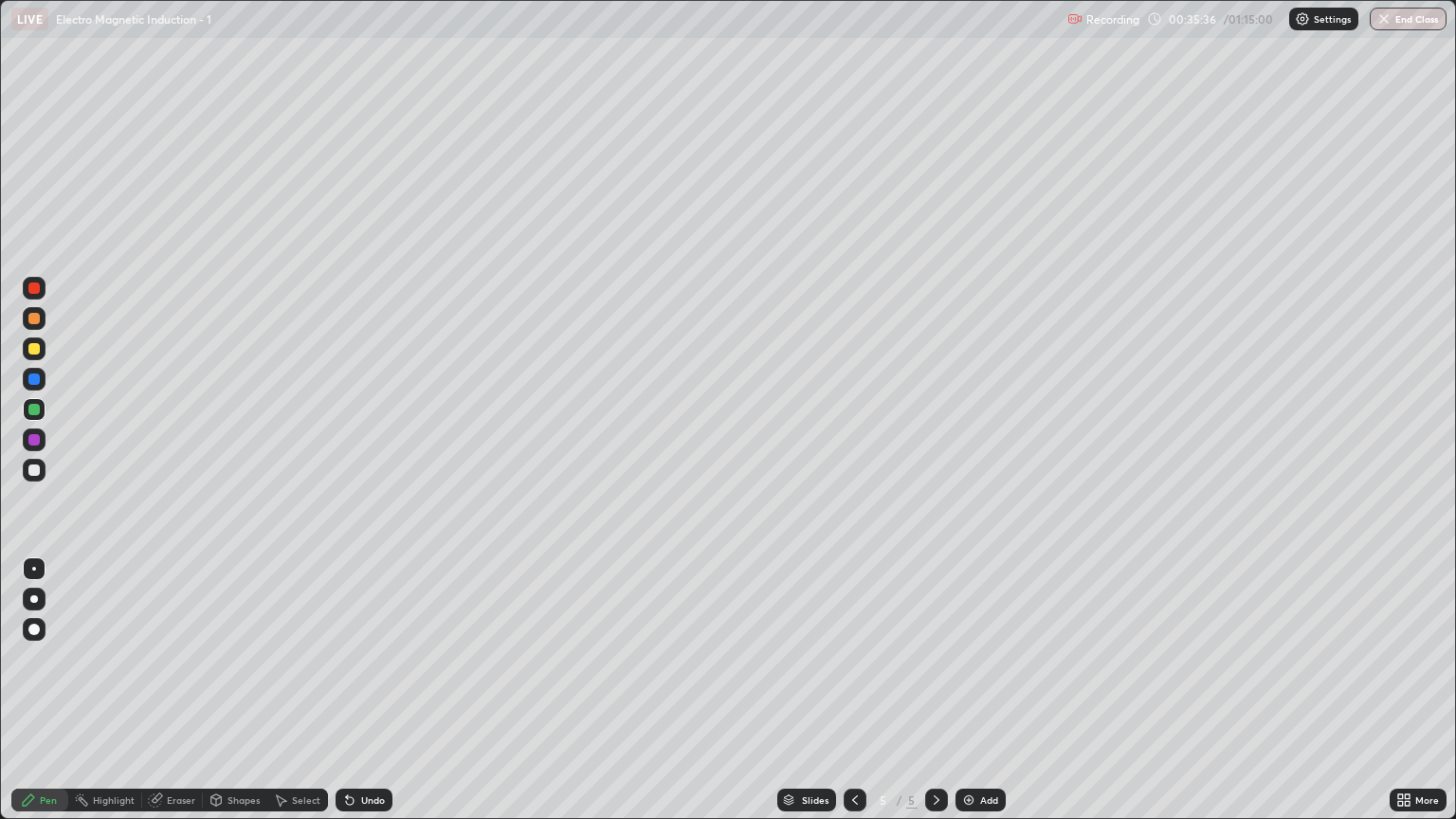 click at bounding box center [34, 379] 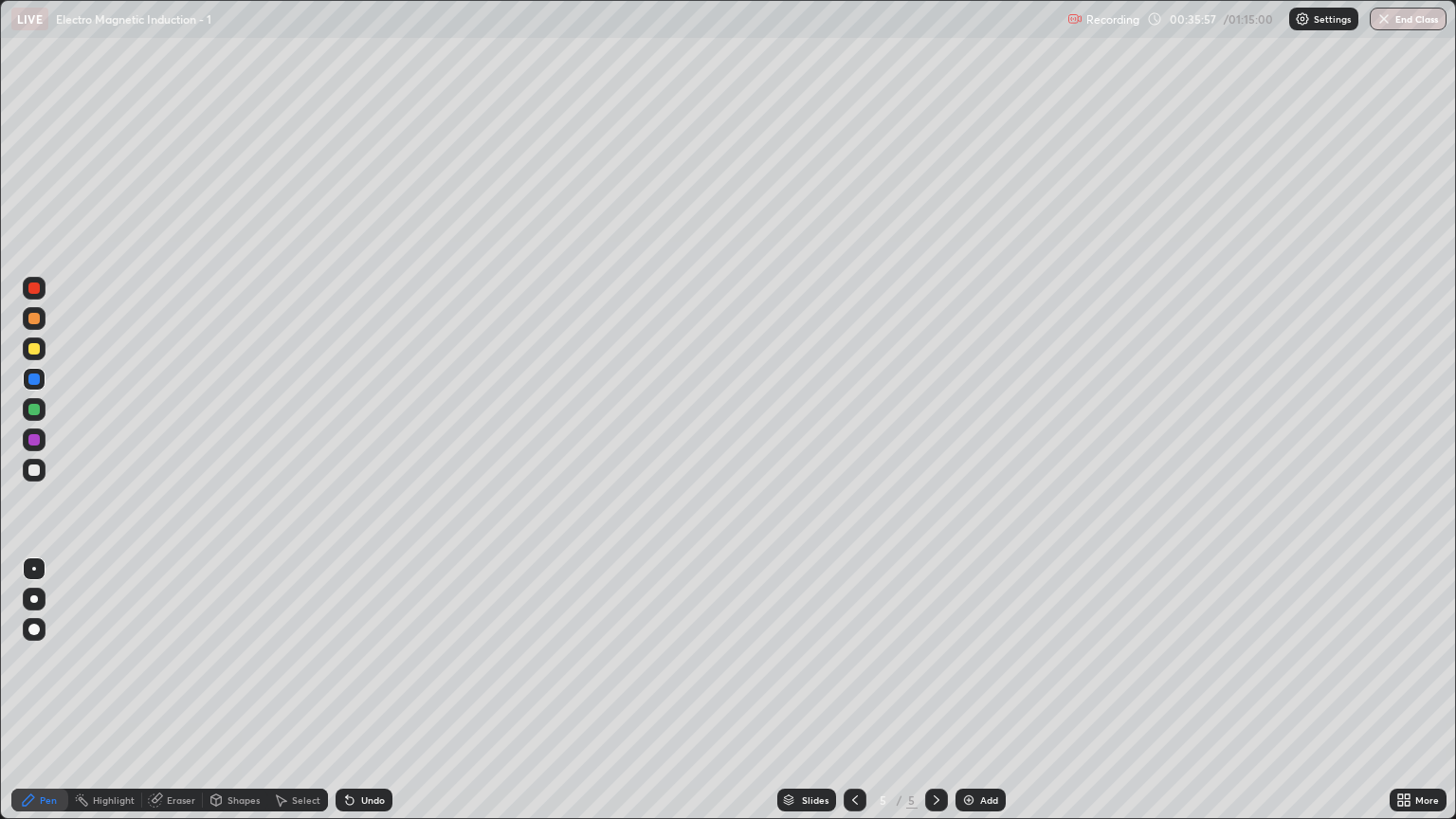 click at bounding box center (34, 470) 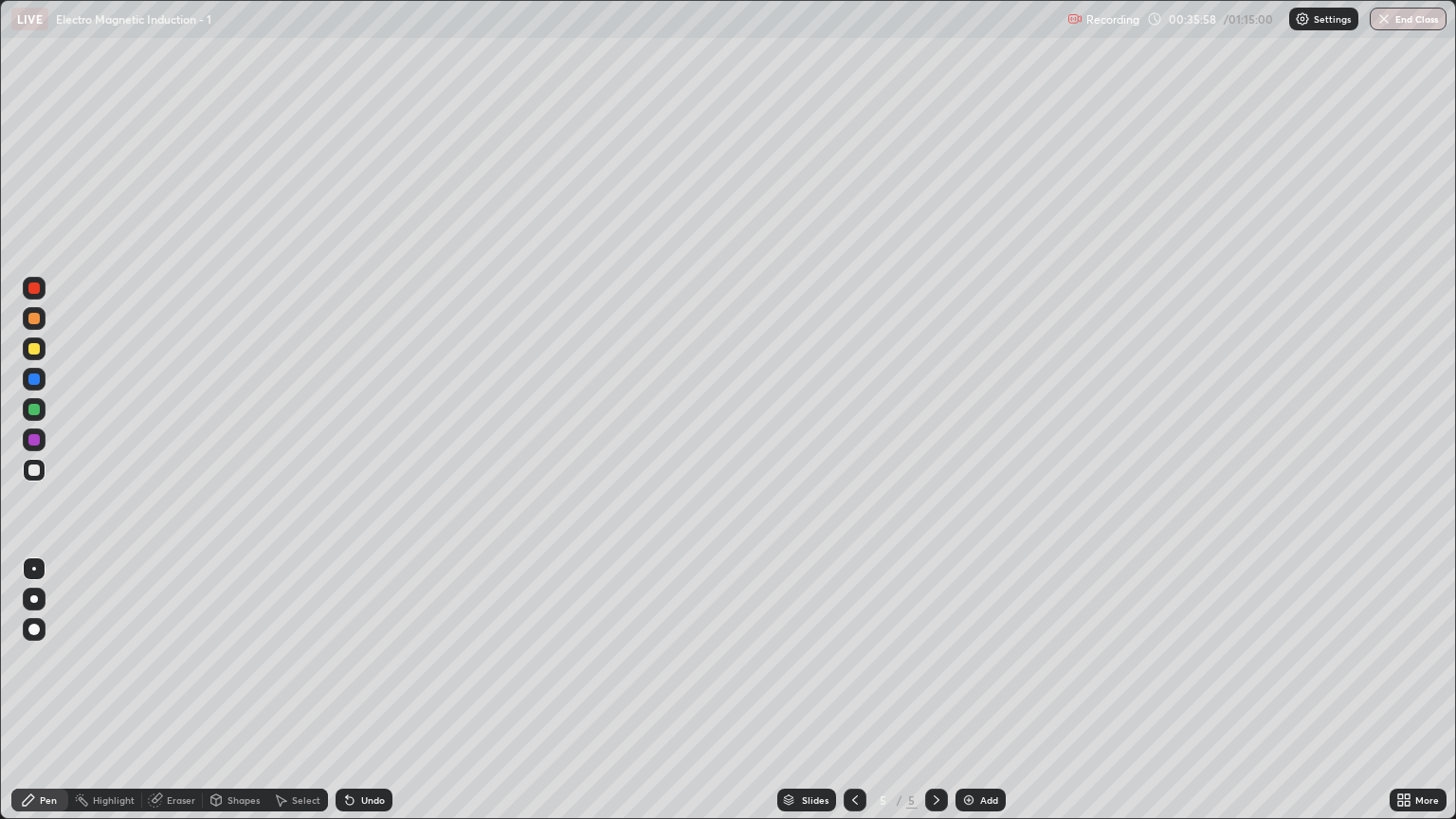 click on "Shapes" at bounding box center [244, 800] 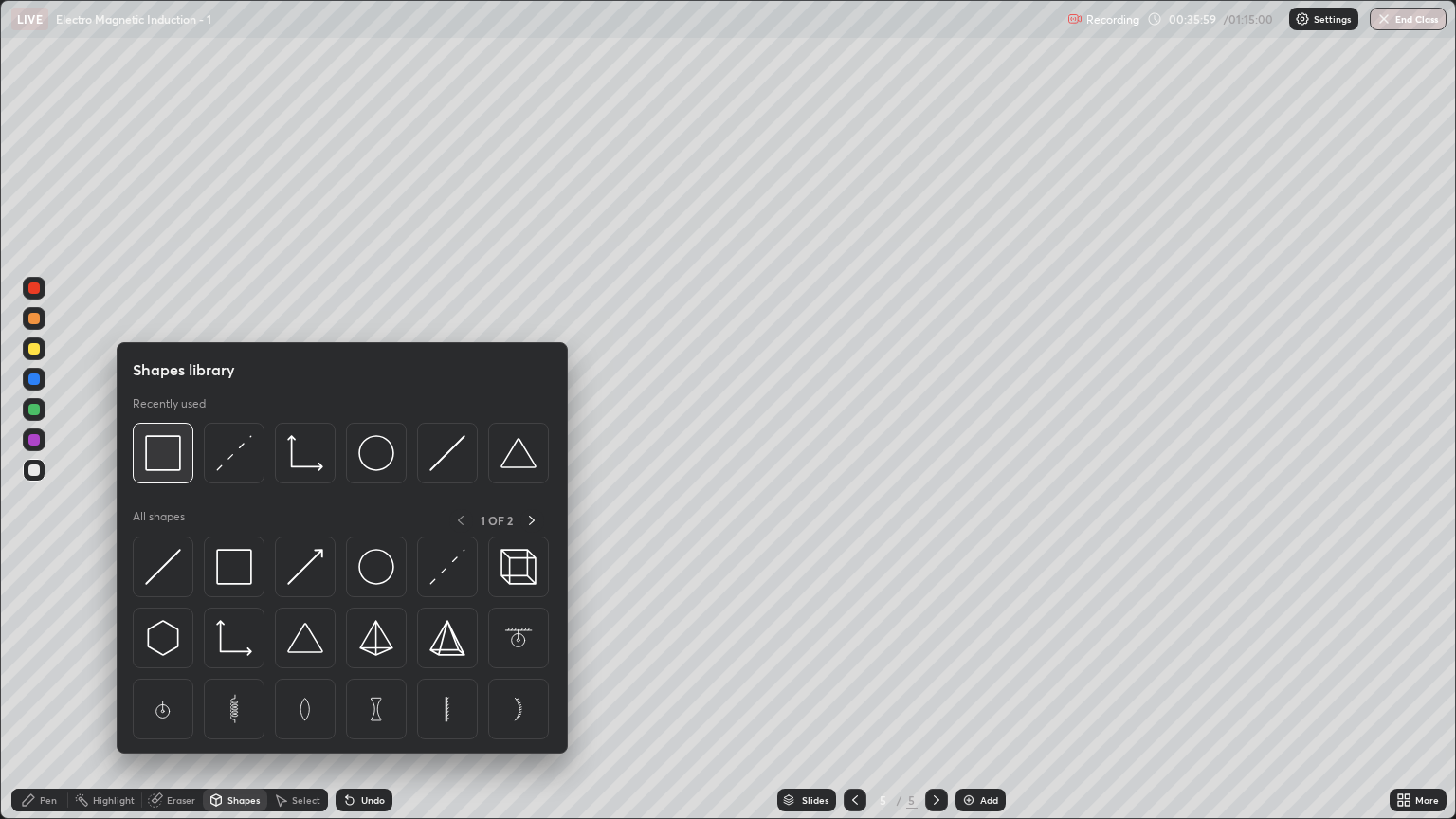 click at bounding box center (163, 453) 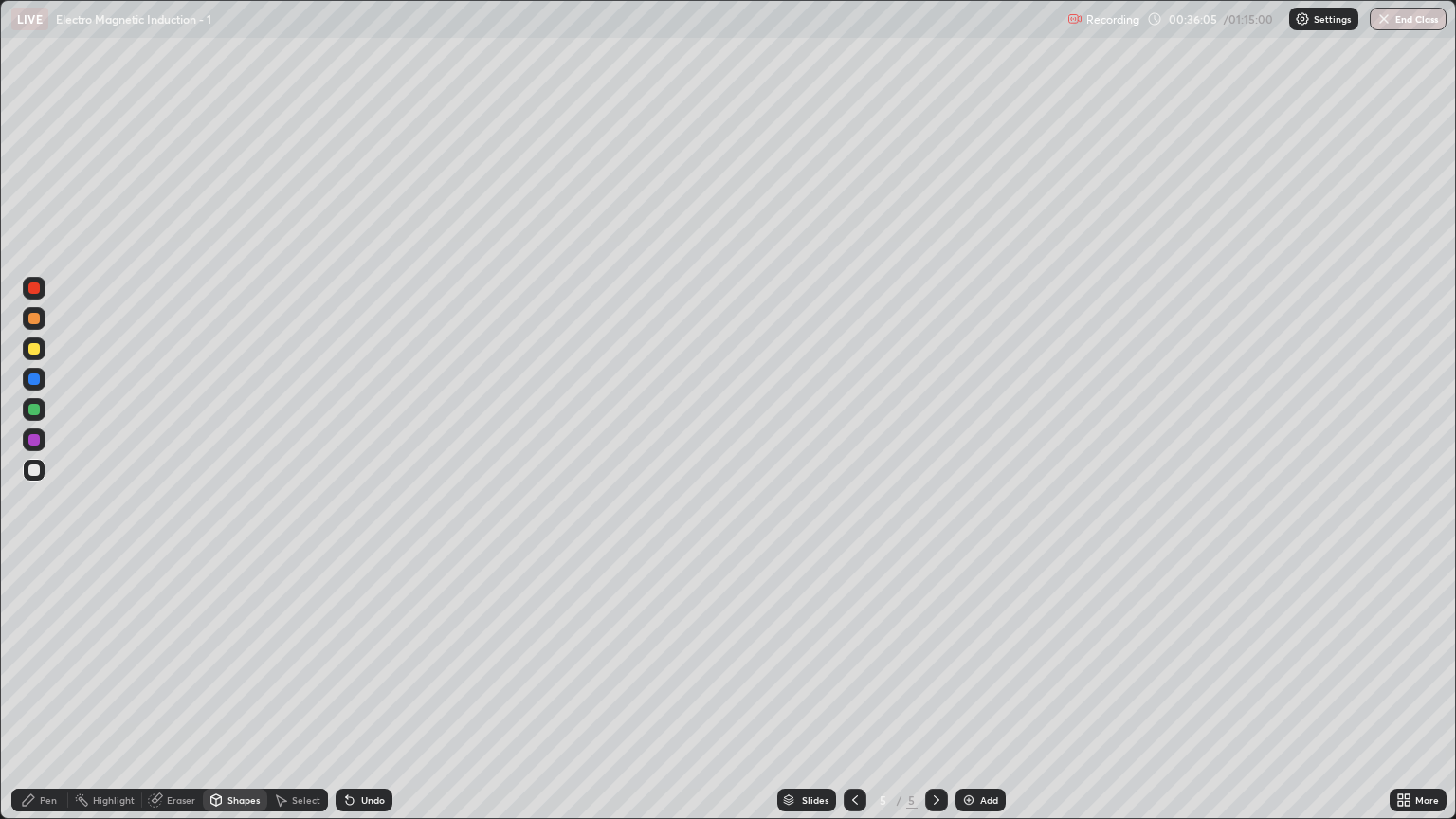 click on "Pen" at bounding box center [48, 800] 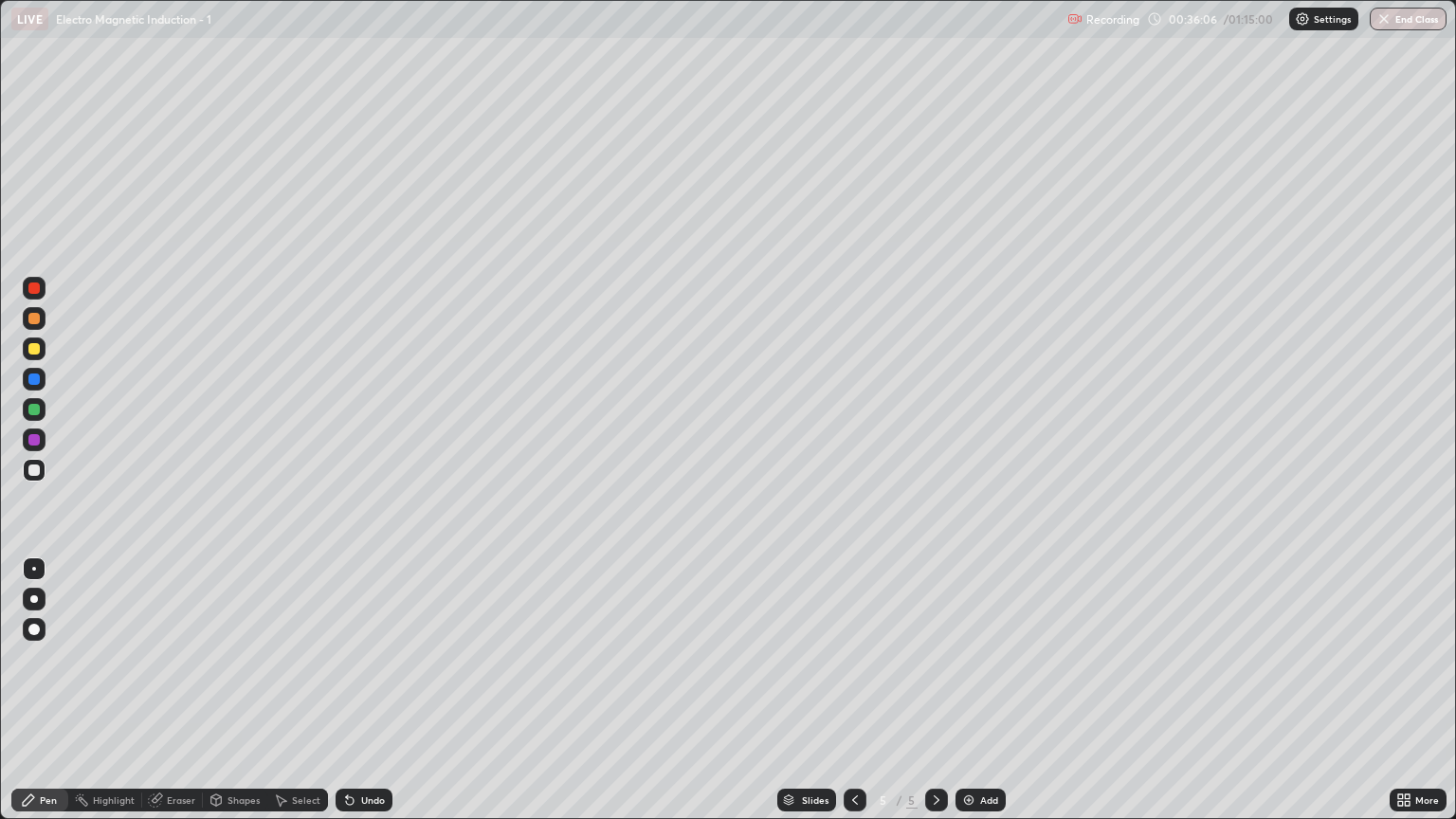 click at bounding box center (34, 349) 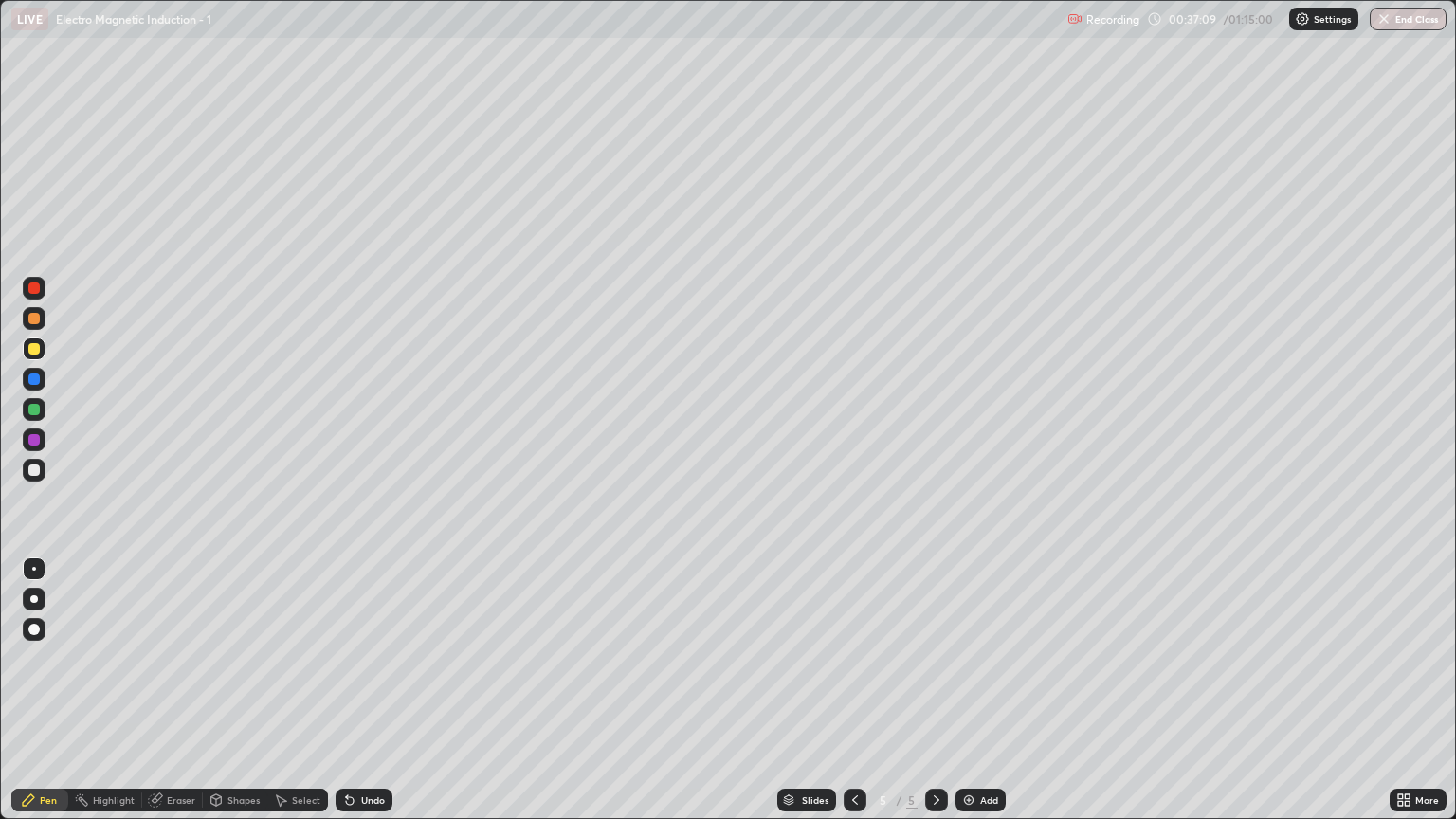 click at bounding box center (34, 470) 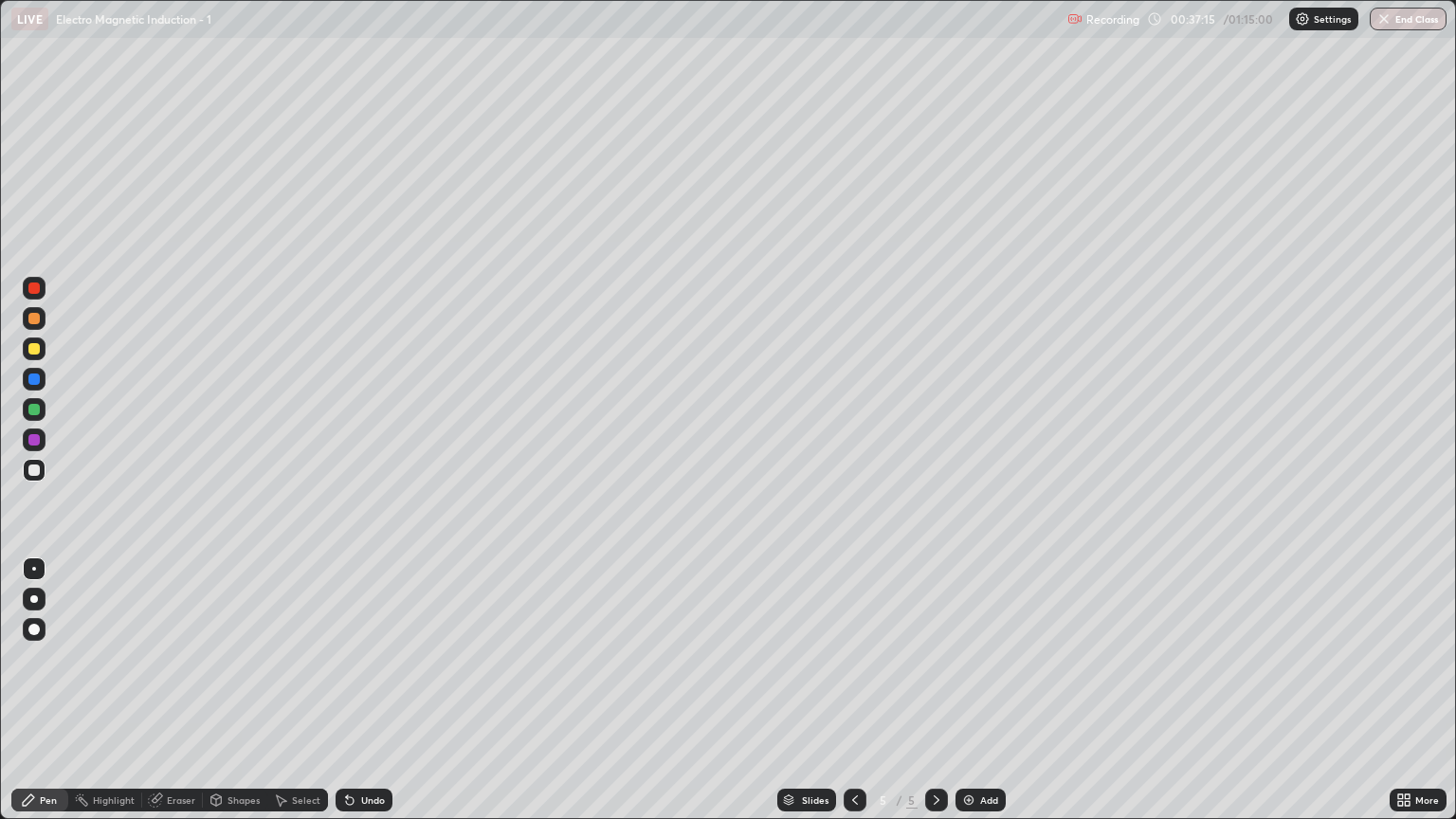 click on "Eraser" at bounding box center [181, 800] 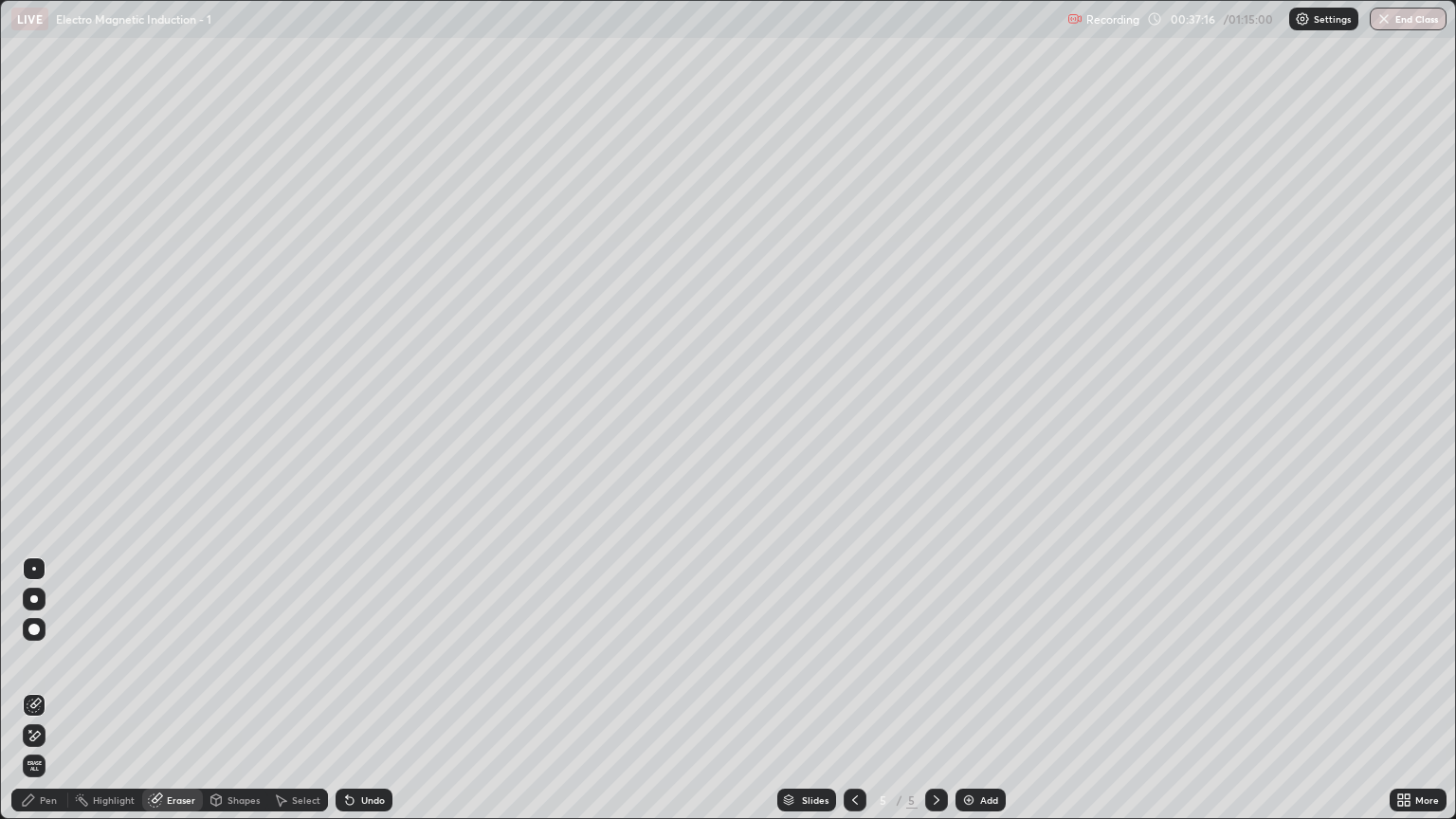 click on "Shapes" at bounding box center [244, 800] 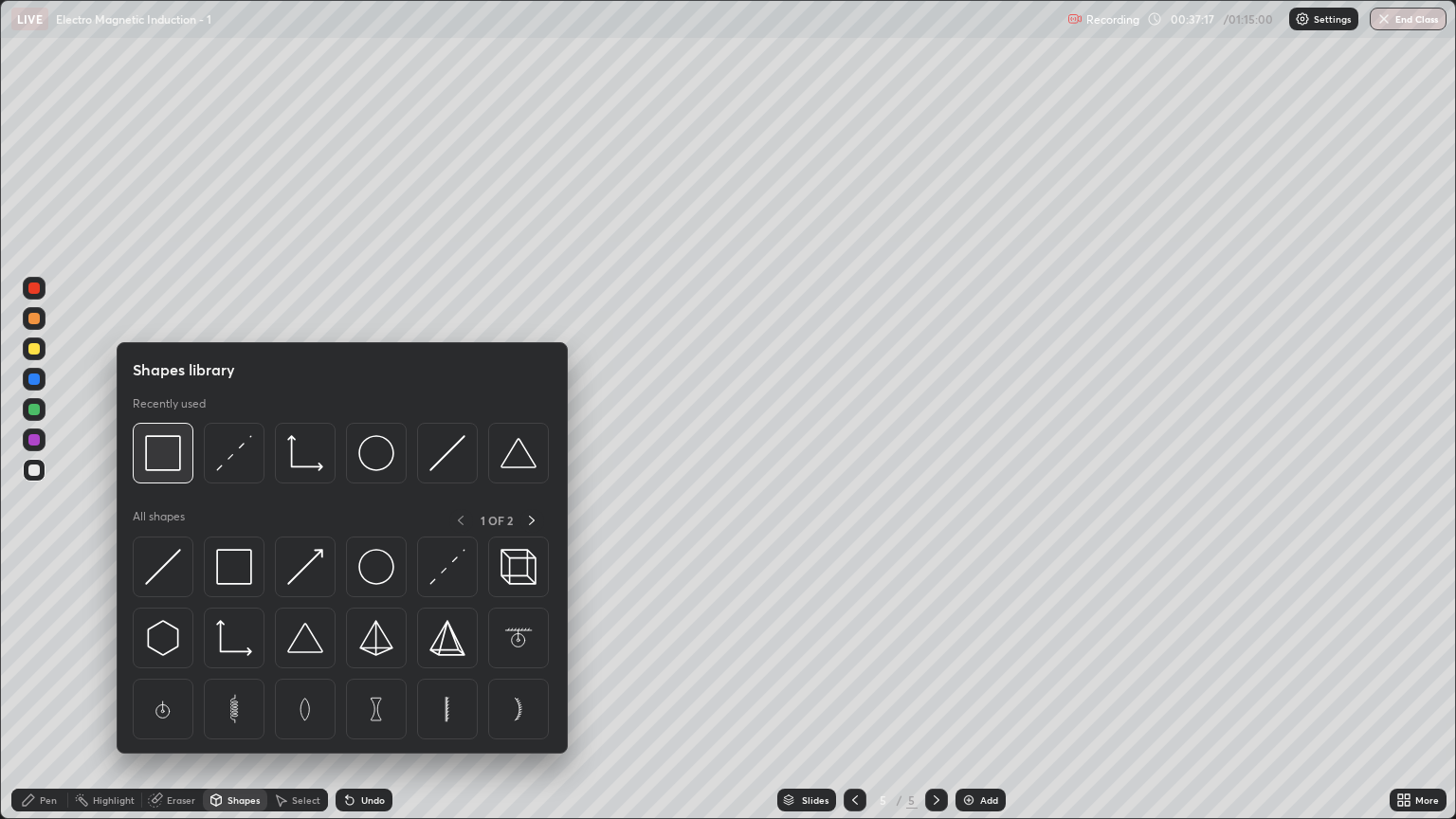 click at bounding box center [163, 453] 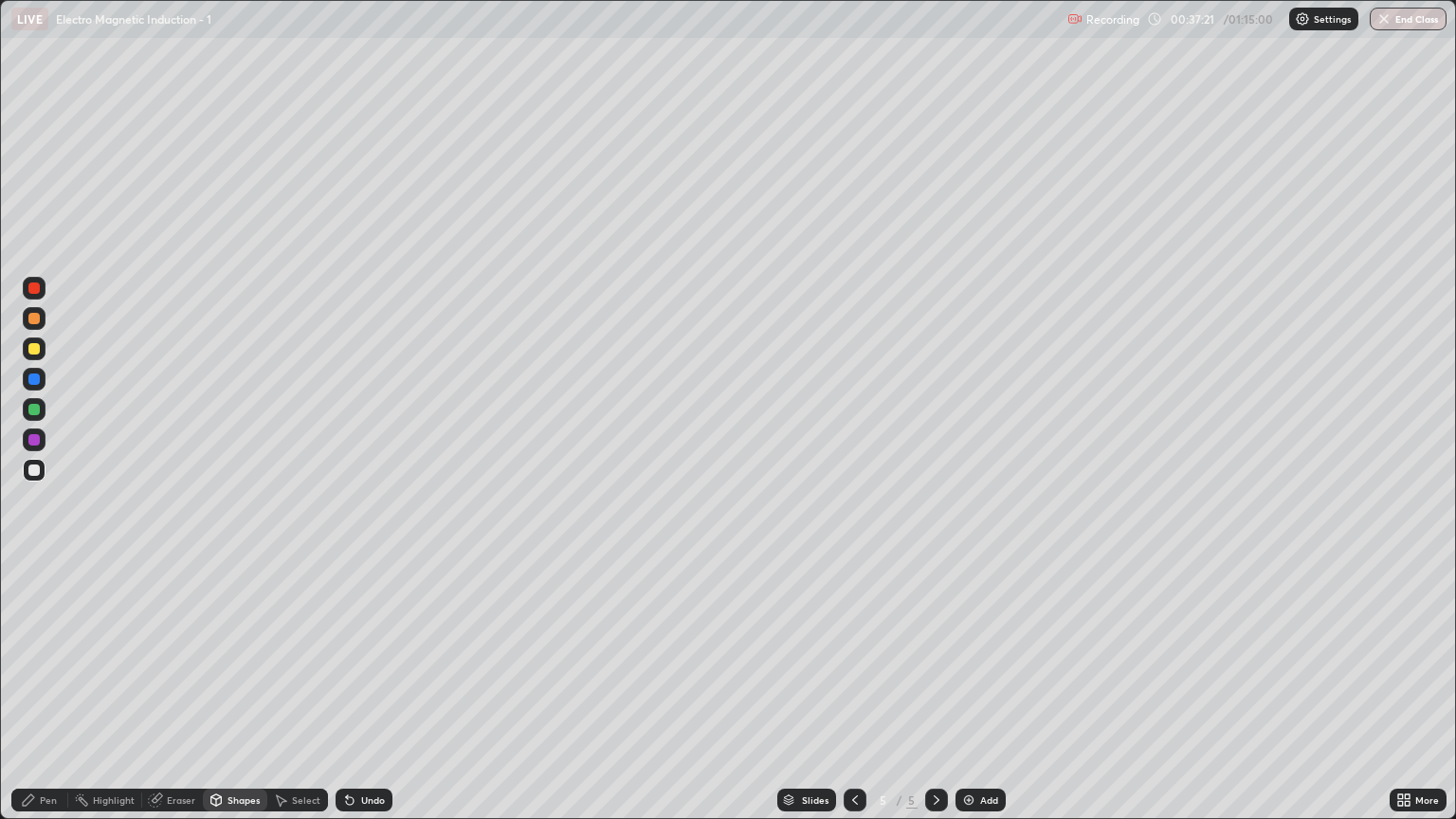 click on "Pen" at bounding box center (40, 800) 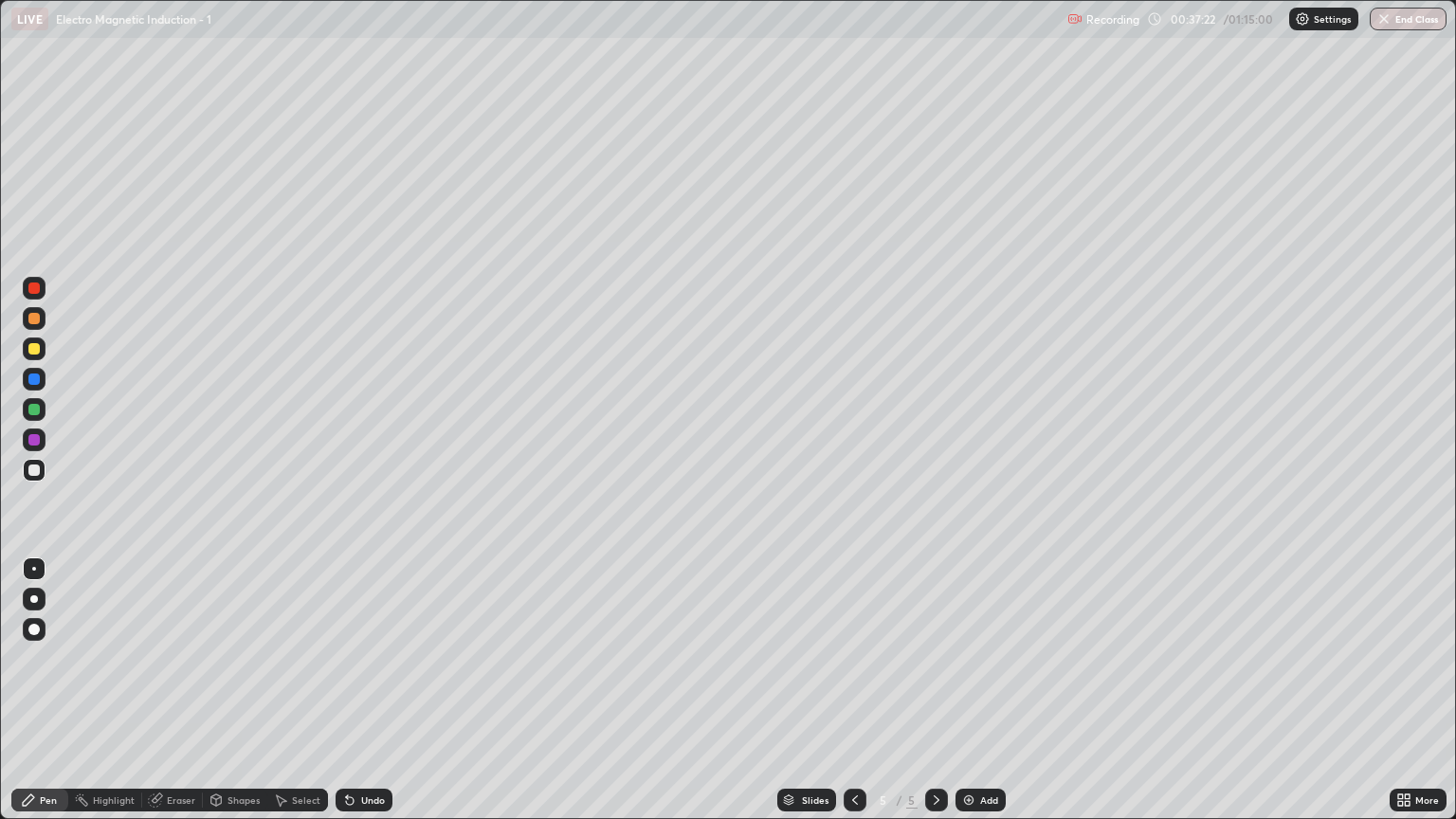 click at bounding box center (34, 349) 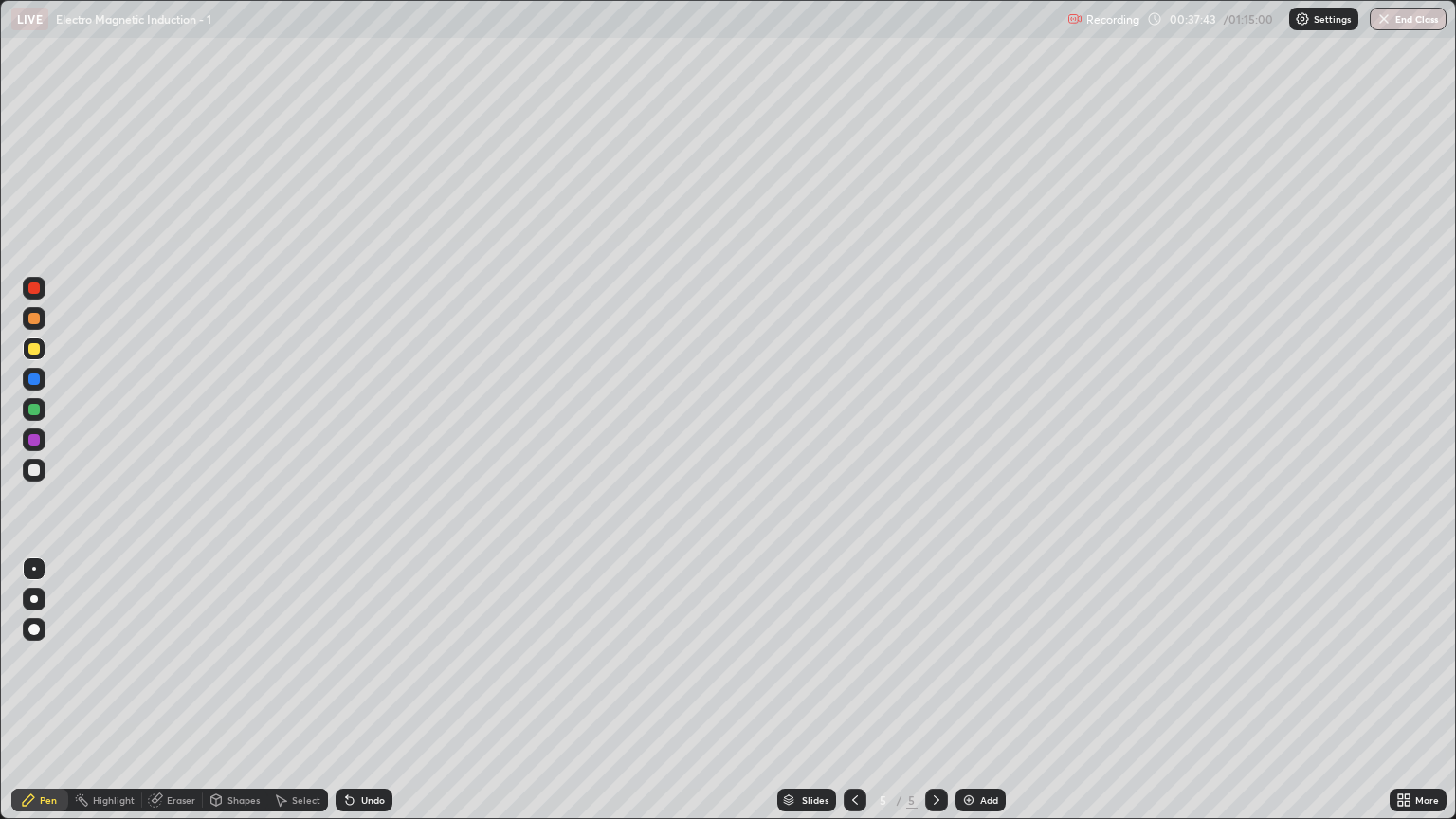 click at bounding box center (34, 410) 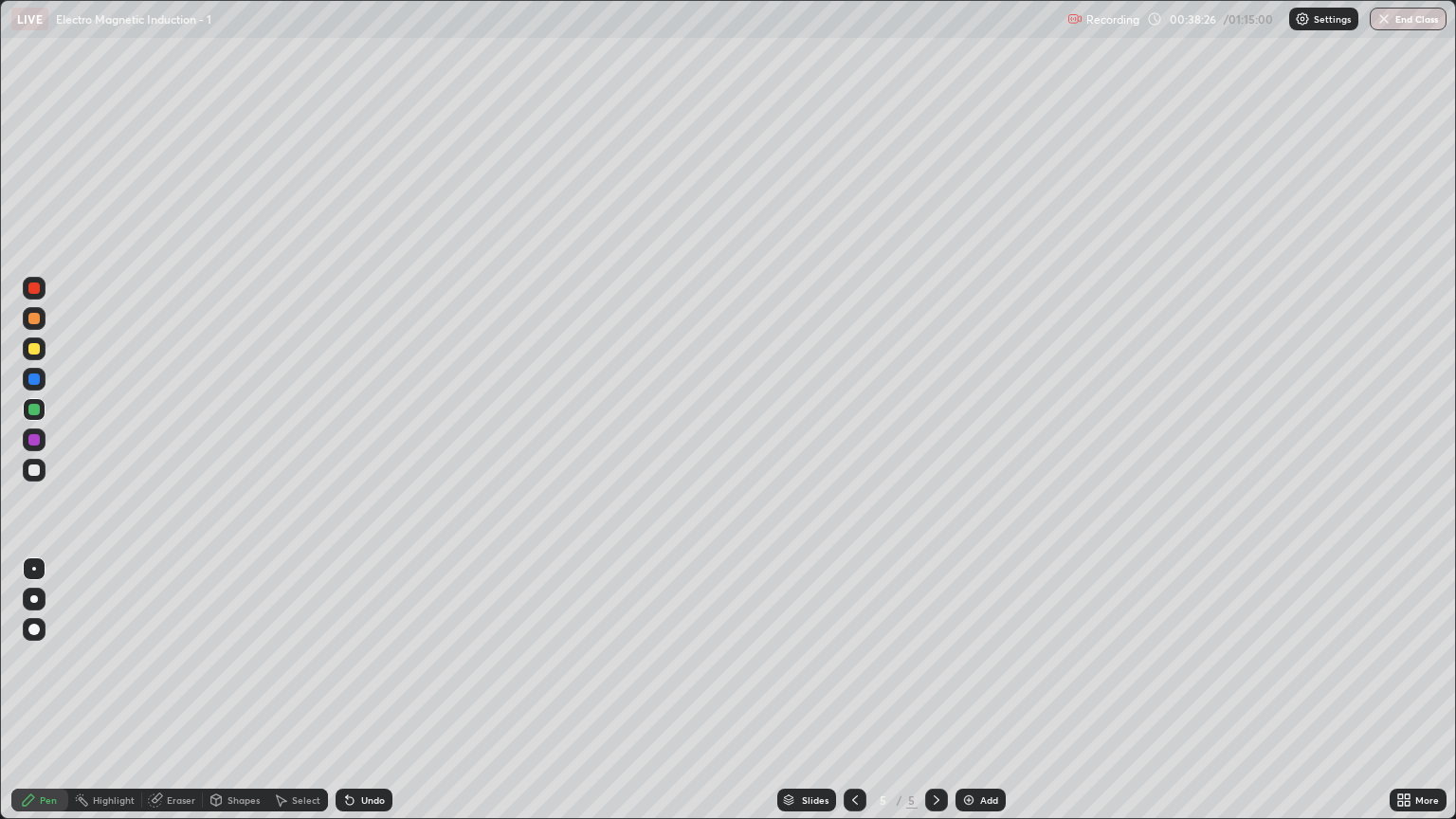 click at bounding box center [34, 470] 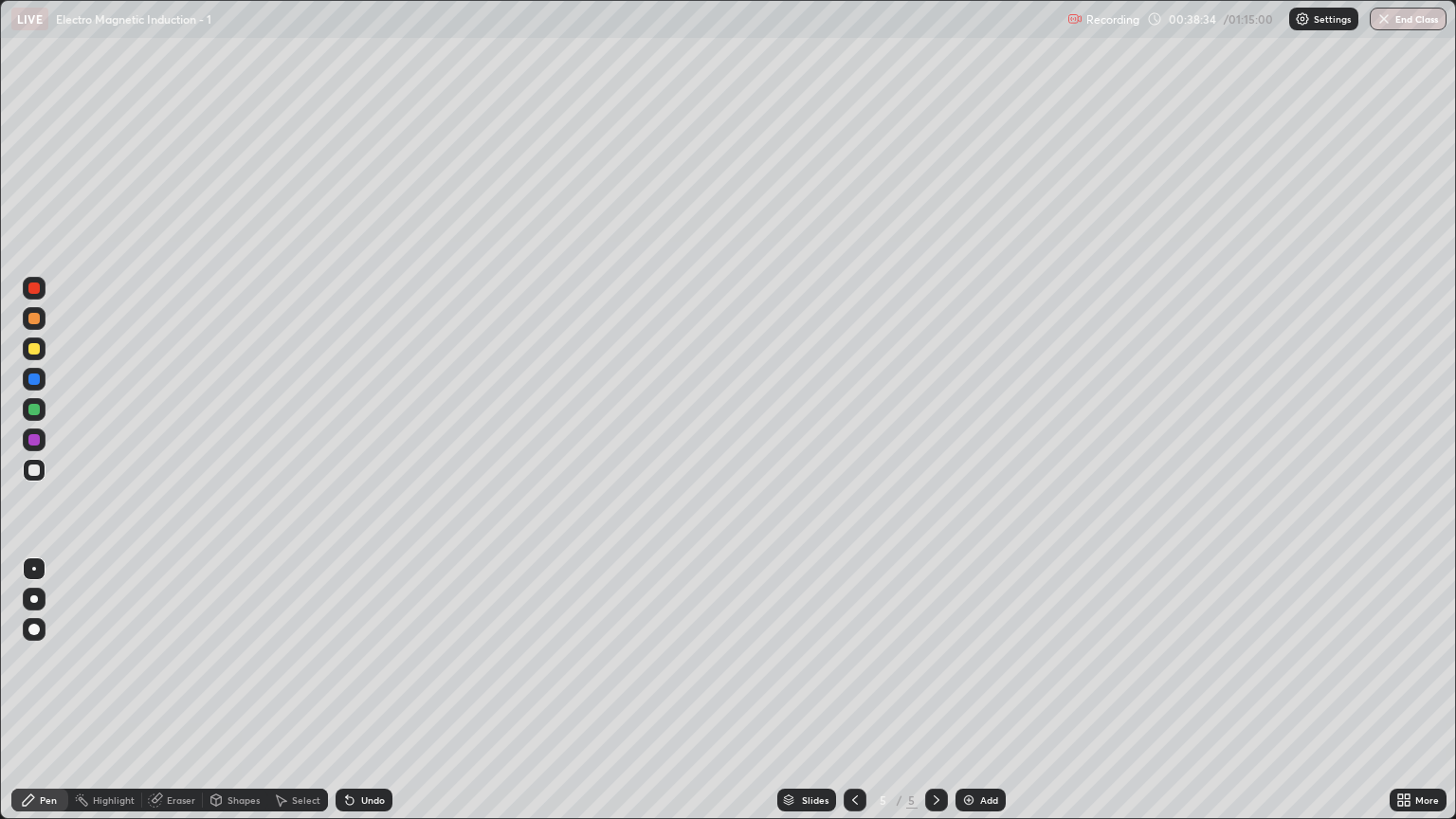 click on "Undo" at bounding box center (373, 800) 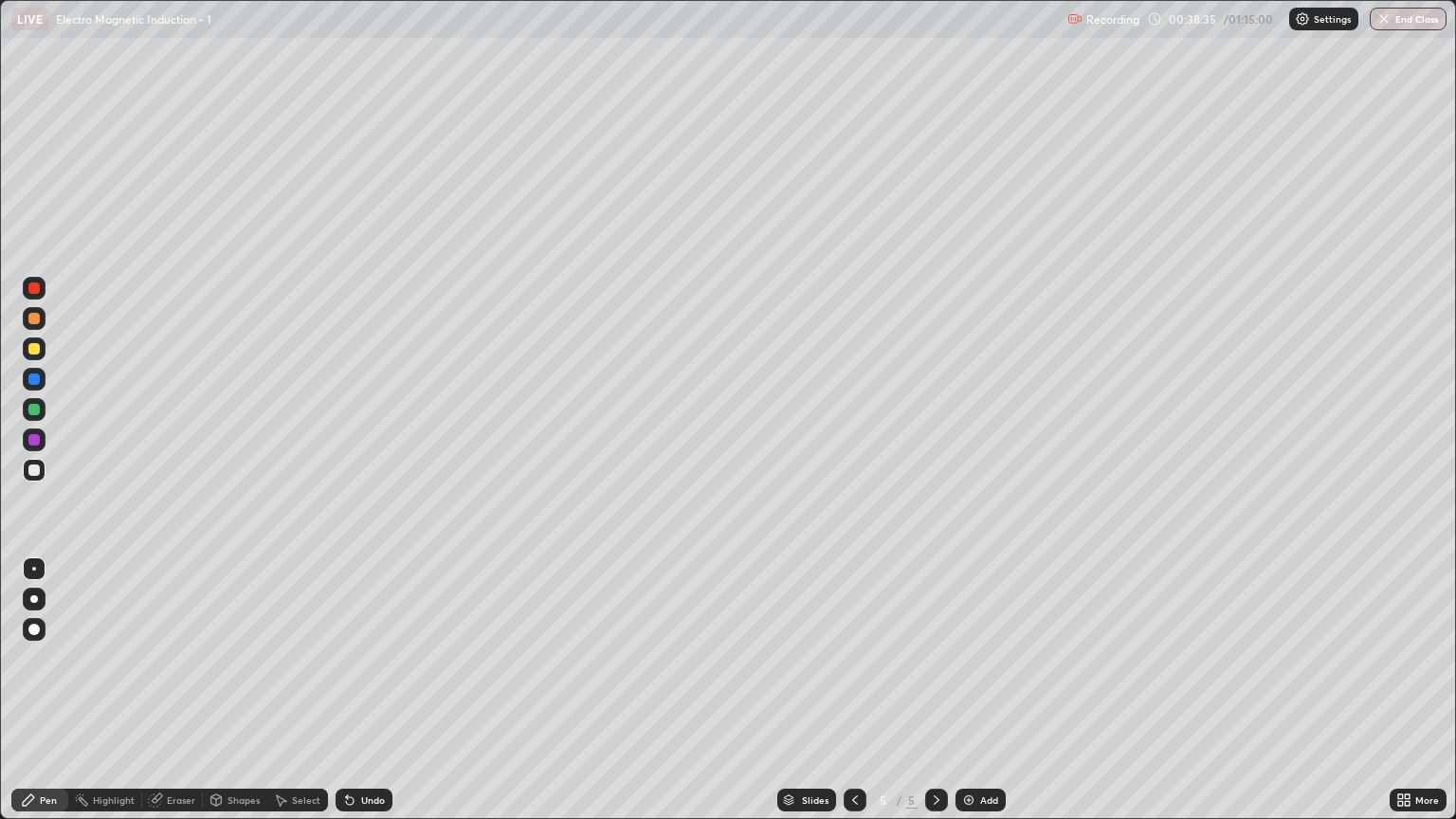 click on "Undo" at bounding box center [364, 800] 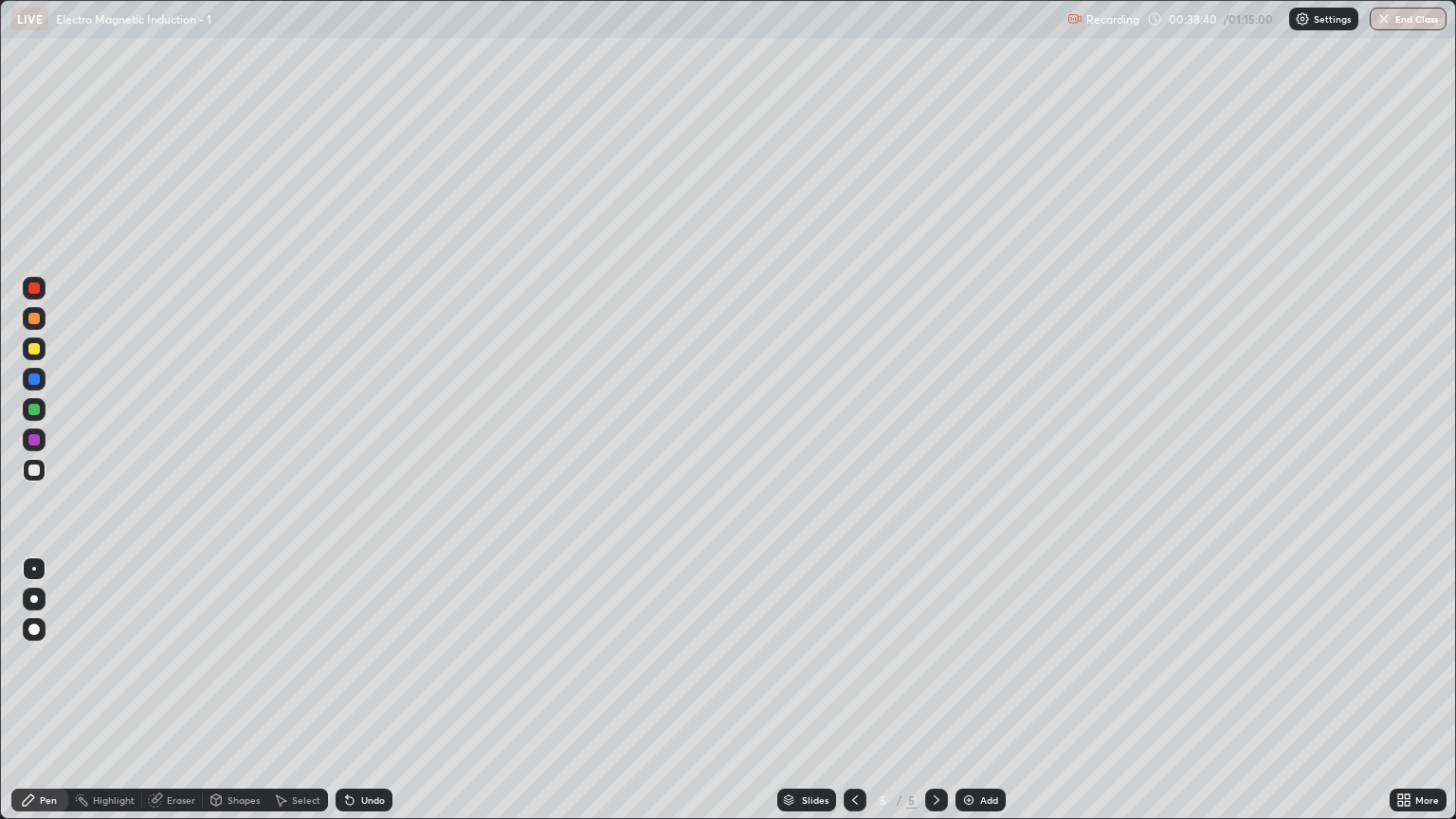 click on "Shapes" at bounding box center [244, 800] 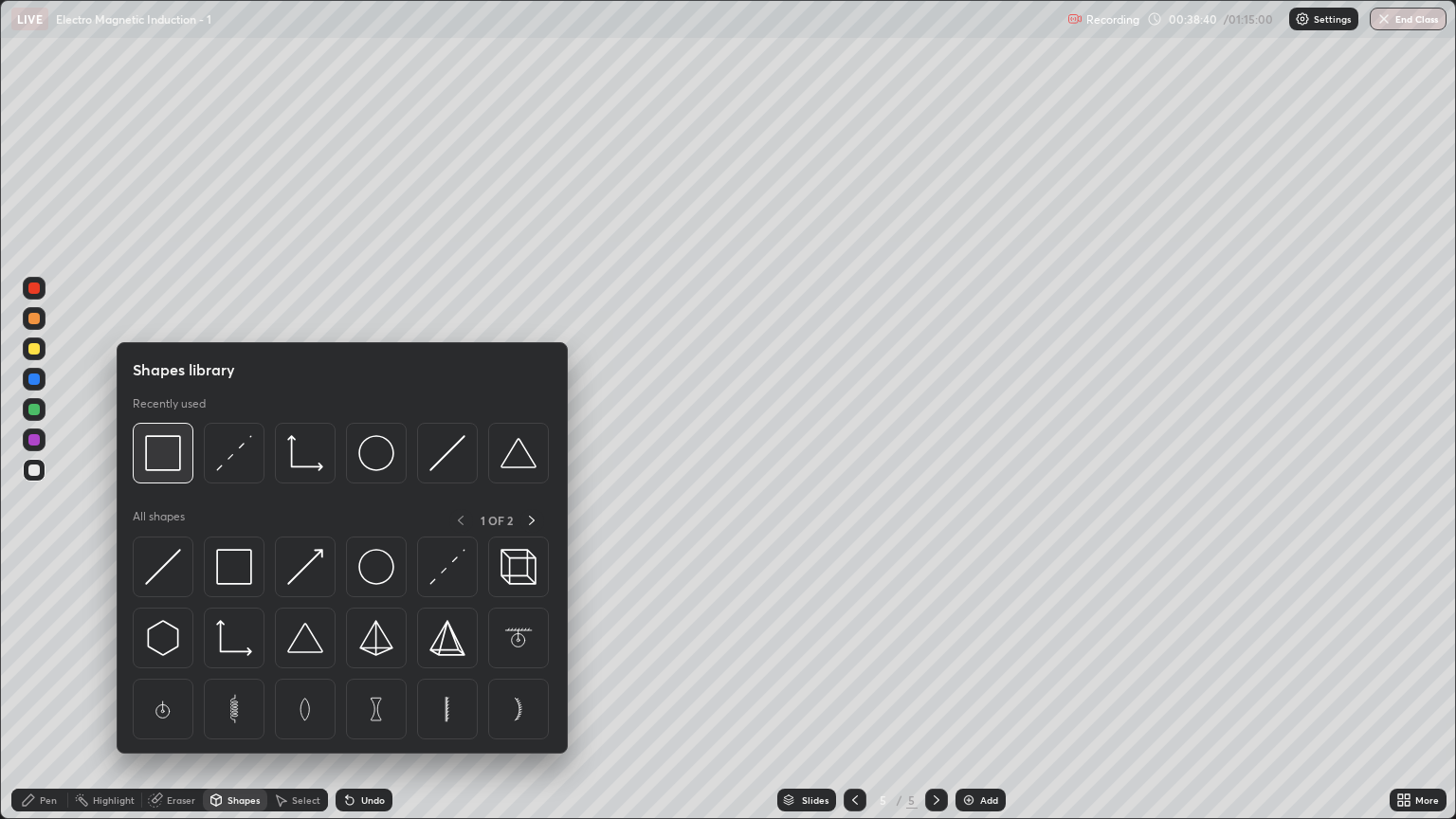 click at bounding box center (163, 453) 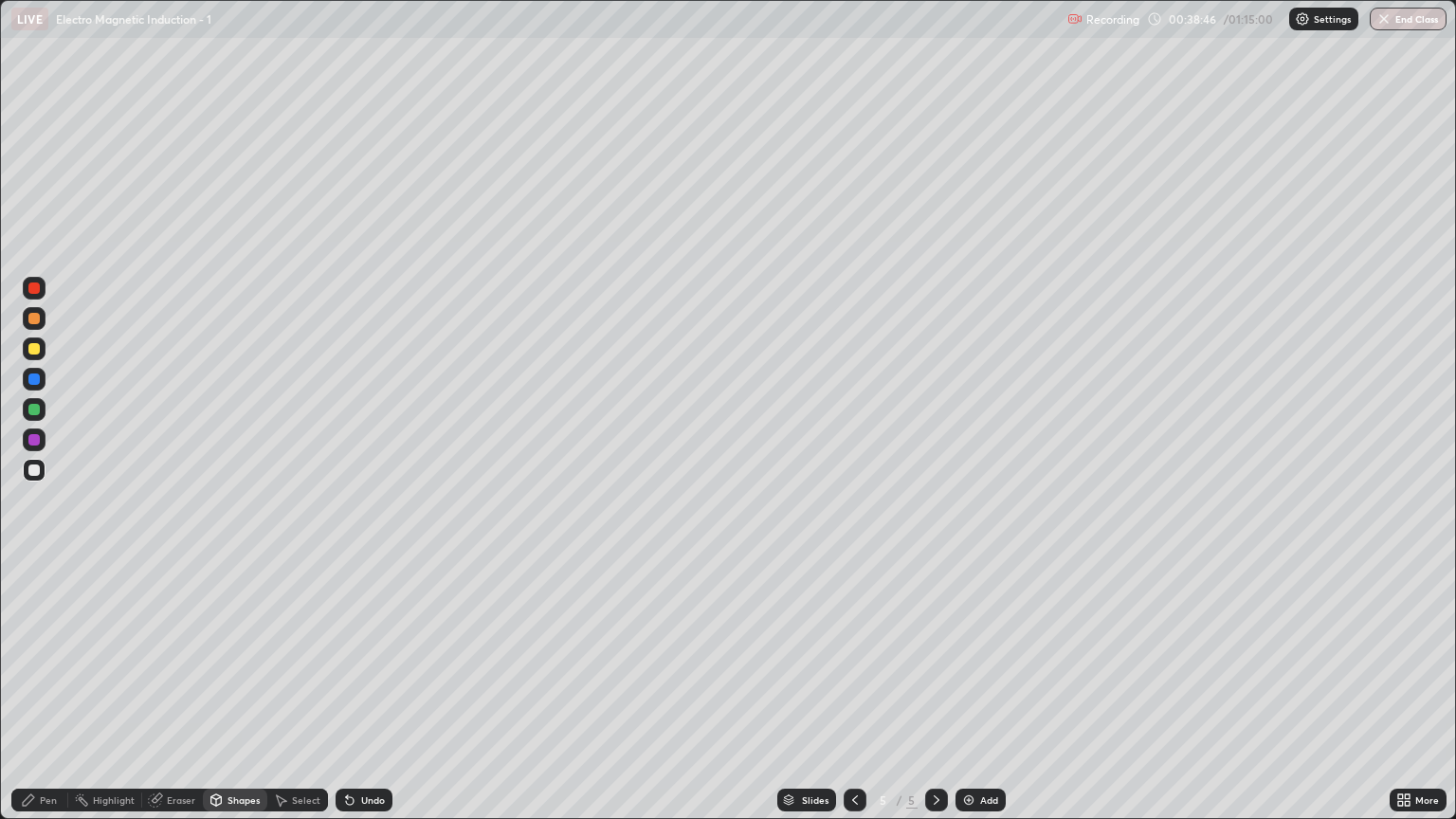 click on "Pen" at bounding box center [48, 800] 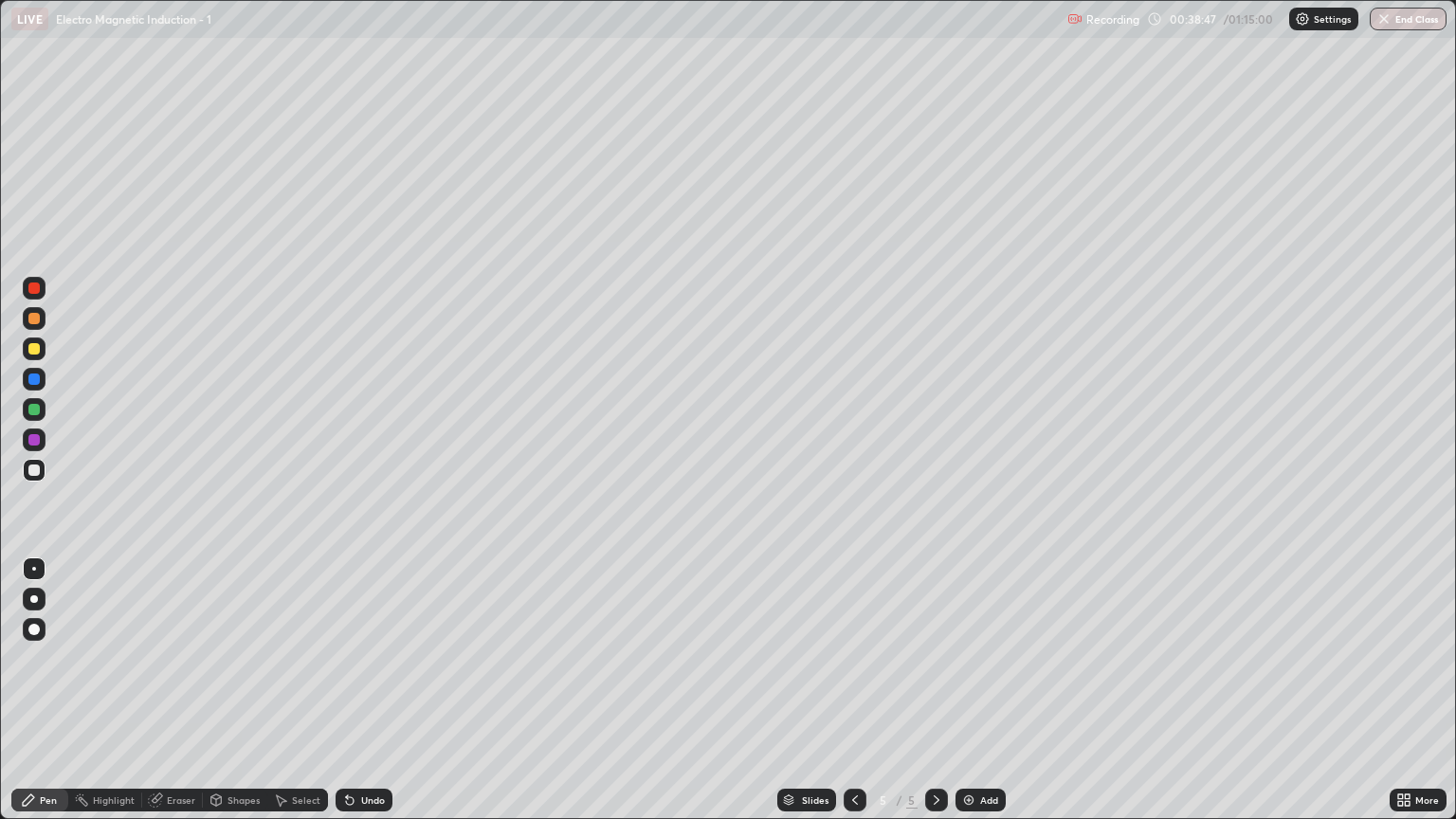 click at bounding box center (34, 349) 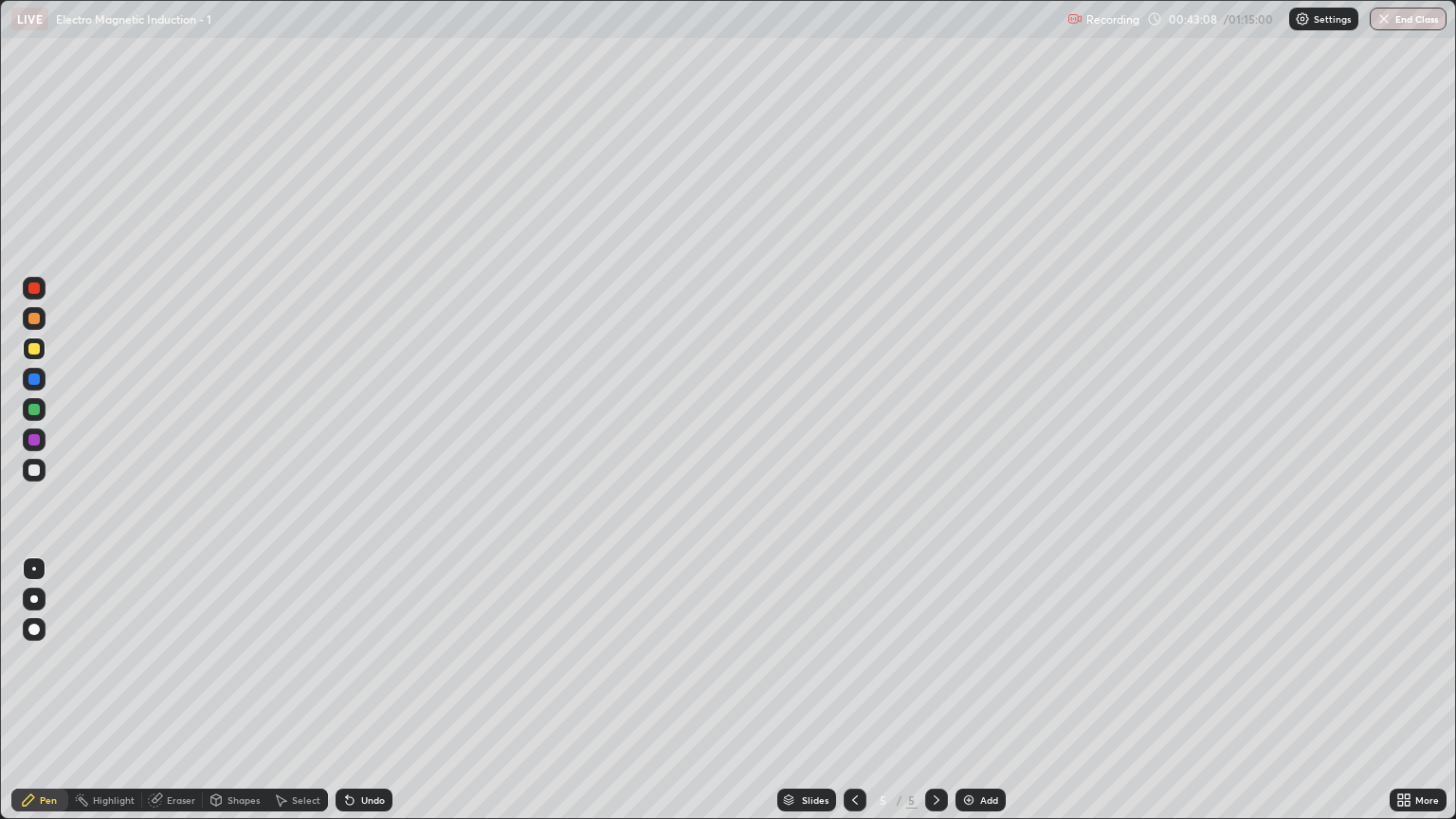 click on "Add" at bounding box center (989, 800) 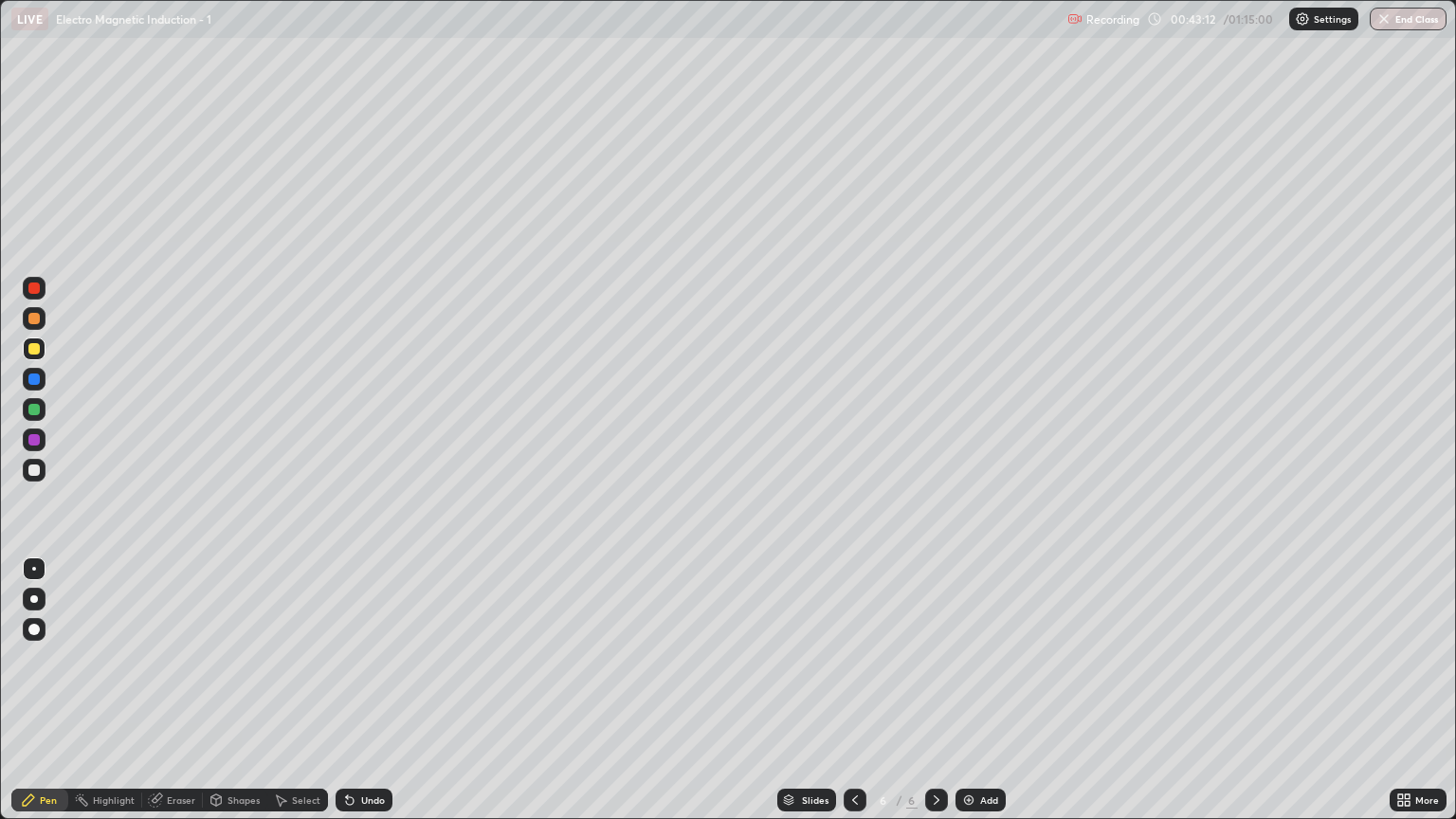 click at bounding box center [34, 470] 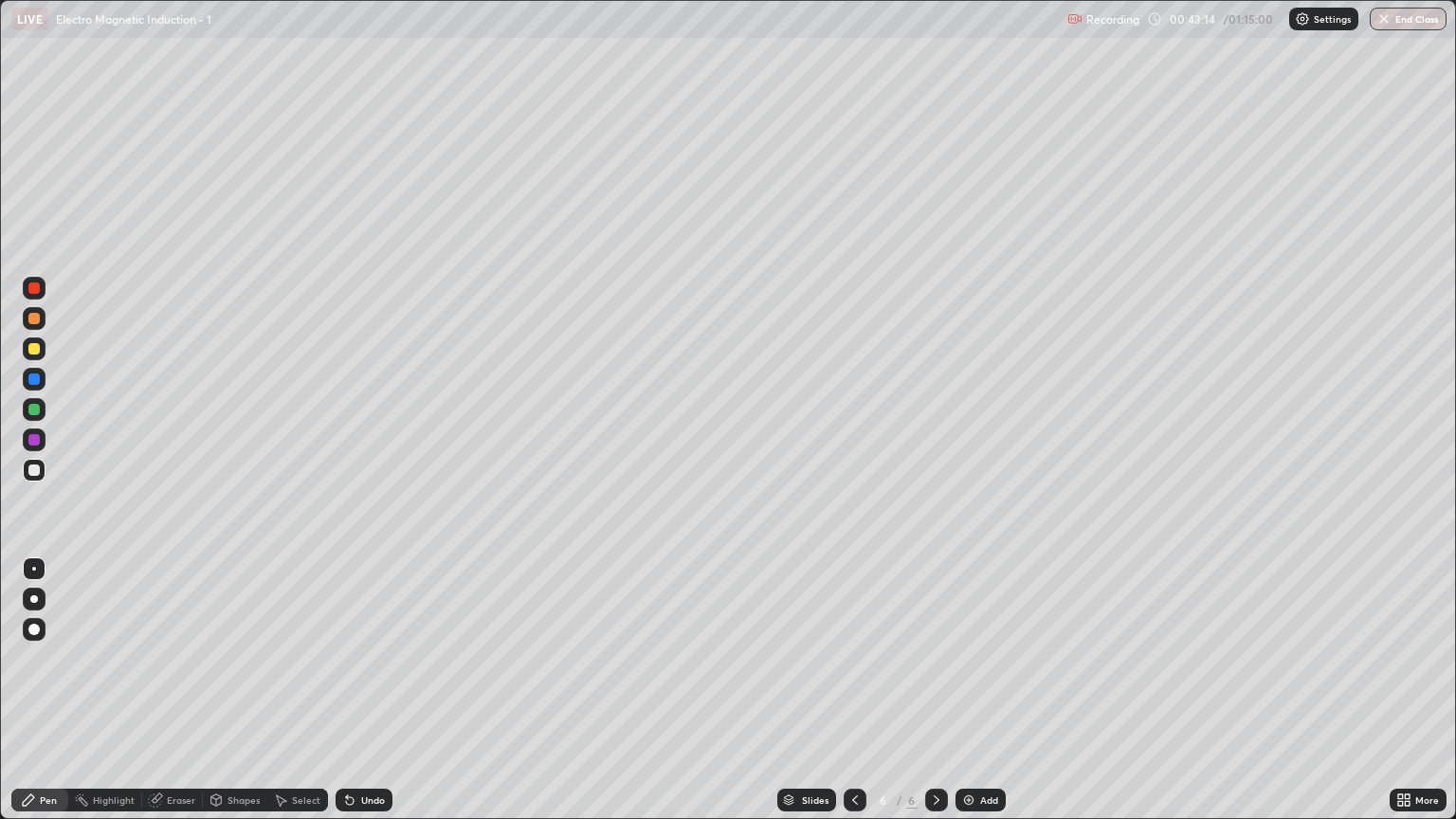 click on "Shapes" at bounding box center (235, 800) 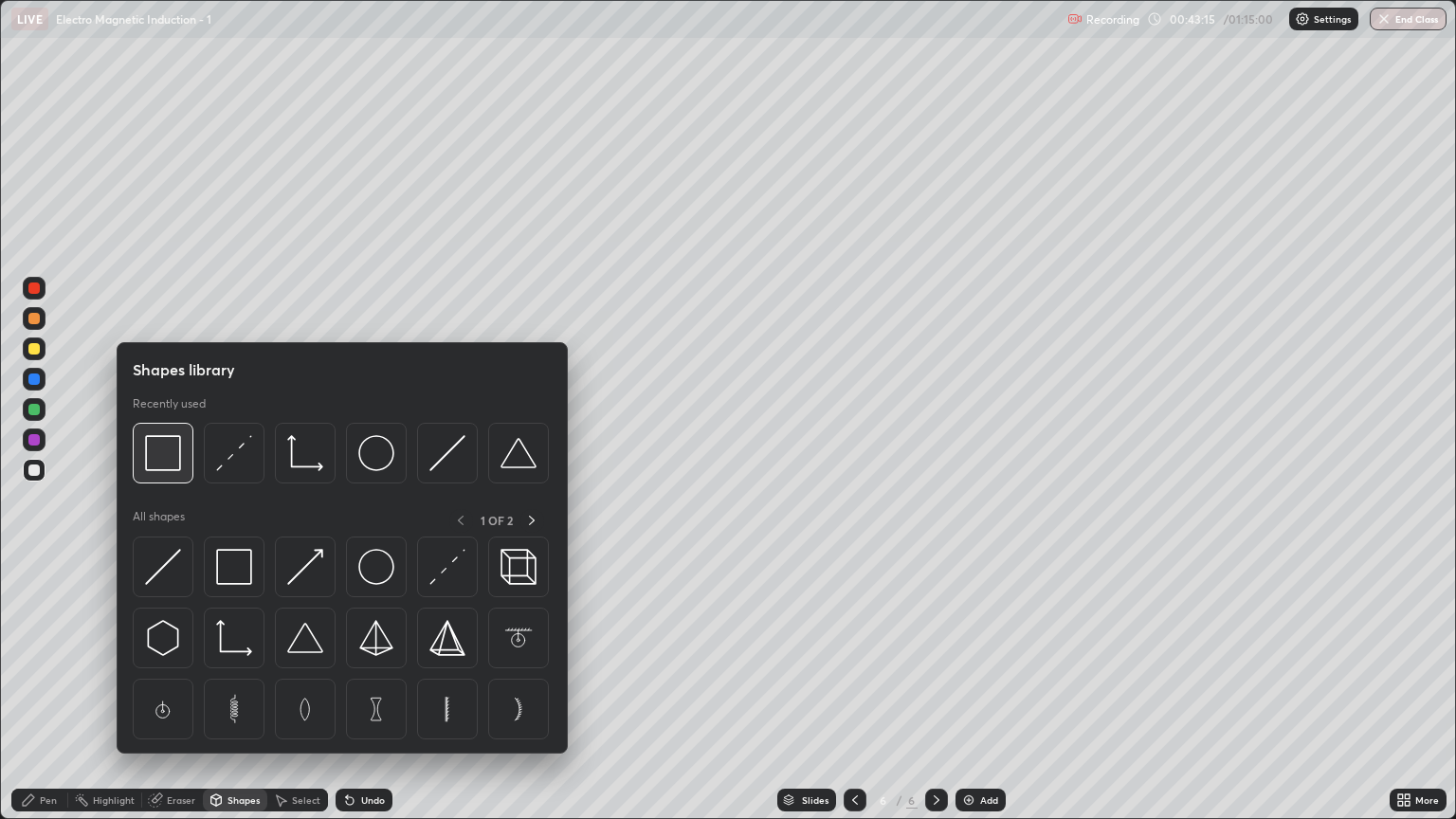 click at bounding box center (163, 453) 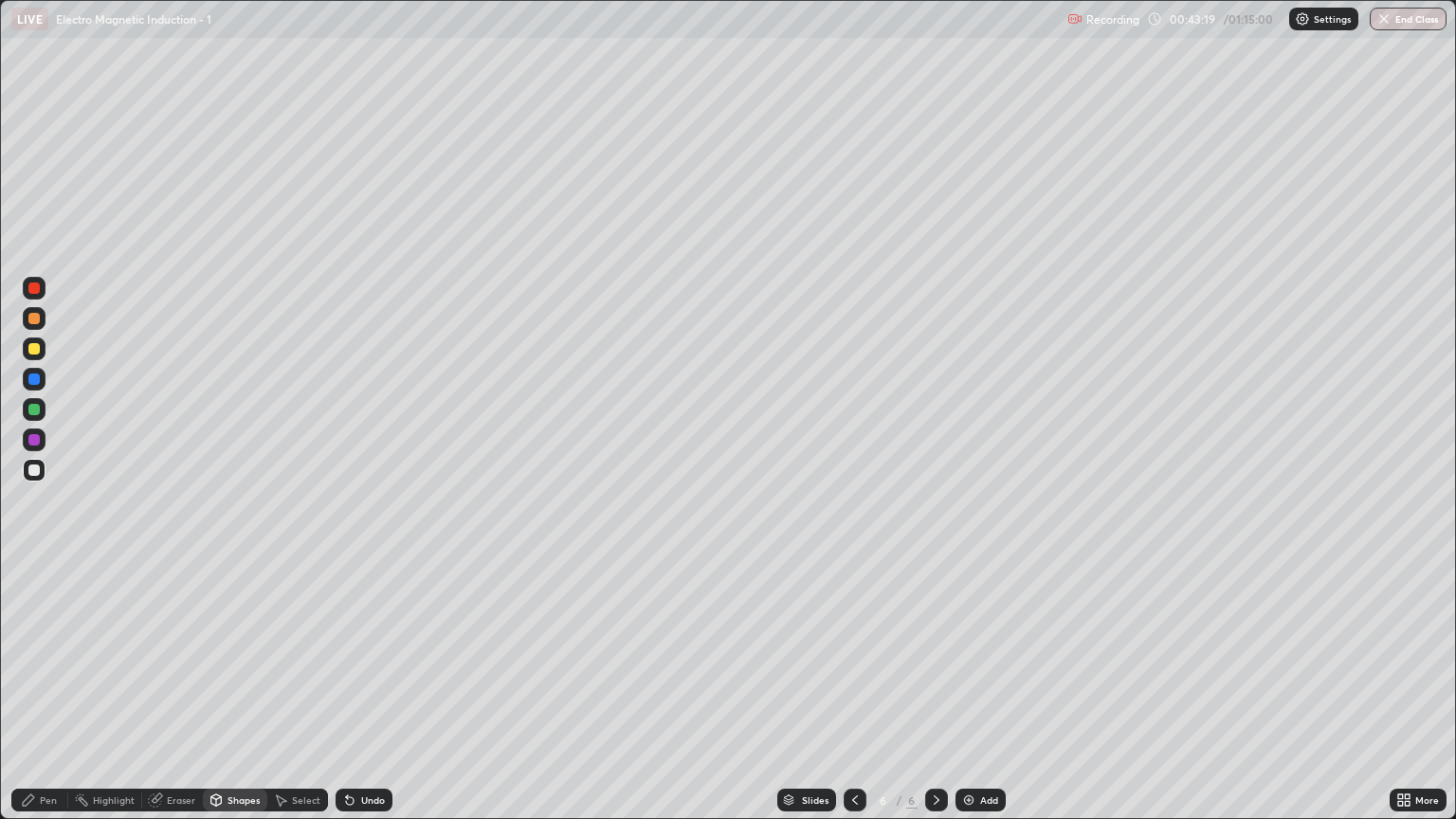 click on "Select" at bounding box center [306, 800] 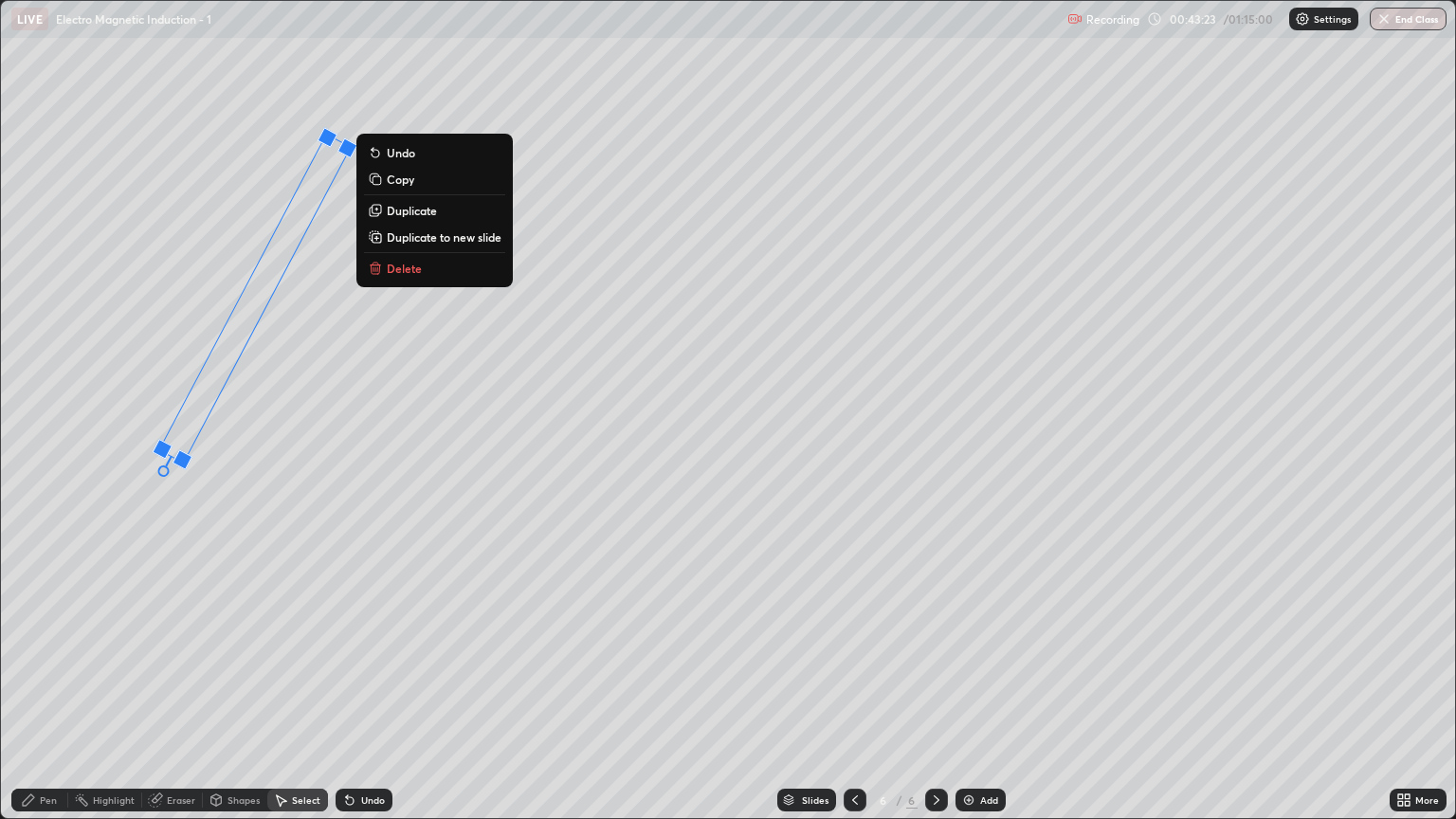 click on "Pen" at bounding box center [48, 800] 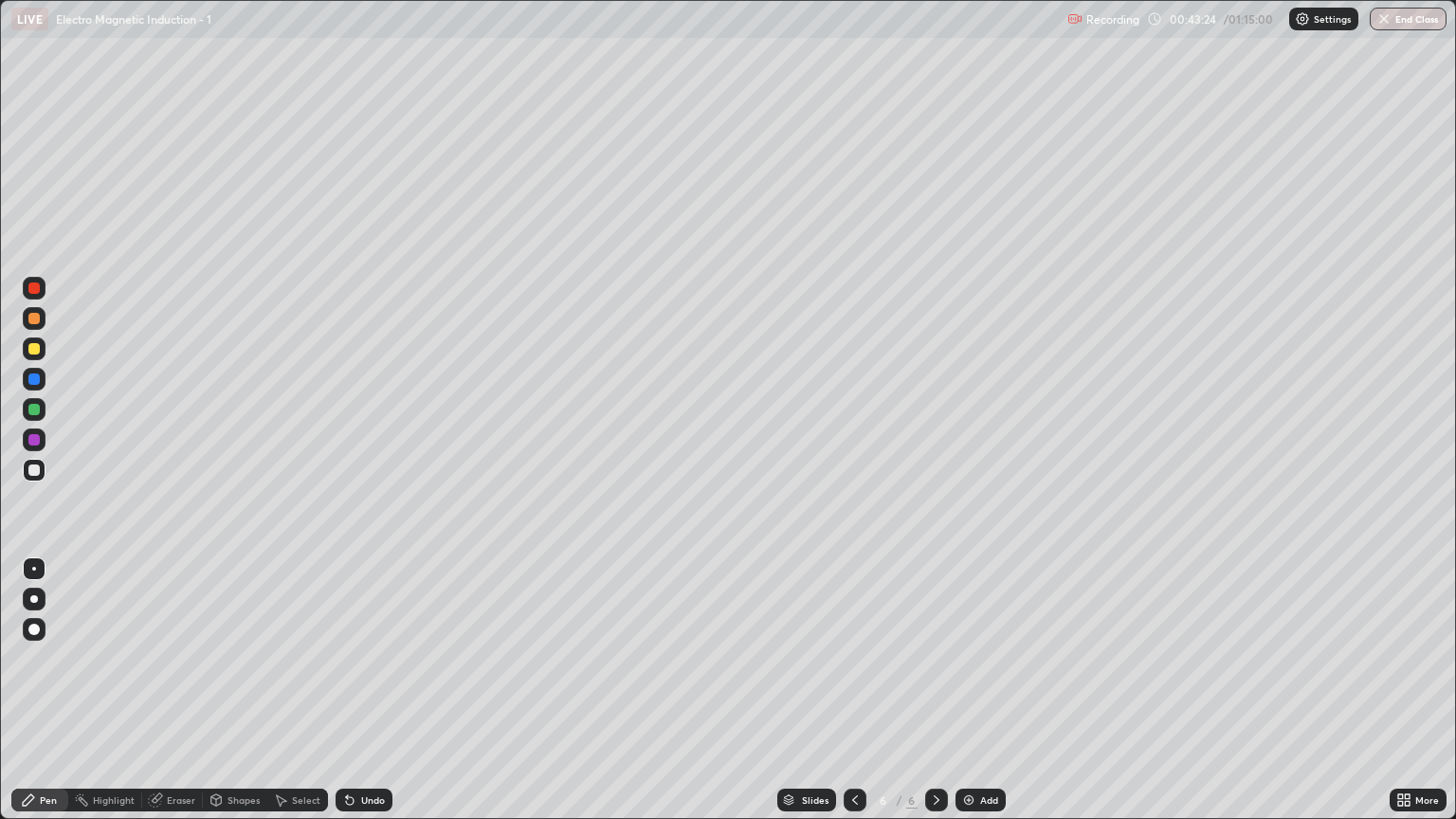 click at bounding box center (34, 349) 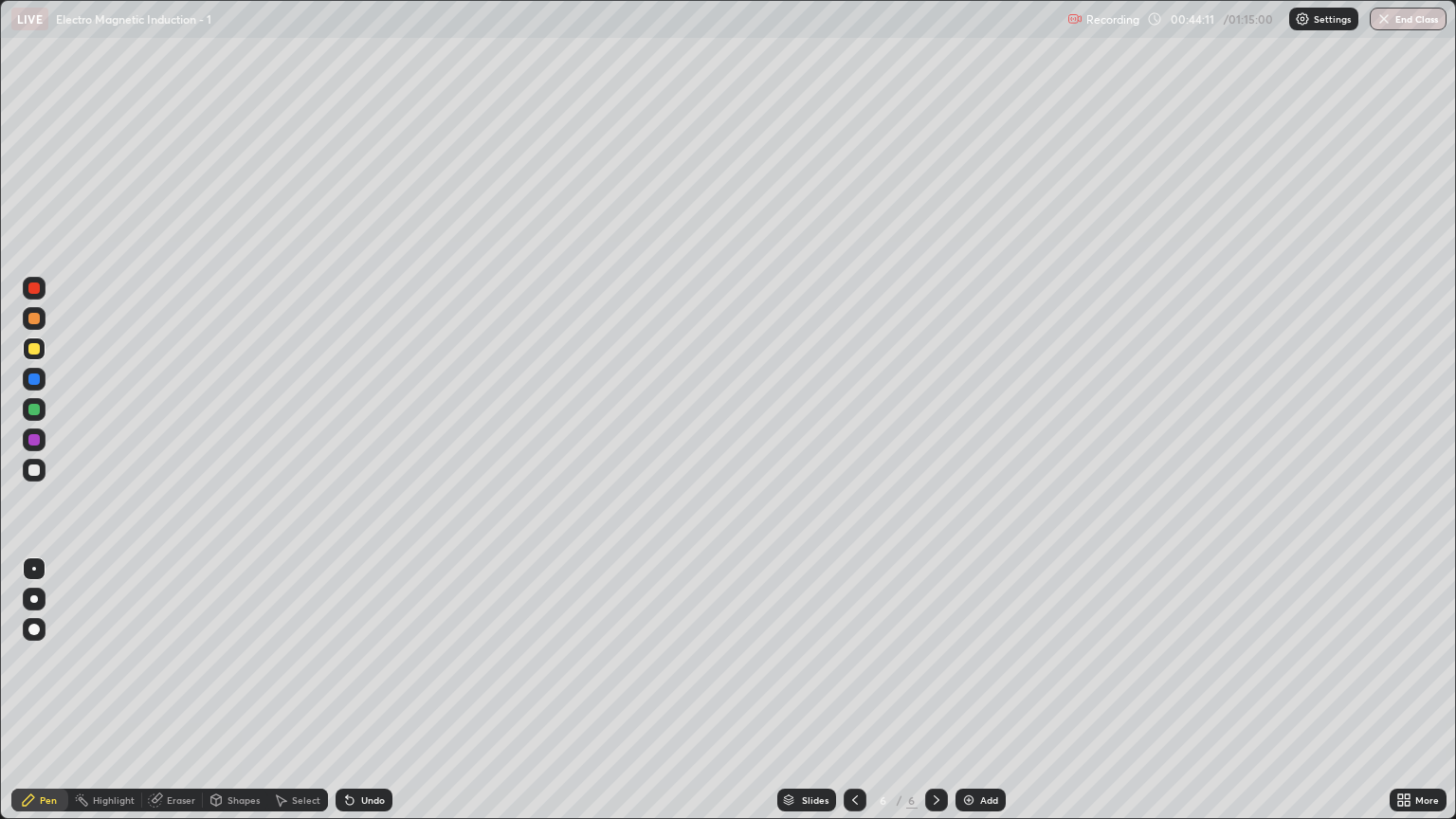 click at bounding box center [34, 470] 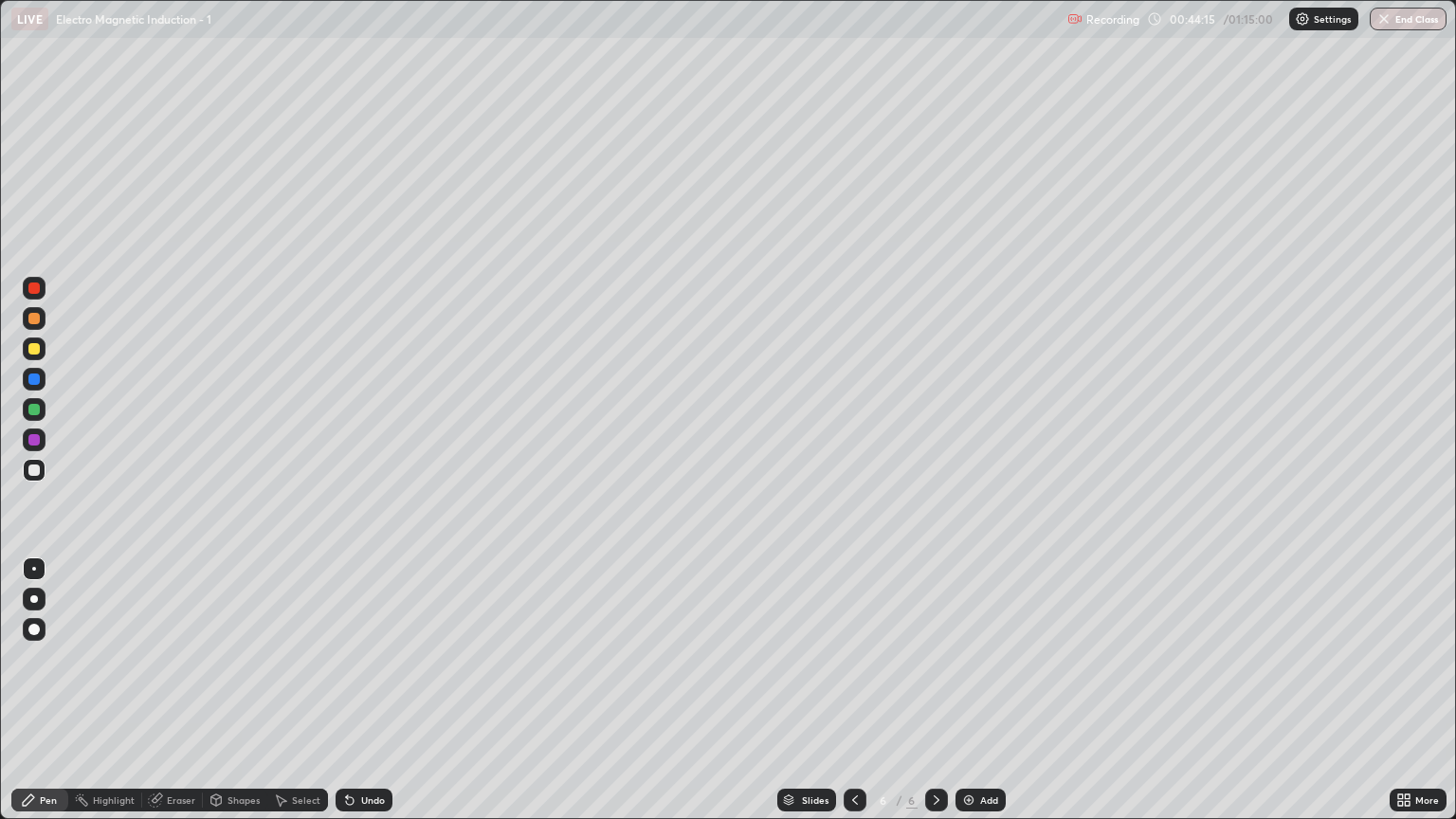 click at bounding box center (34, 288) 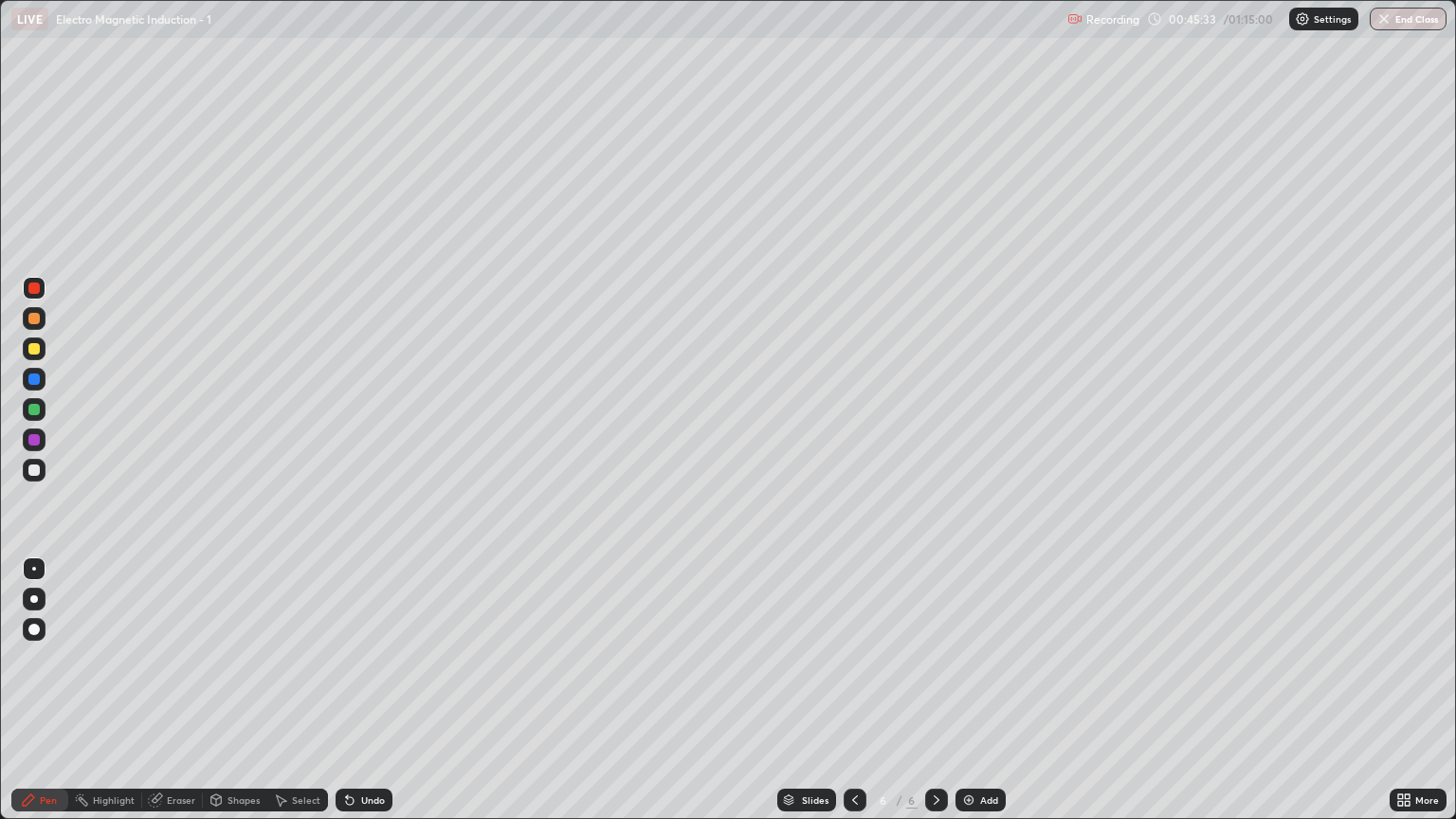 click at bounding box center (34, 410) 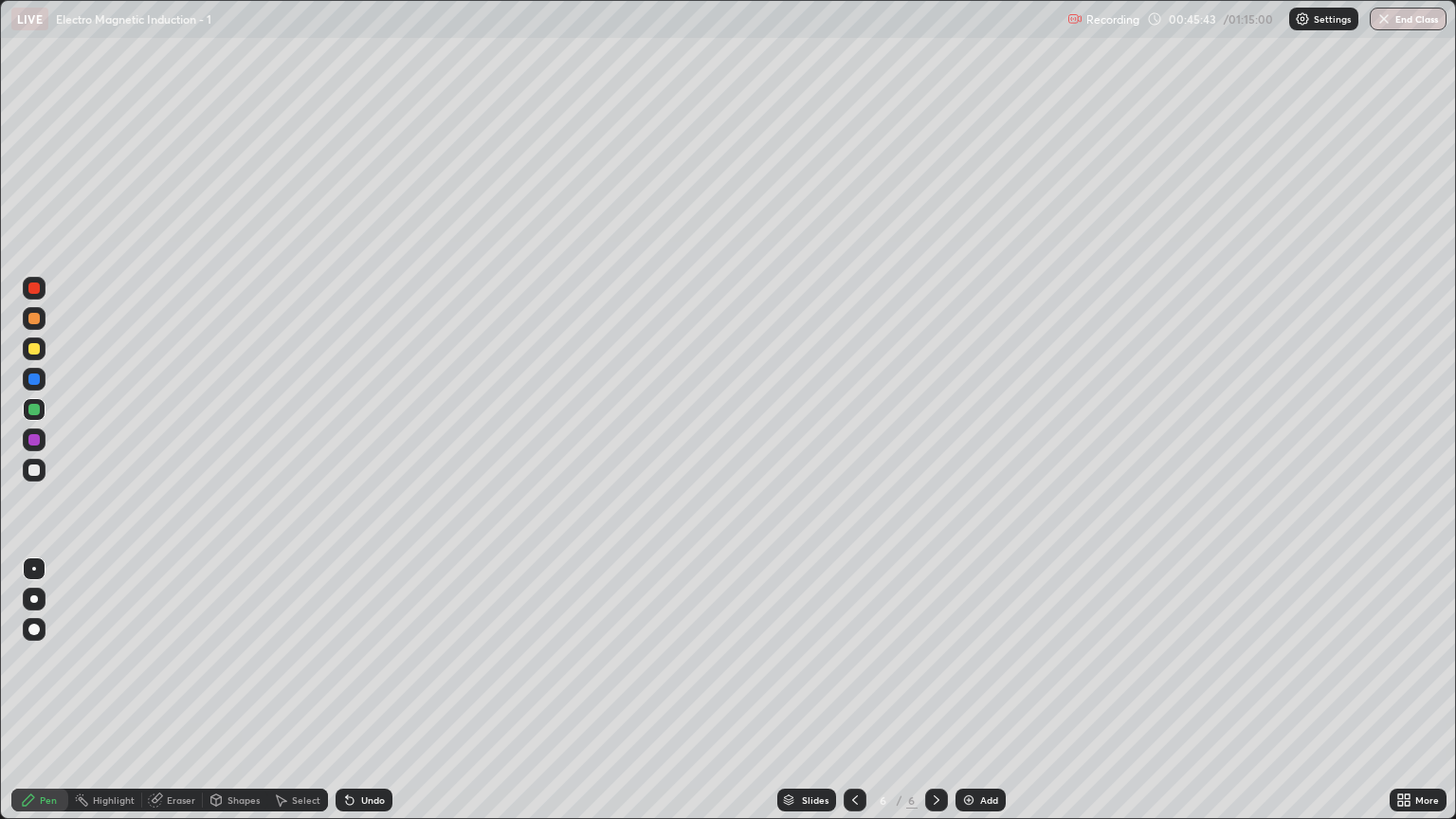 click at bounding box center [34, 470] 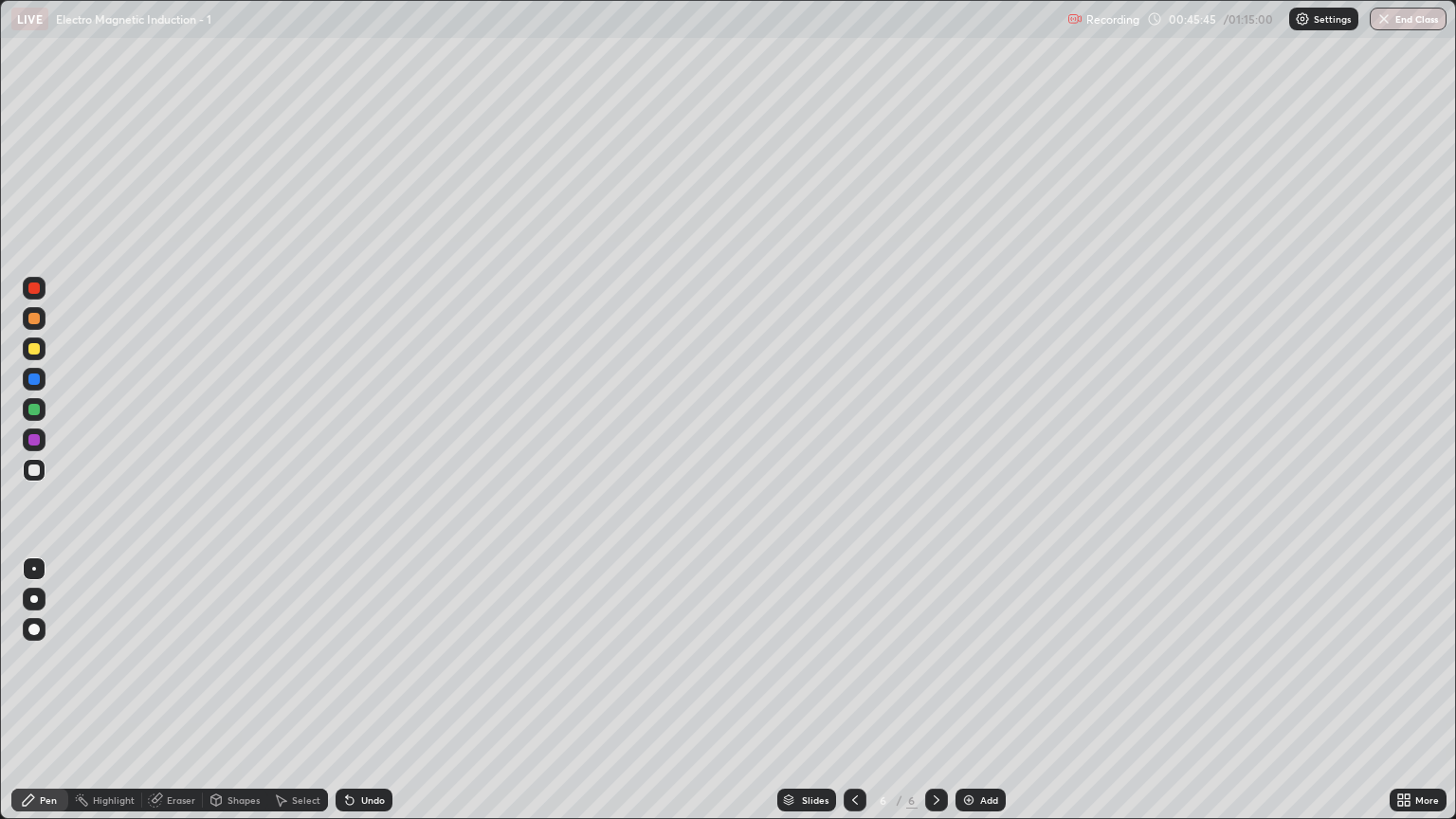 click on "Shapes" at bounding box center (244, 800) 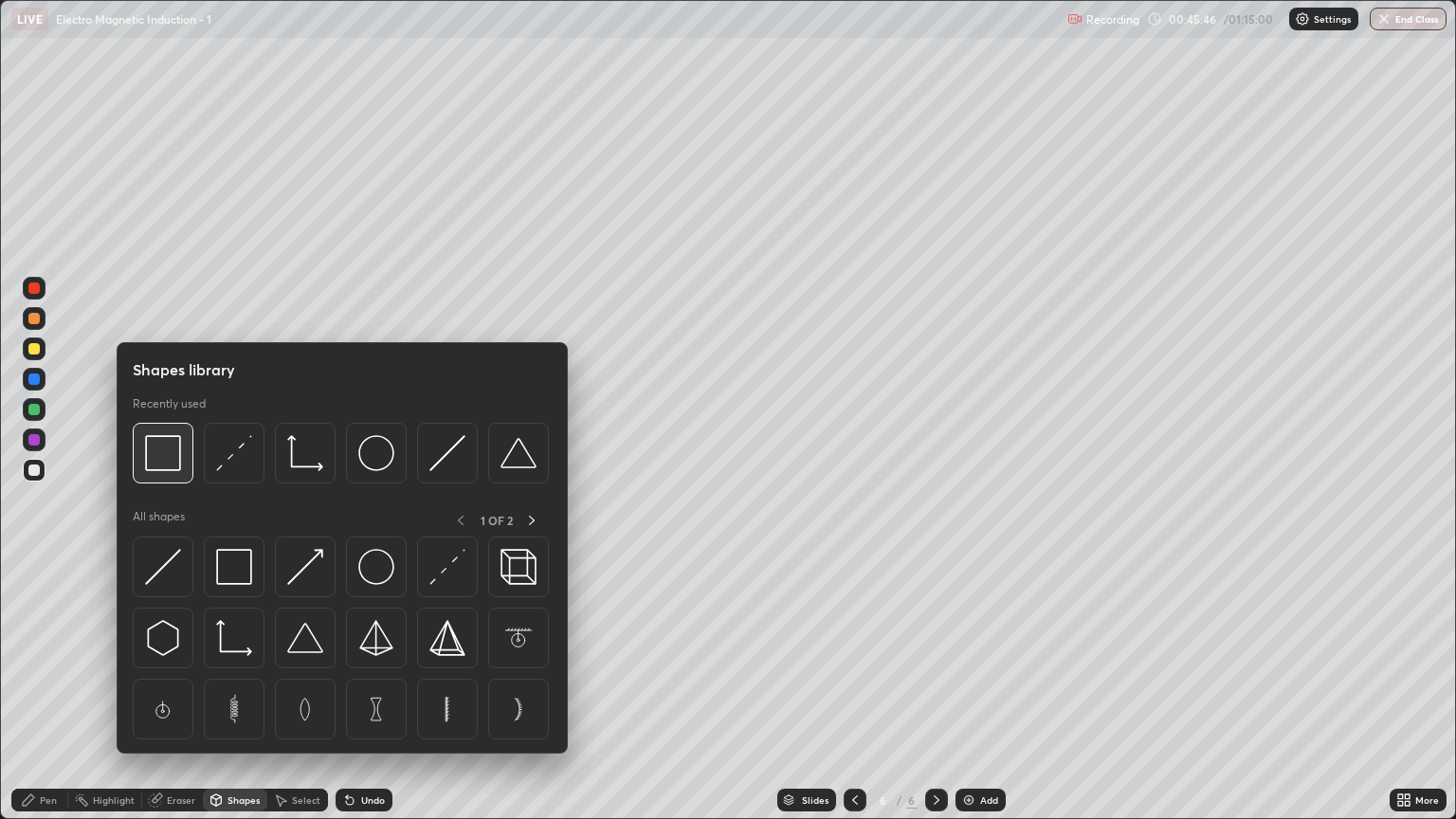 click at bounding box center (163, 453) 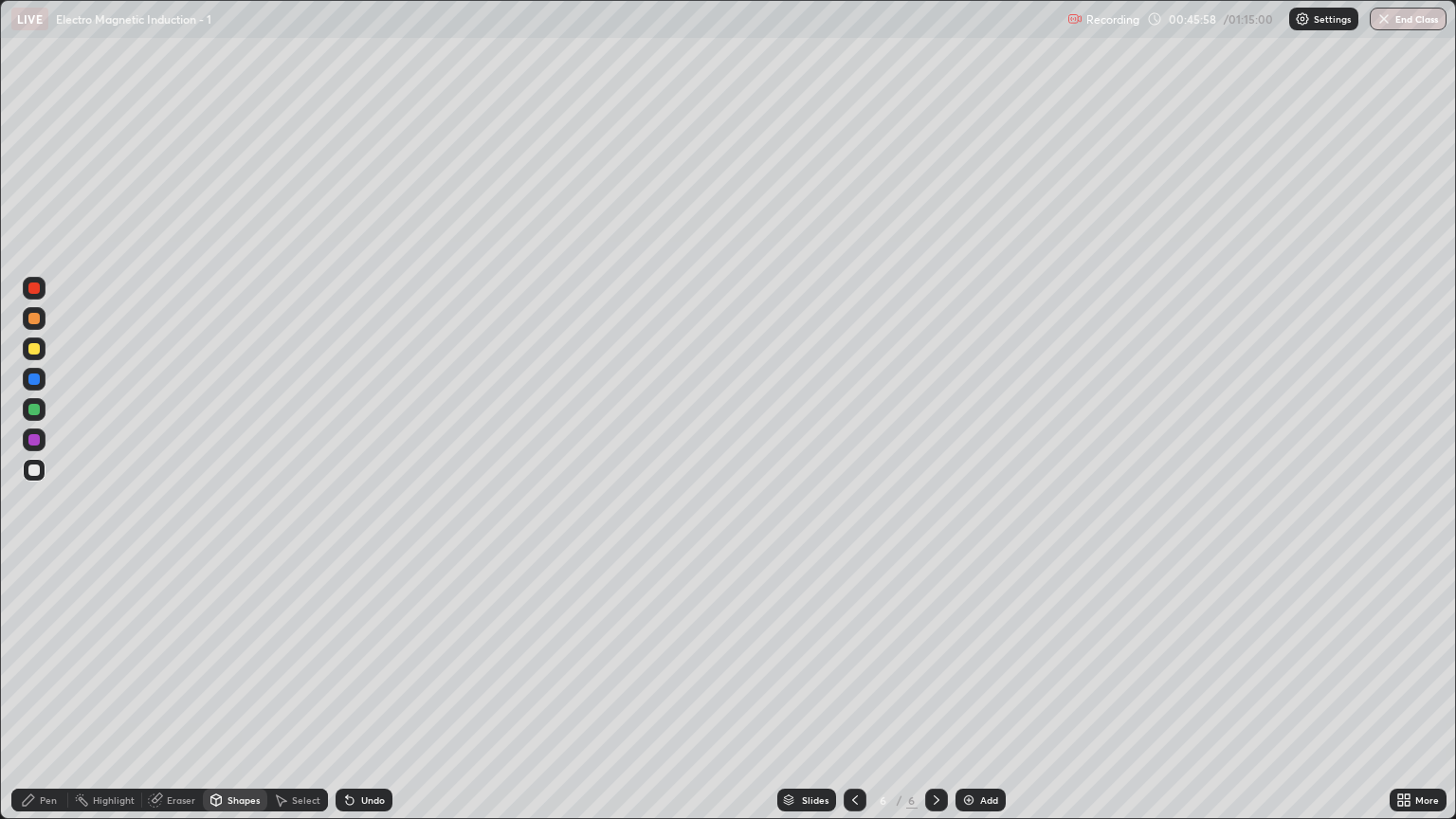 click on "Select" at bounding box center (298, 800) 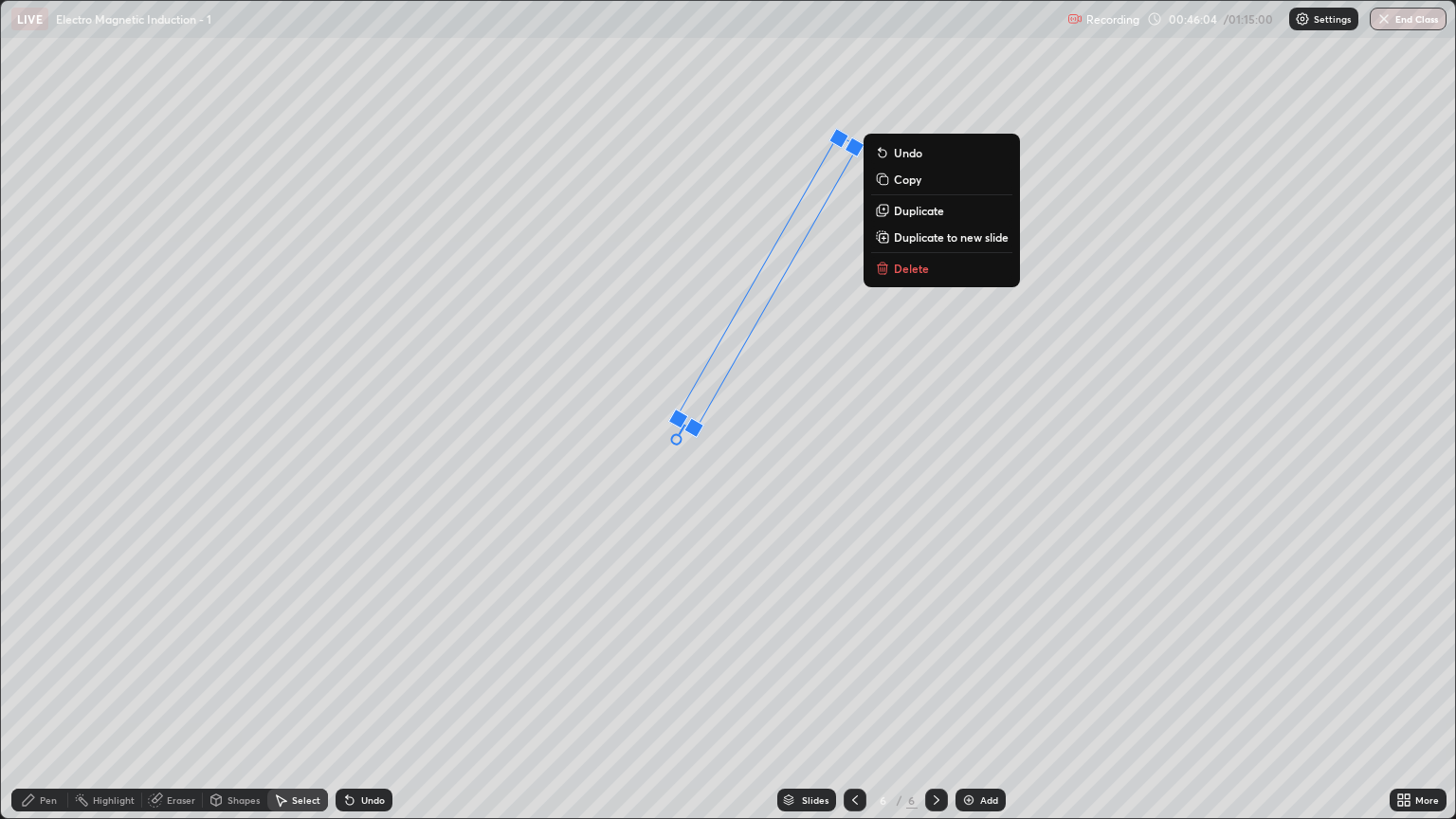 click on "Pen" at bounding box center (48, 800) 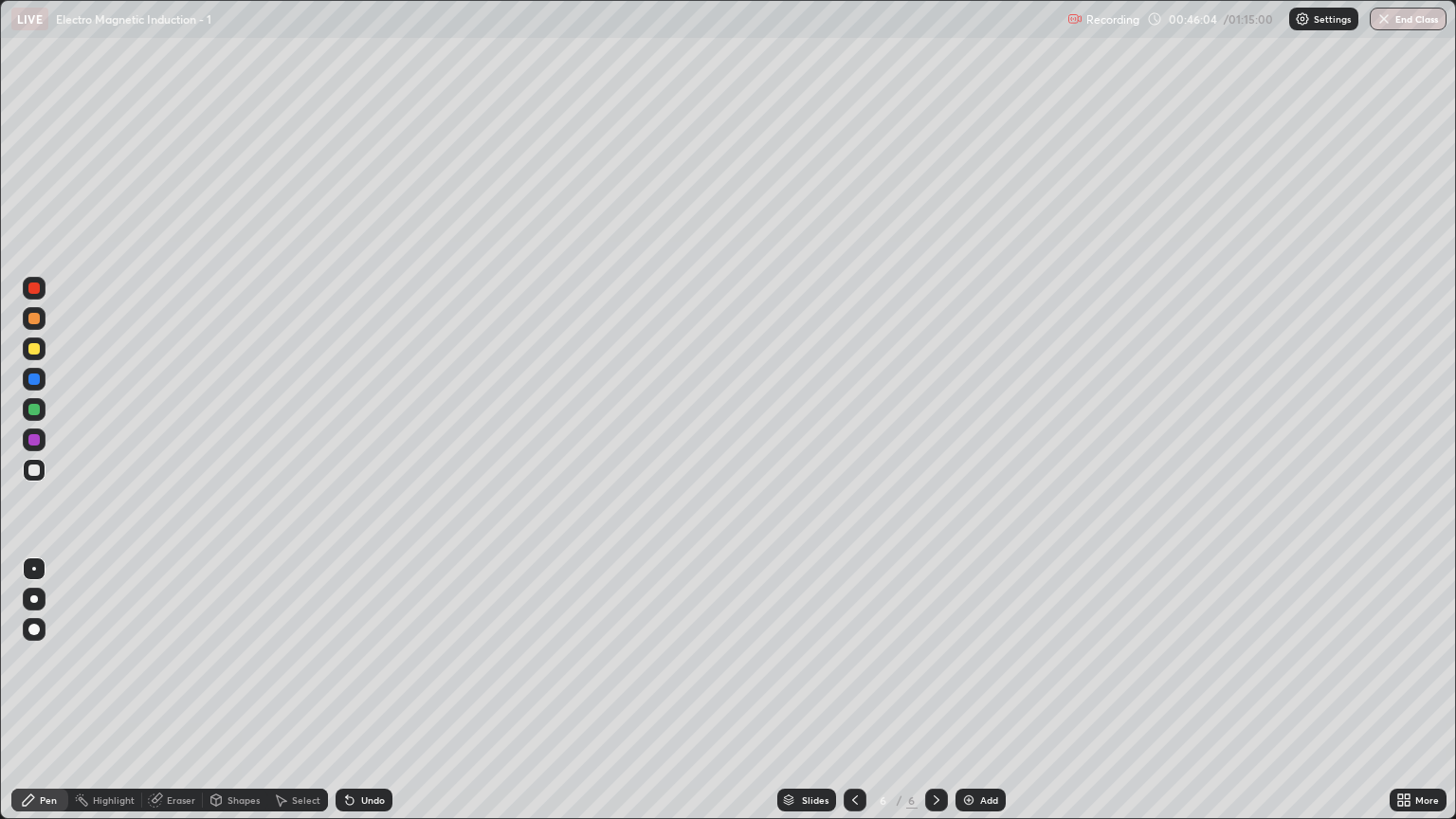 click at bounding box center (34, 470) 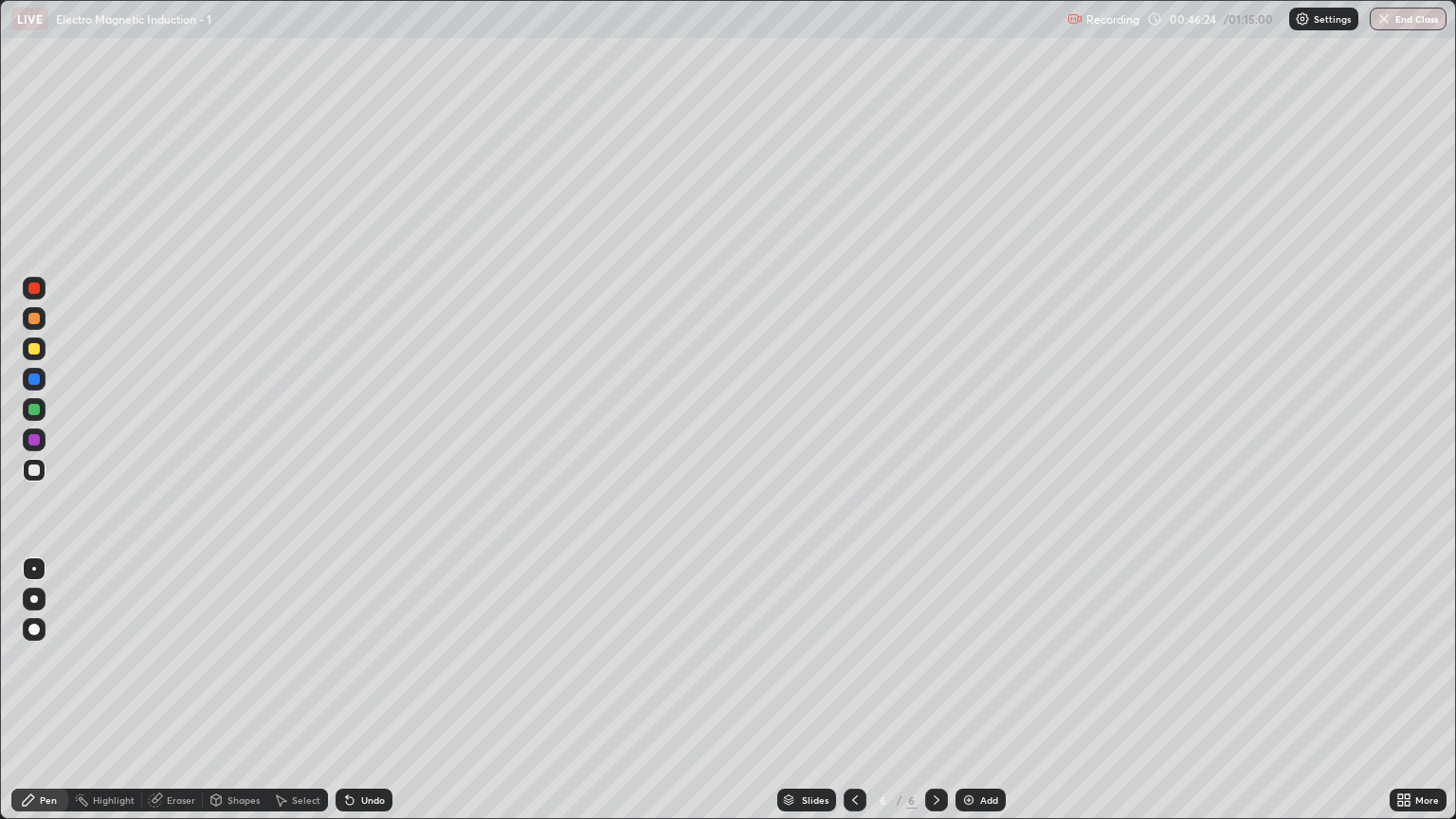 click at bounding box center [34, 349] 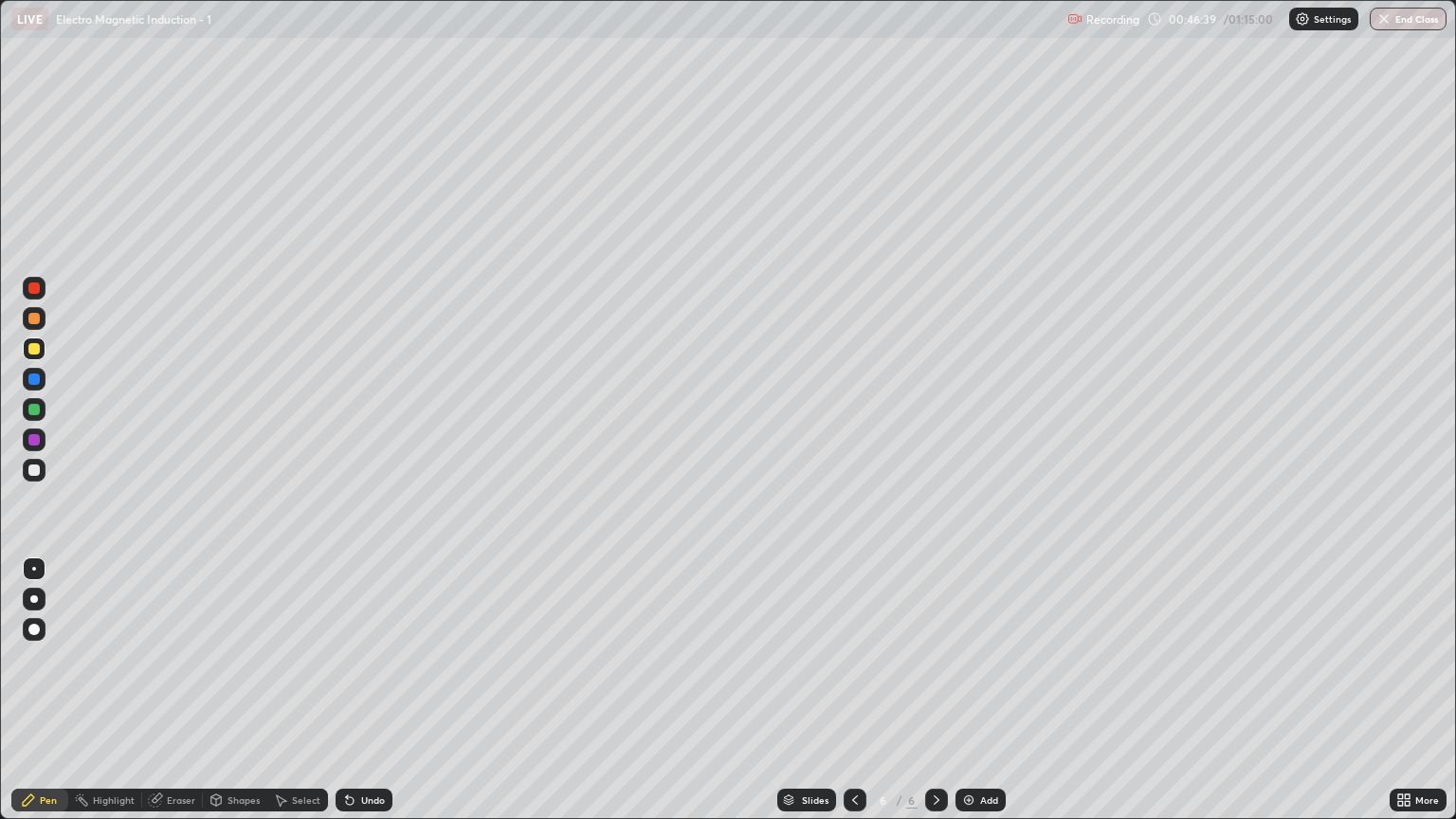 click on "Undo" at bounding box center [364, 800] 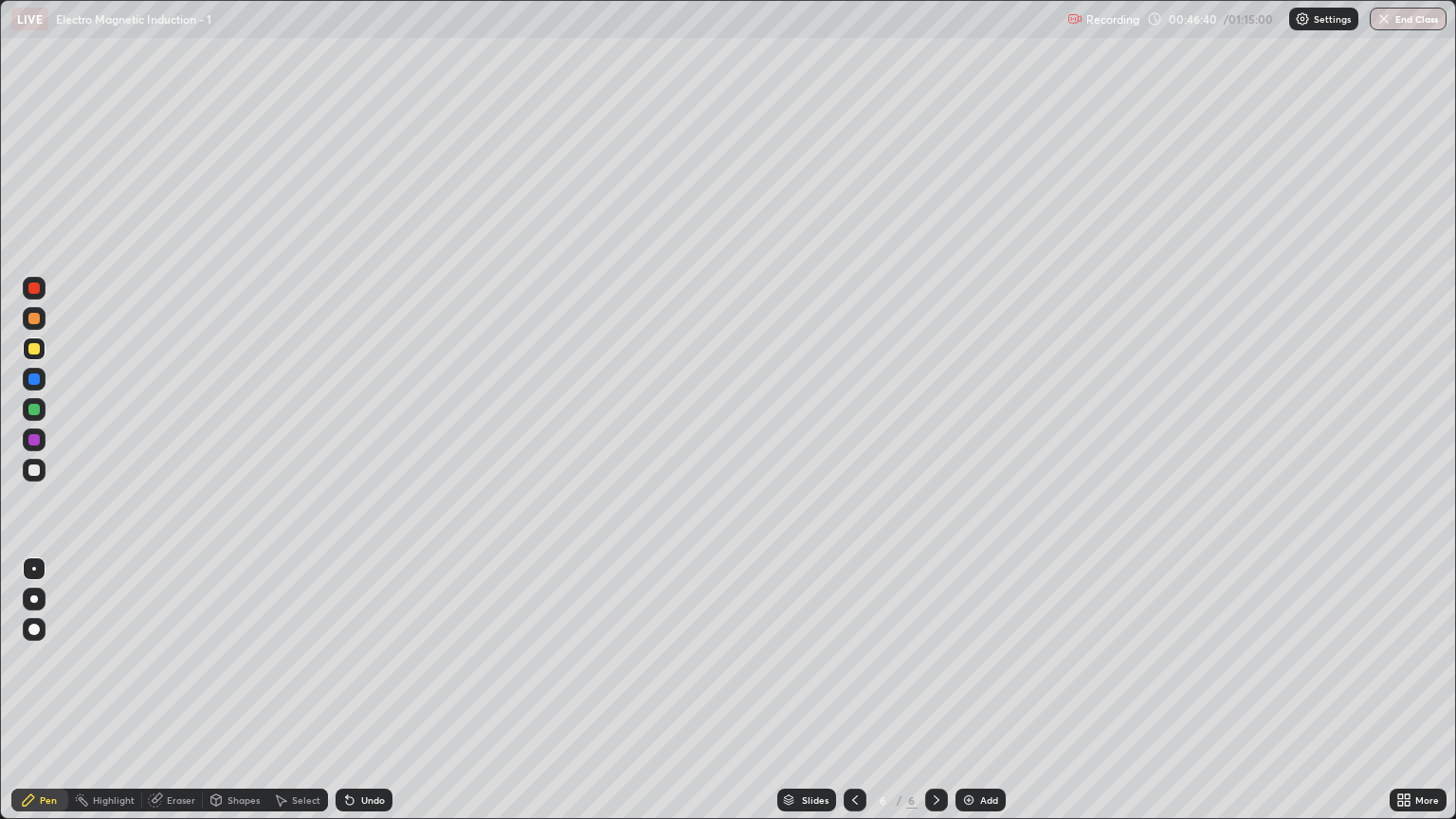click on "Undo" at bounding box center [373, 800] 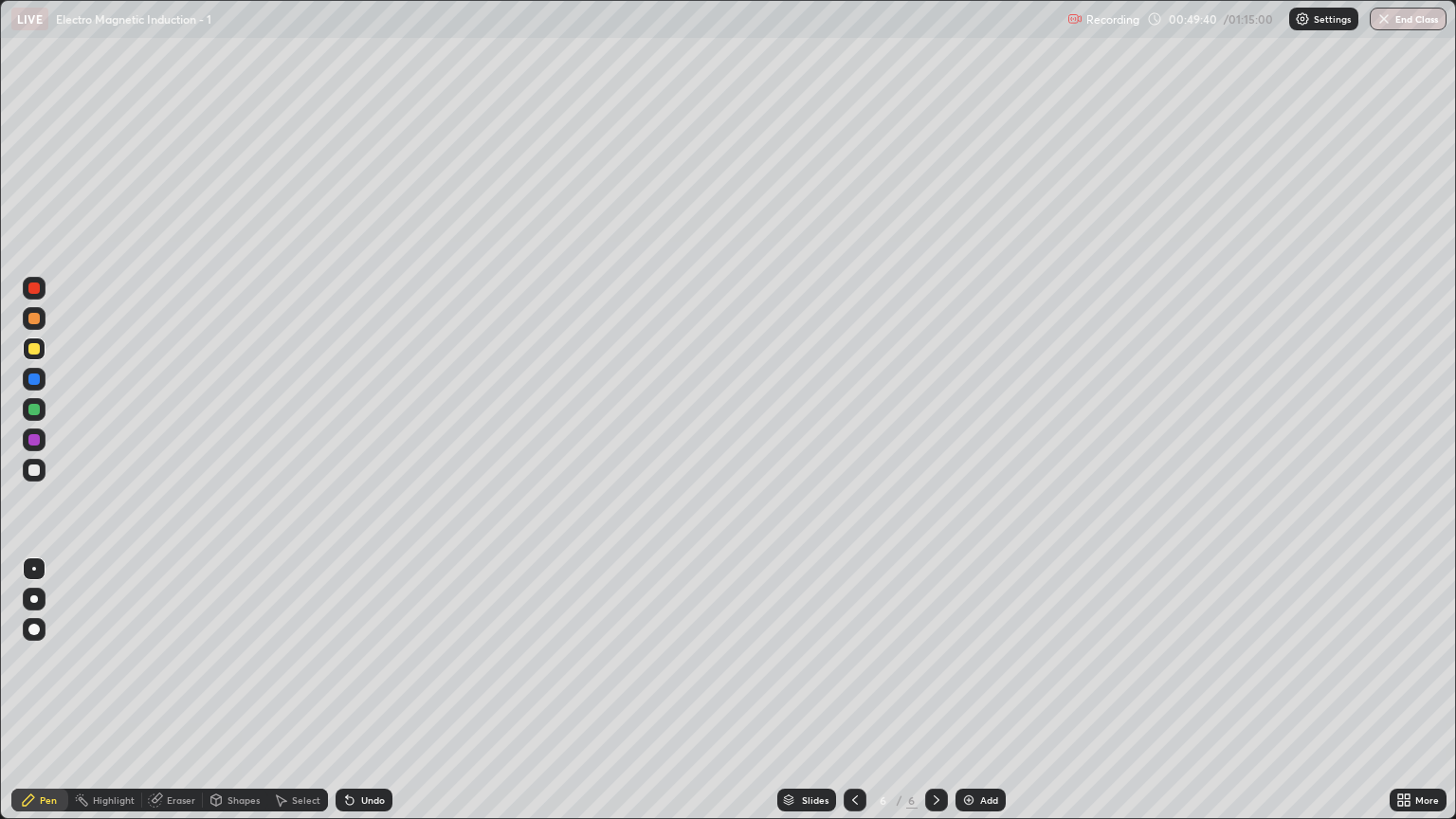click on "Add" at bounding box center (980, 800) 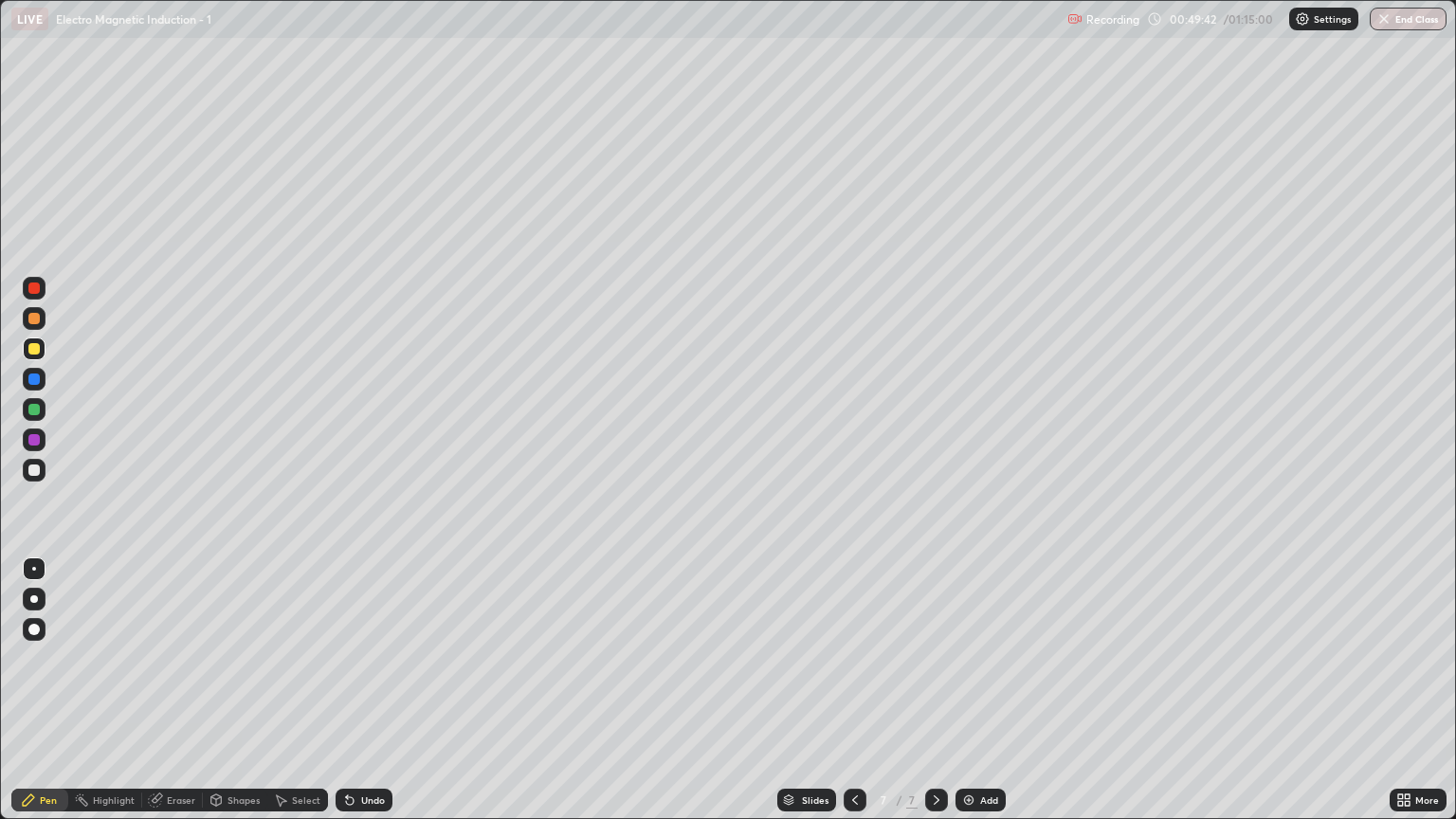 click on "Shapes" at bounding box center (235, 800) 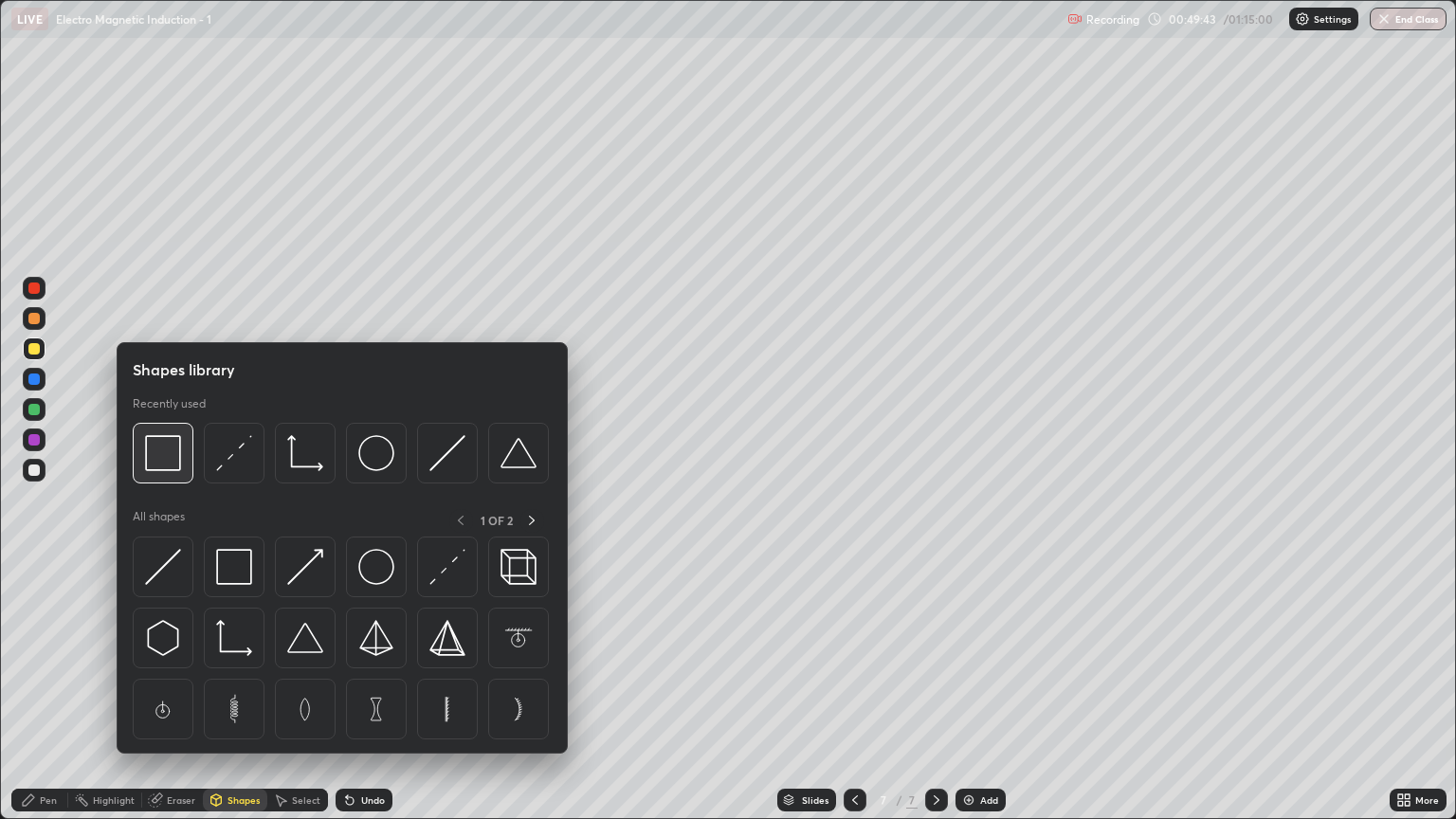 click at bounding box center (163, 453) 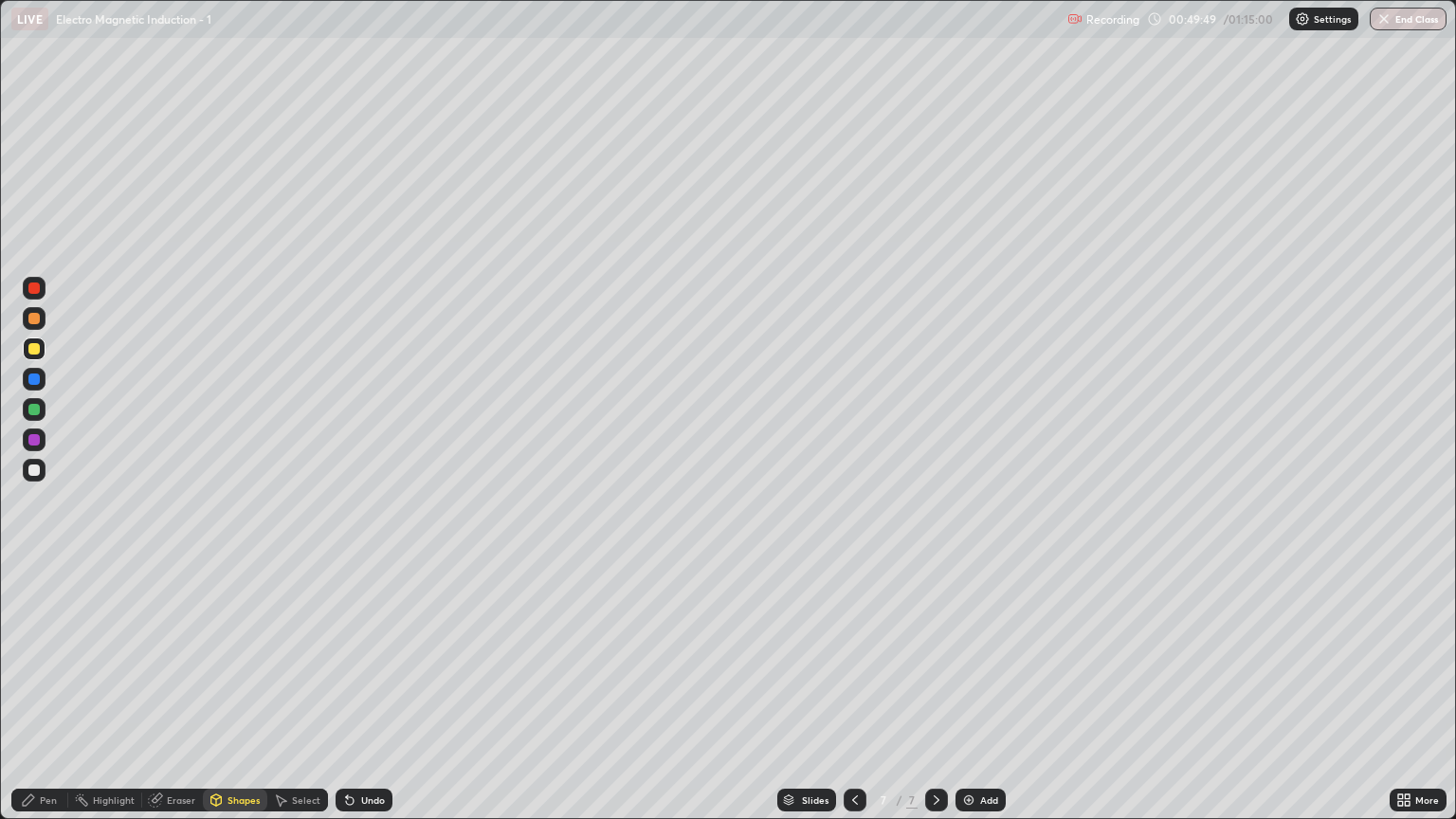 click on "Pen" at bounding box center [40, 800] 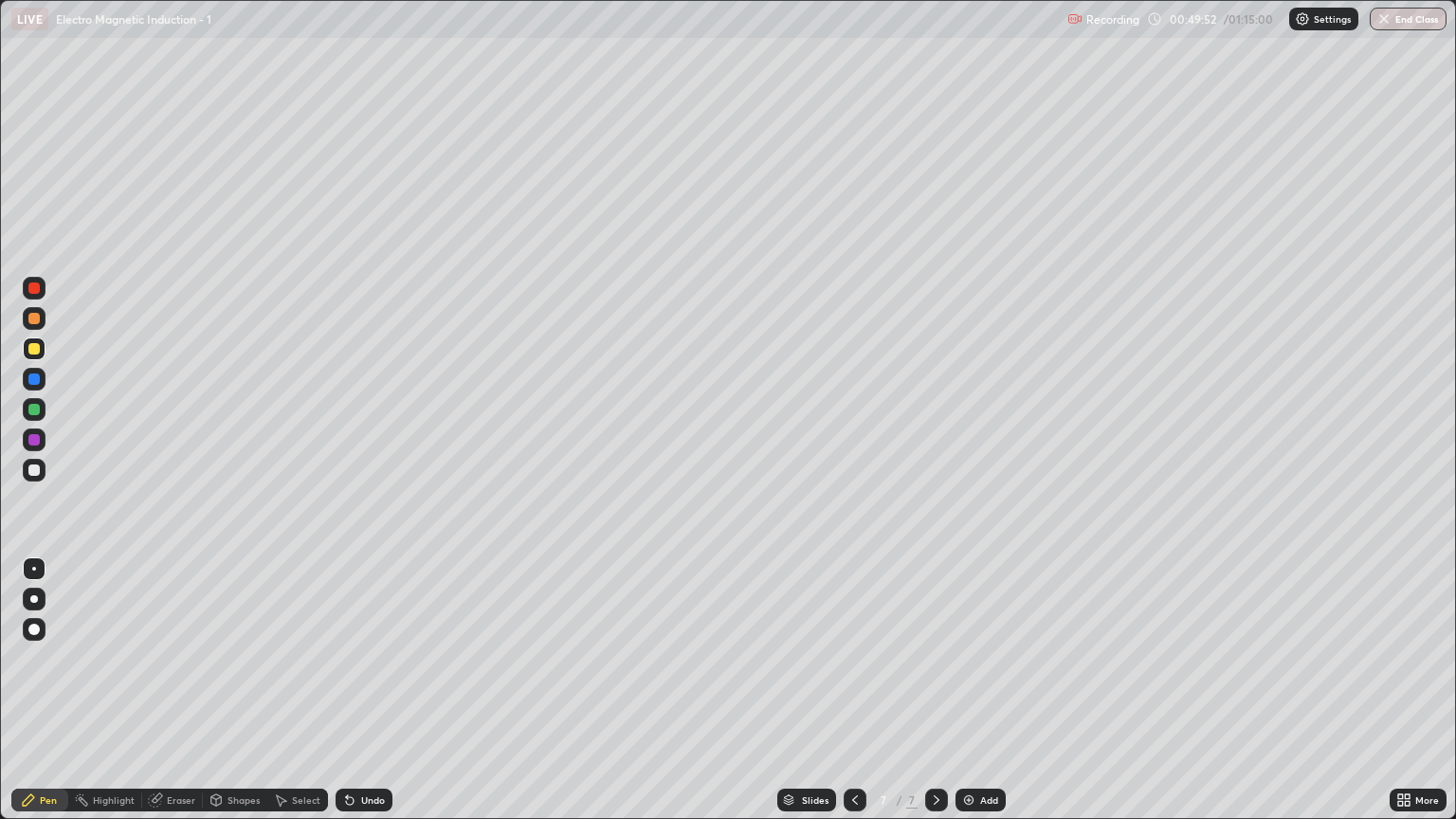 click on "Eraser" at bounding box center (181, 800) 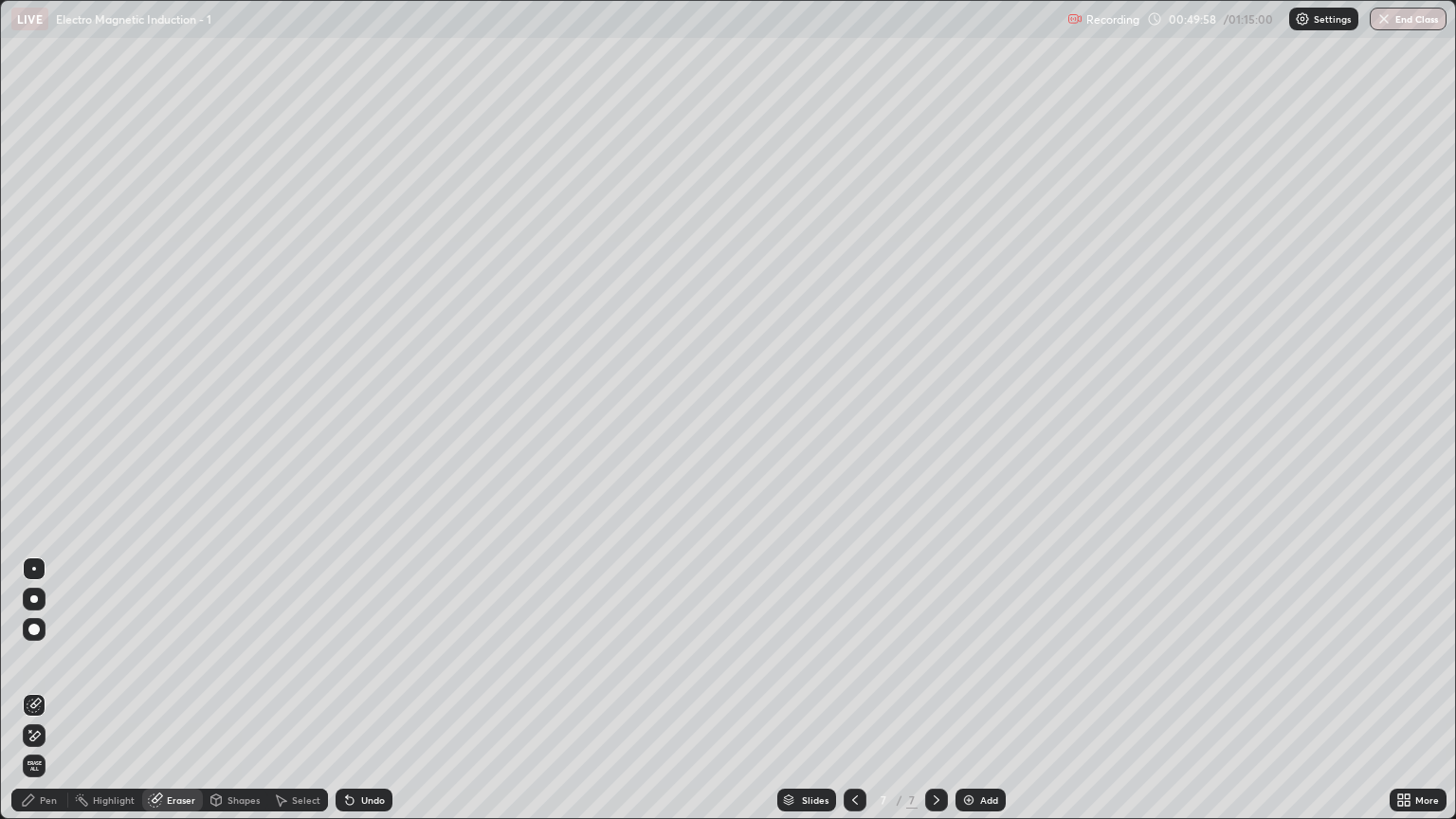 click on "Pen" at bounding box center (48, 800) 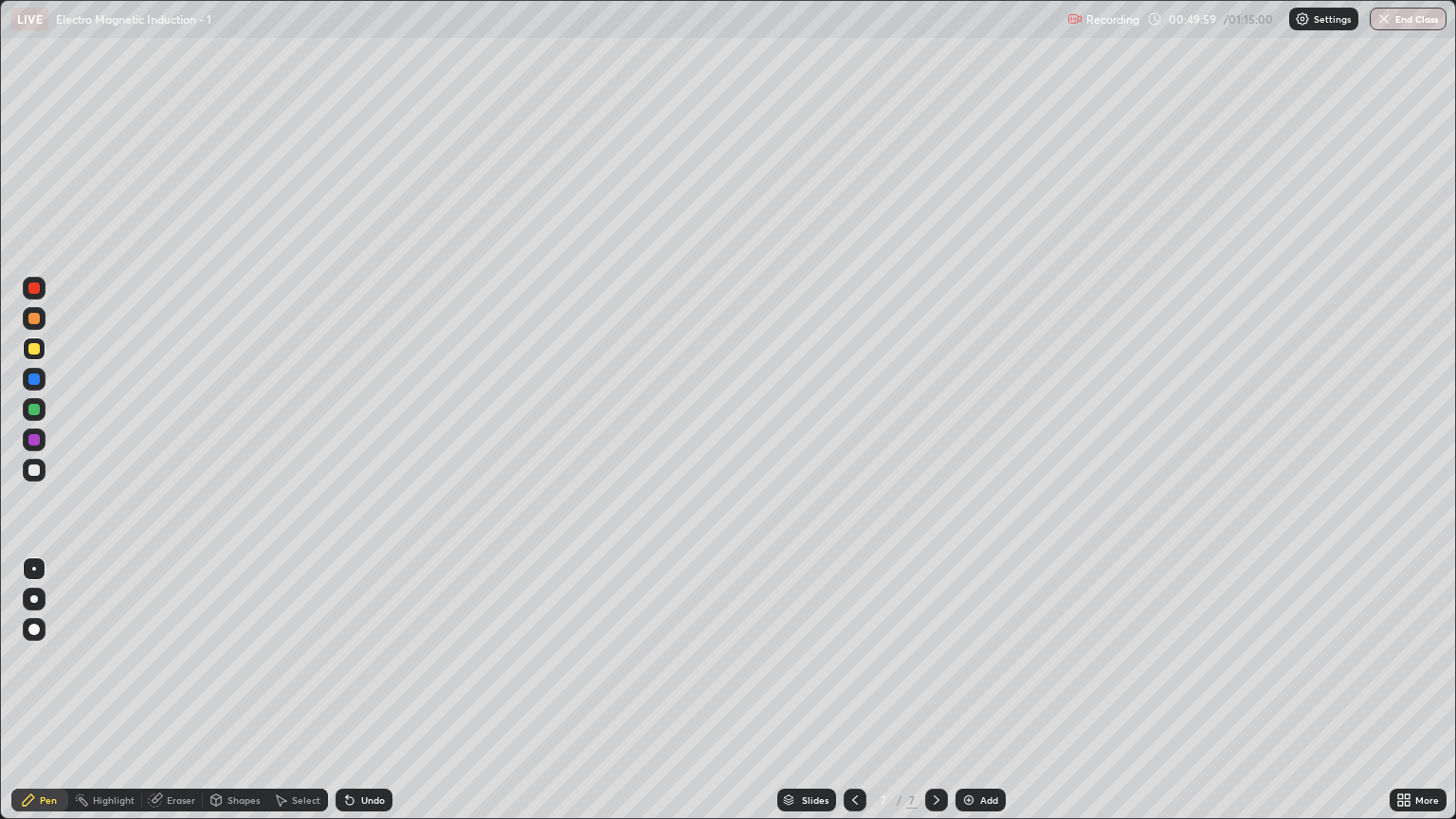 click at bounding box center (34, 470) 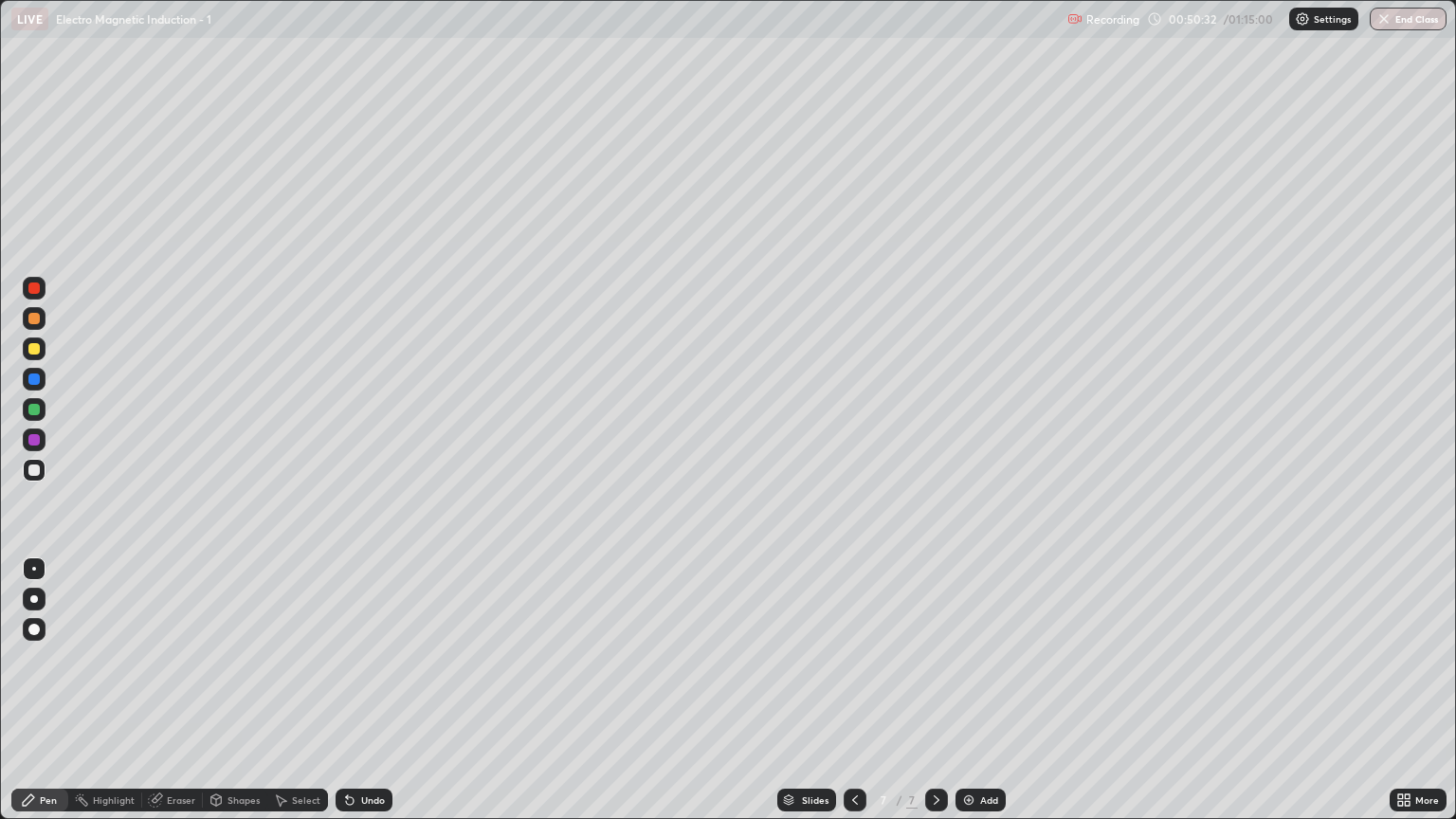 click on "Undo" at bounding box center [373, 800] 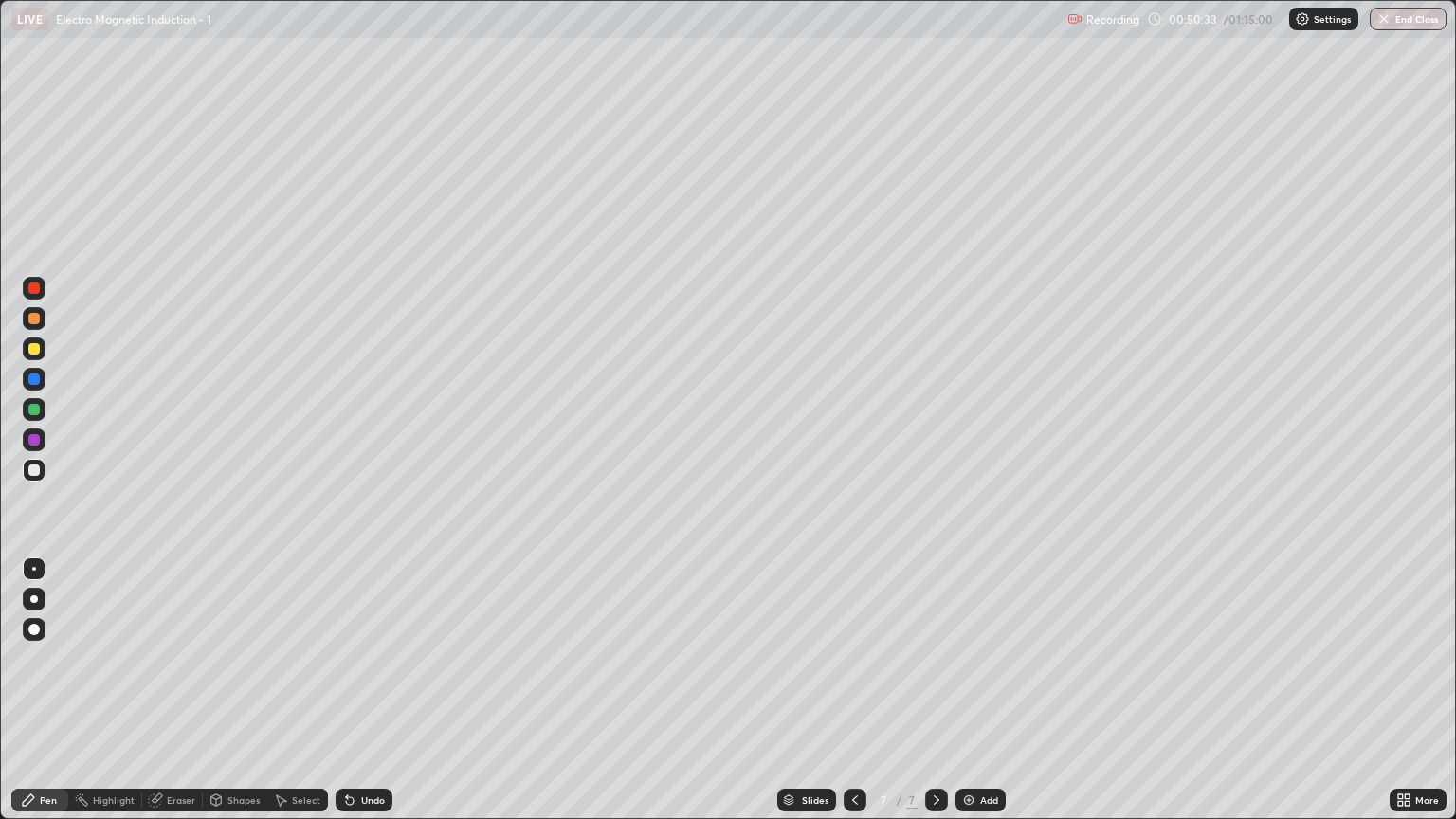 click on "Undo" at bounding box center (373, 800) 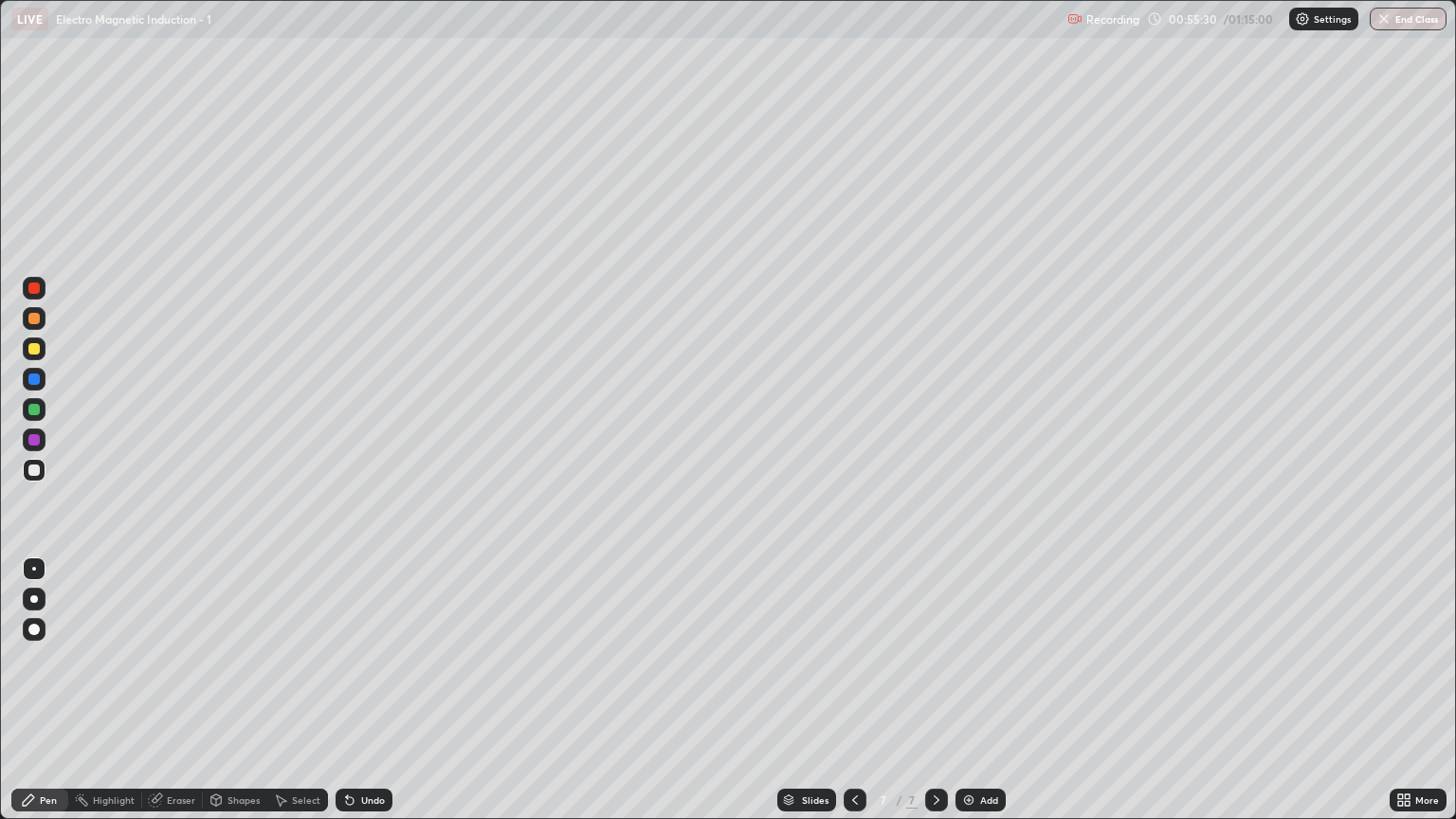 click on "Undo" at bounding box center [373, 800] 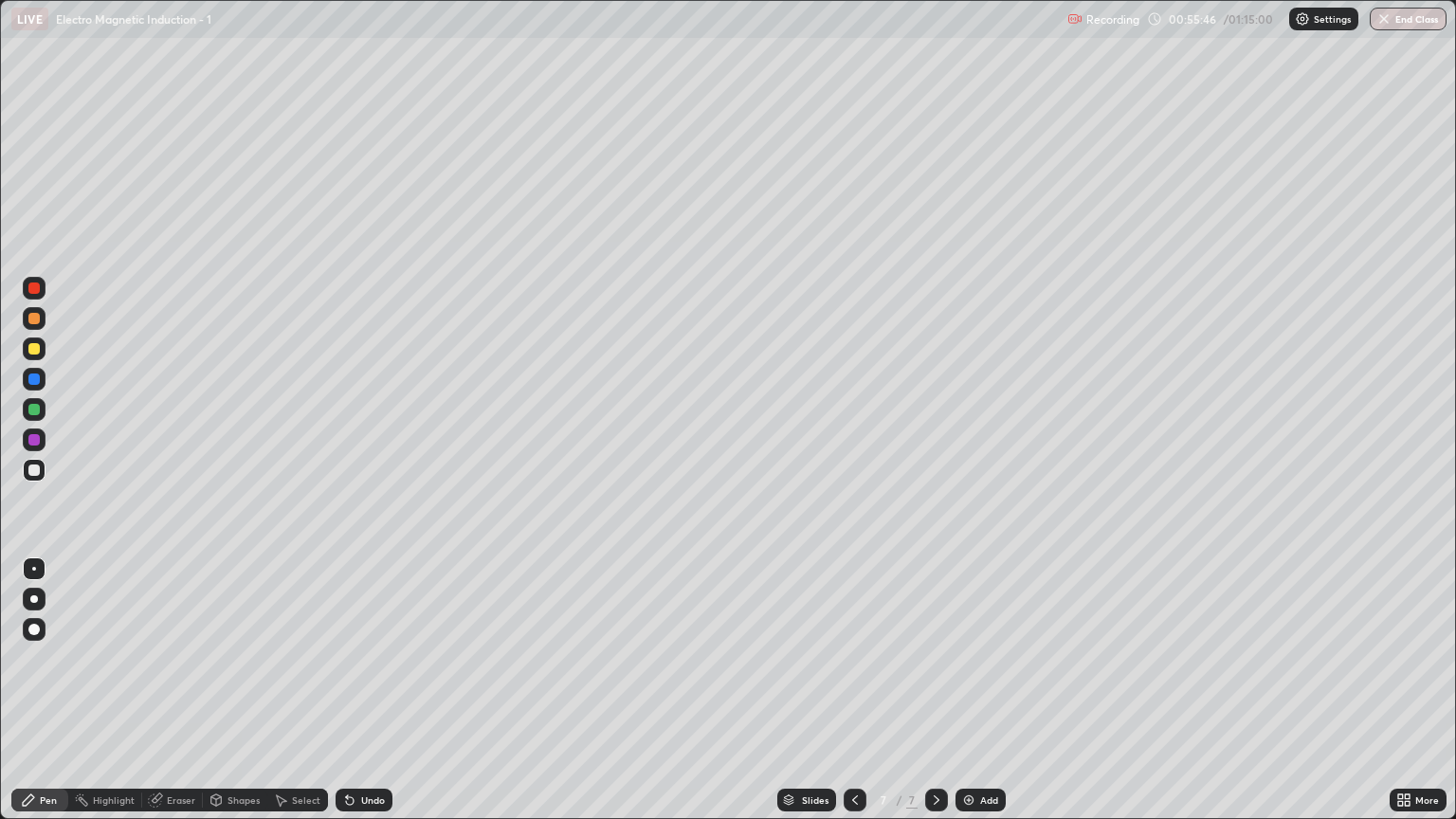 click at bounding box center [34, 349] 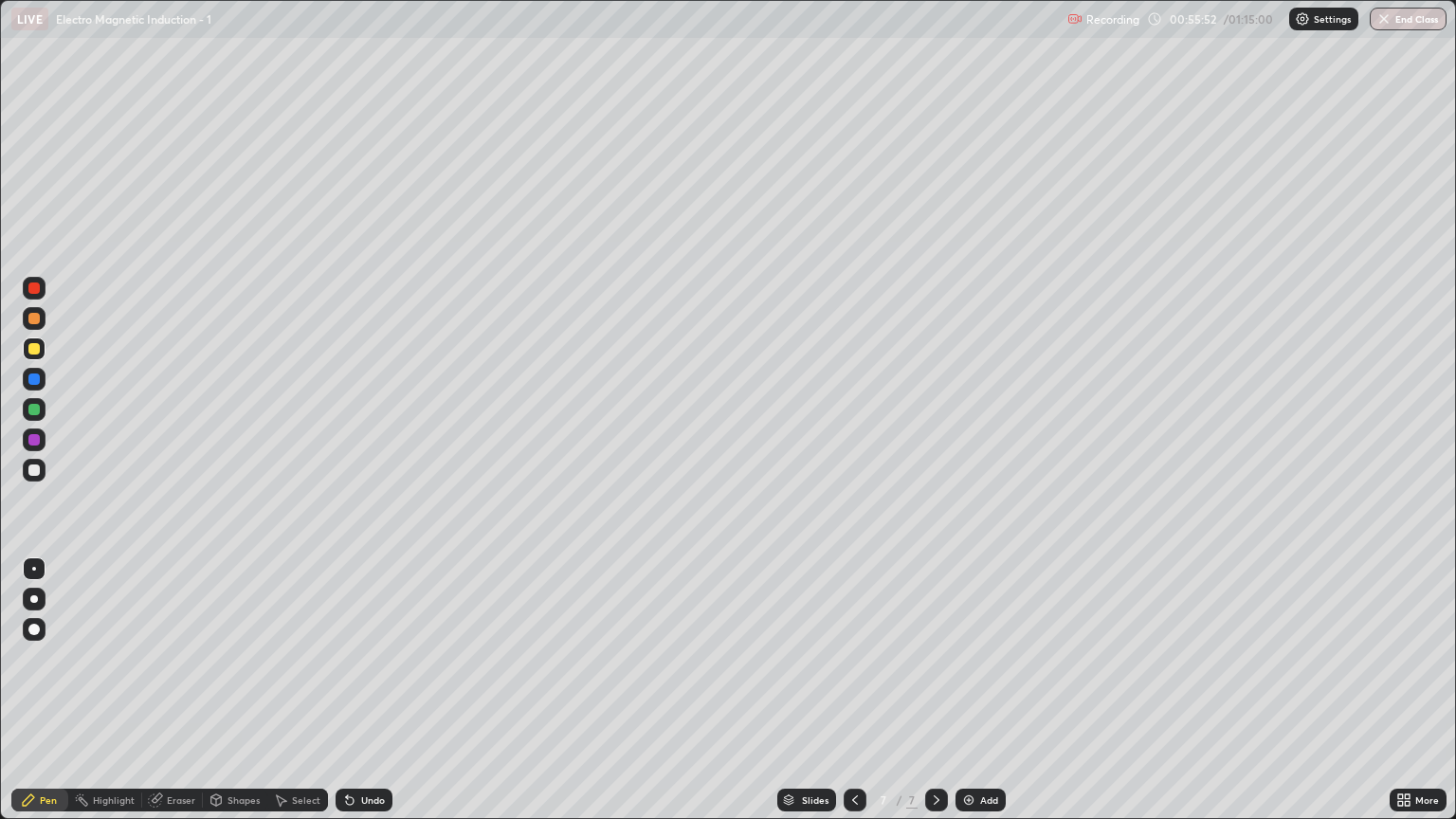click on "Undo" at bounding box center [373, 800] 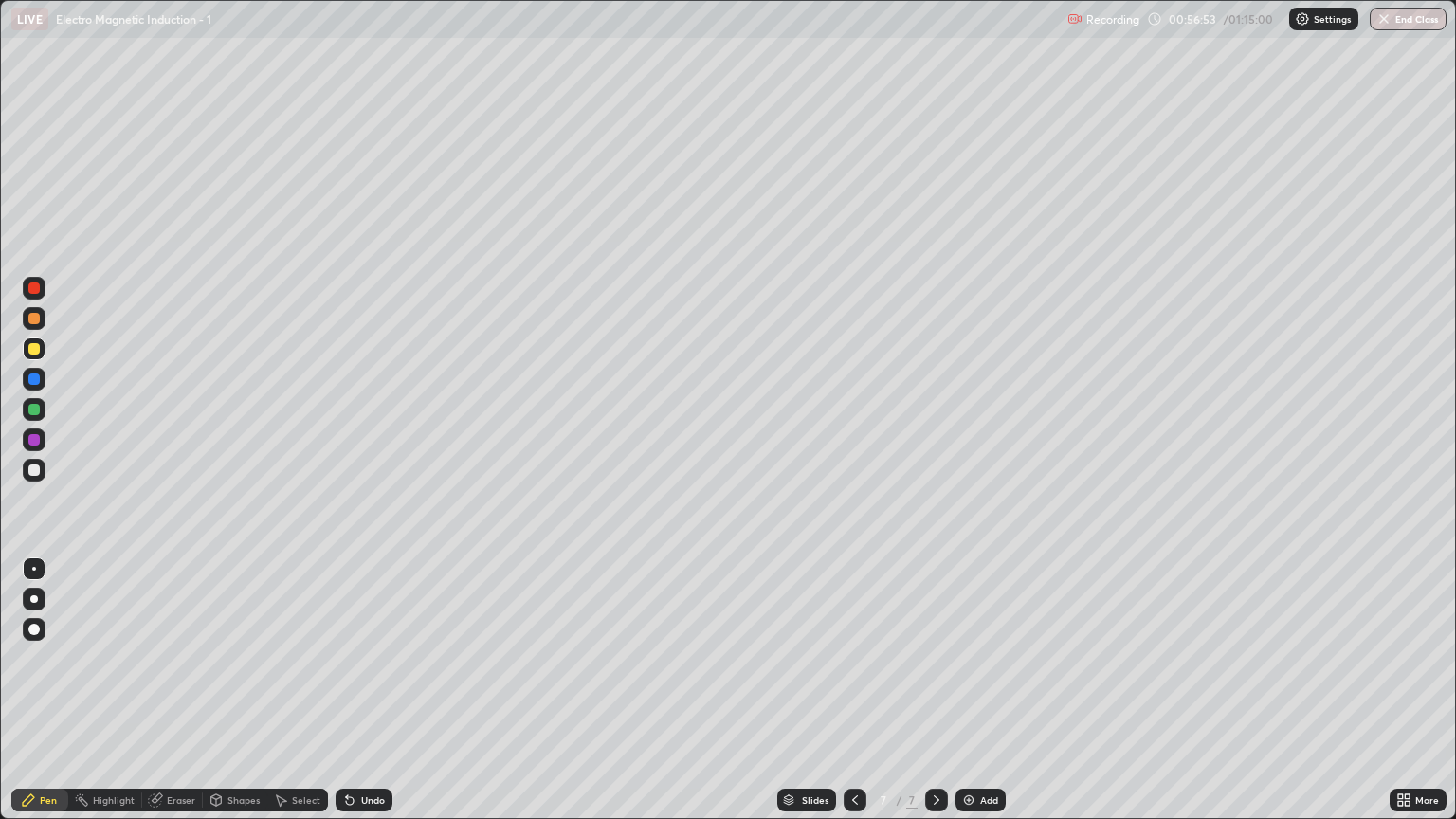click at bounding box center (34, 470) 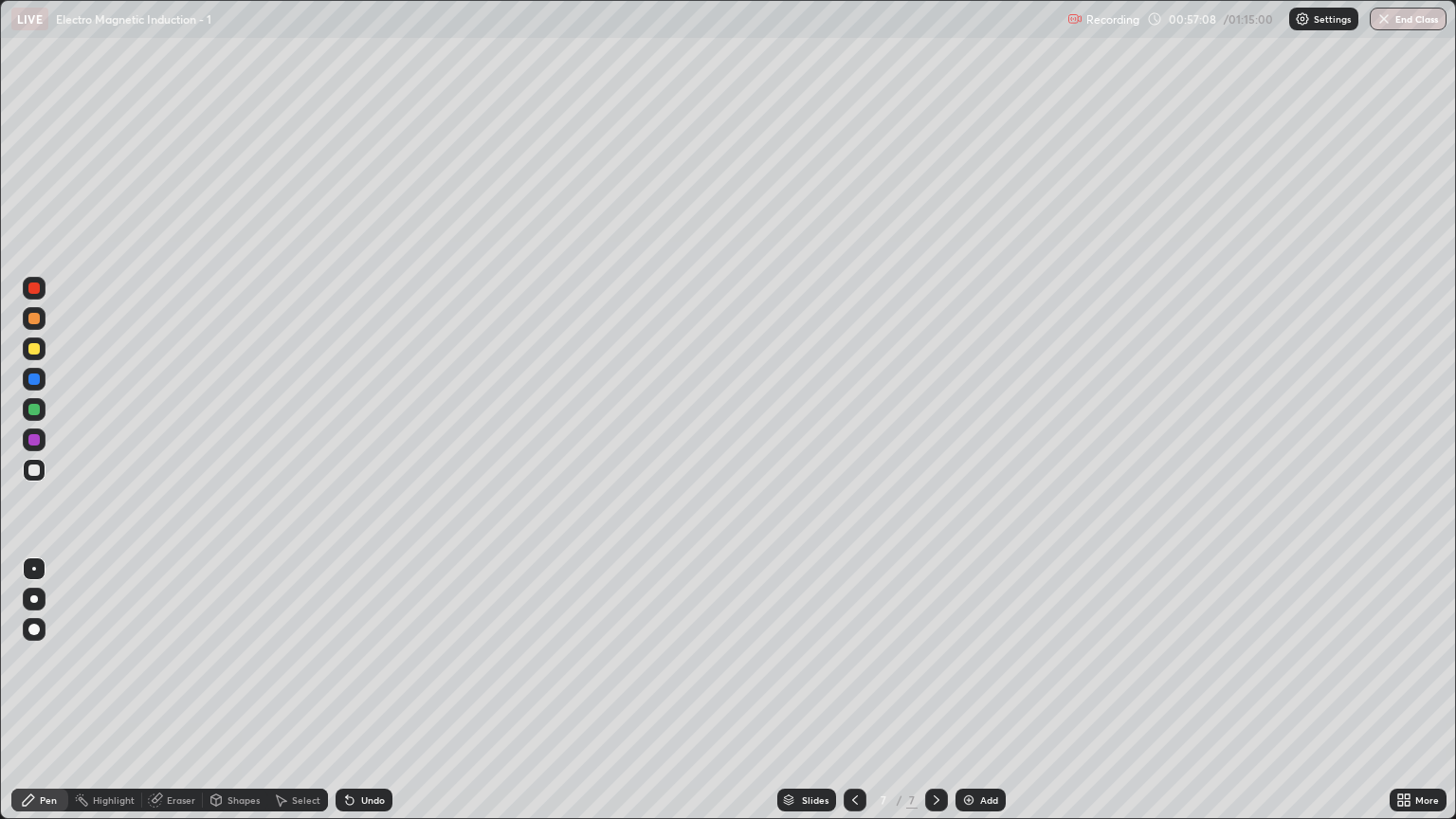click at bounding box center (34, 349) 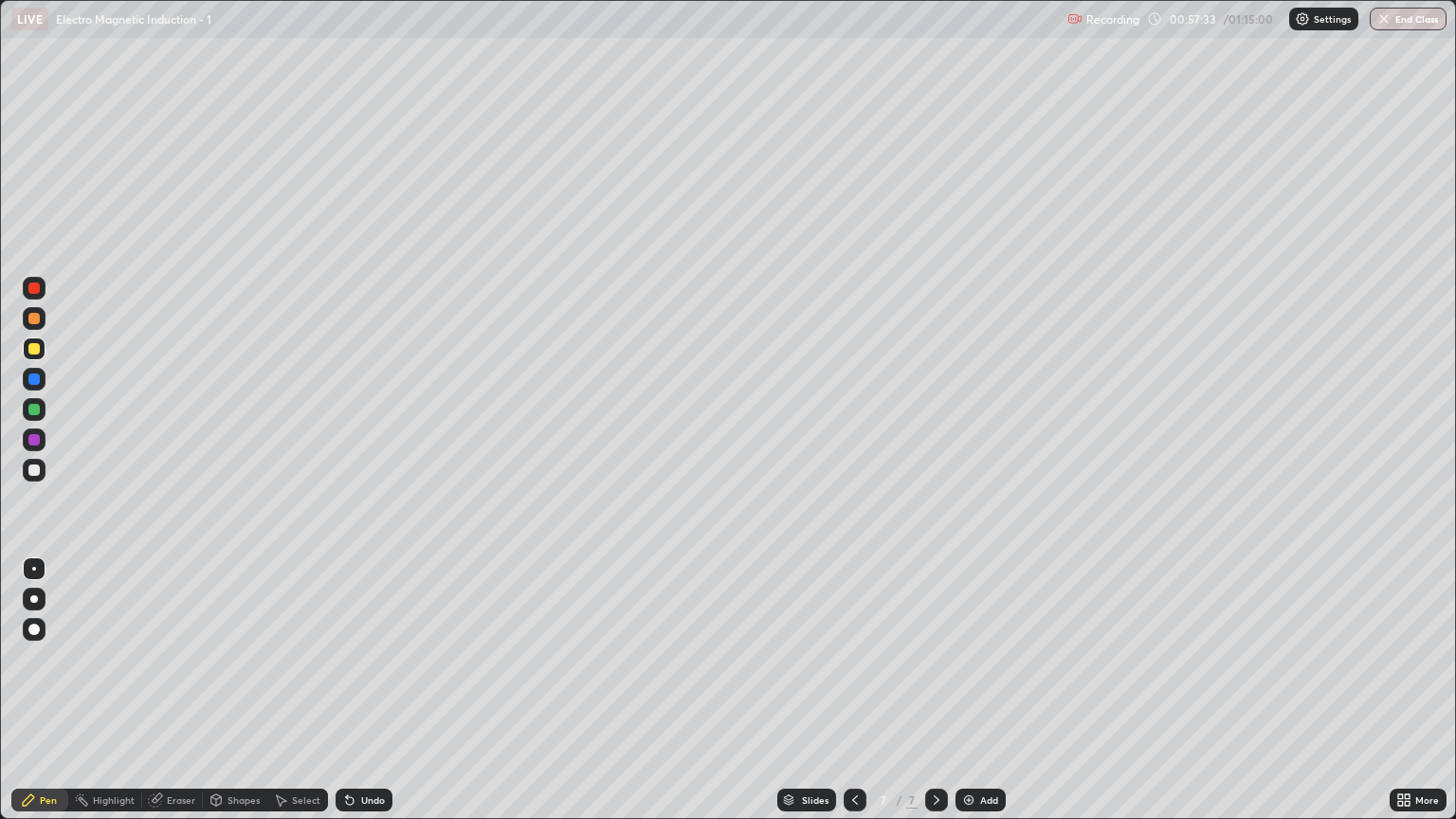 click on "Undo" at bounding box center [373, 800] 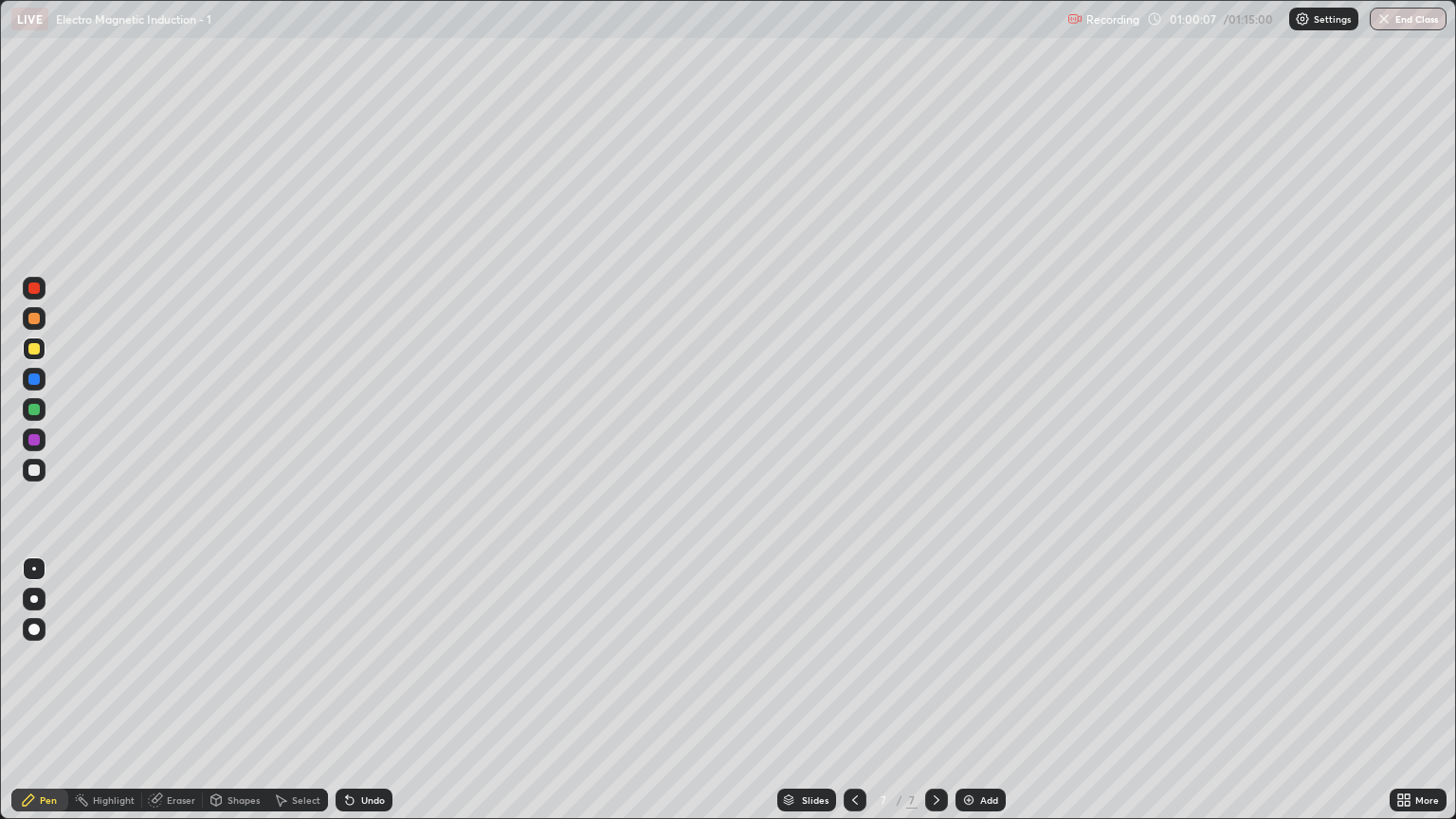 click at bounding box center [34, 410] 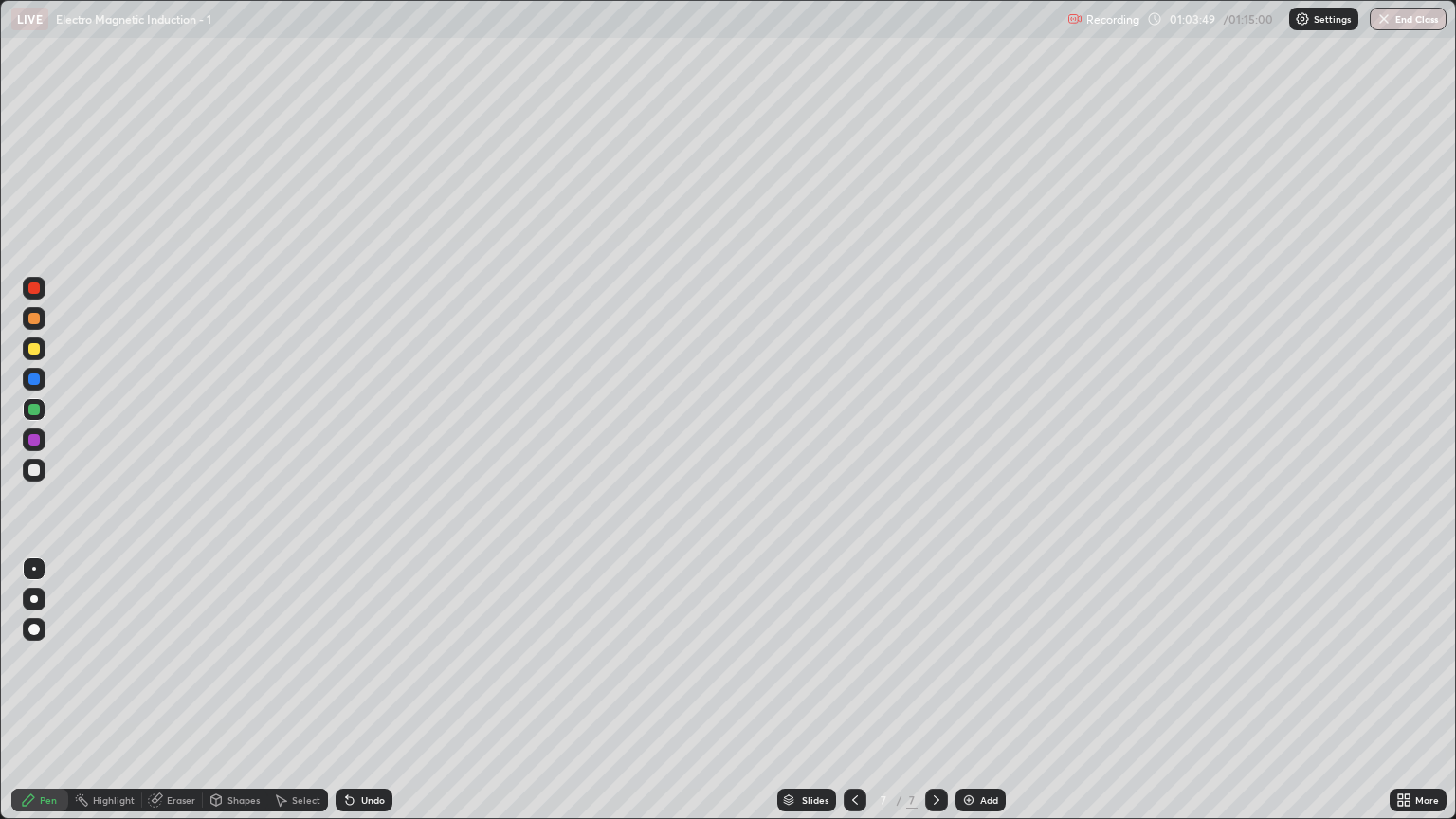 click on "Add" at bounding box center [989, 800] 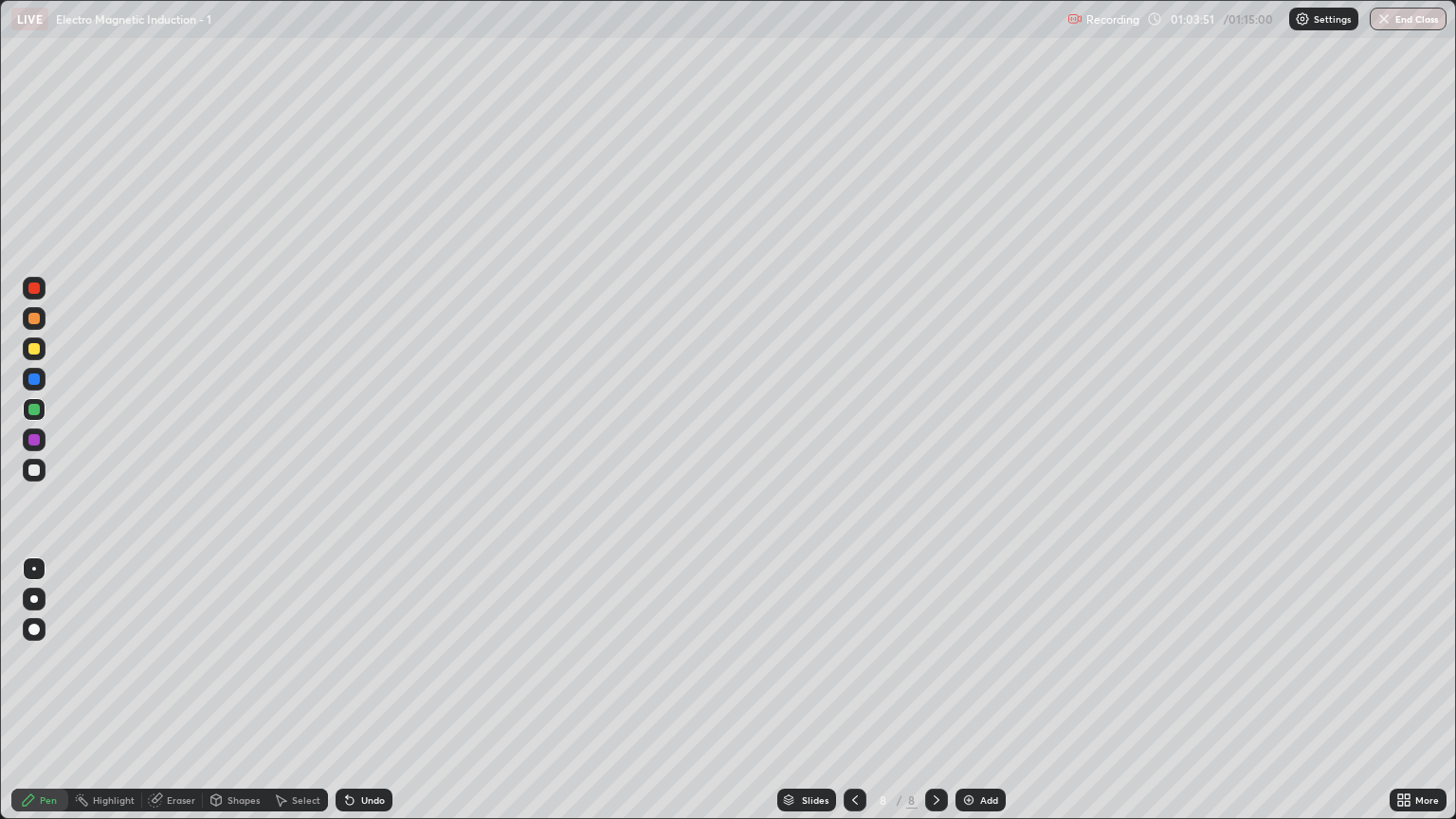 click on "Shapes" at bounding box center (244, 800) 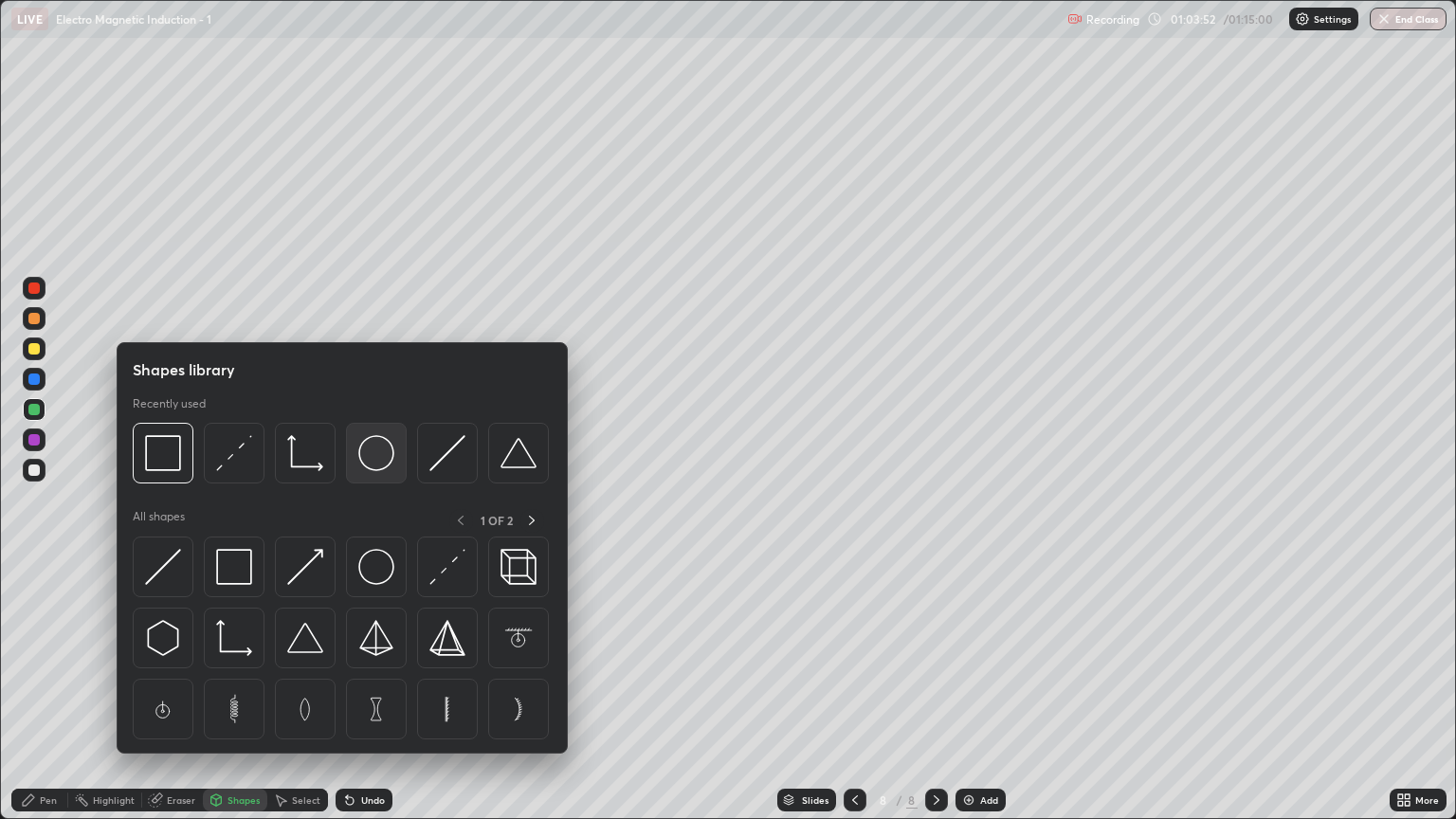 click at bounding box center [376, 453] 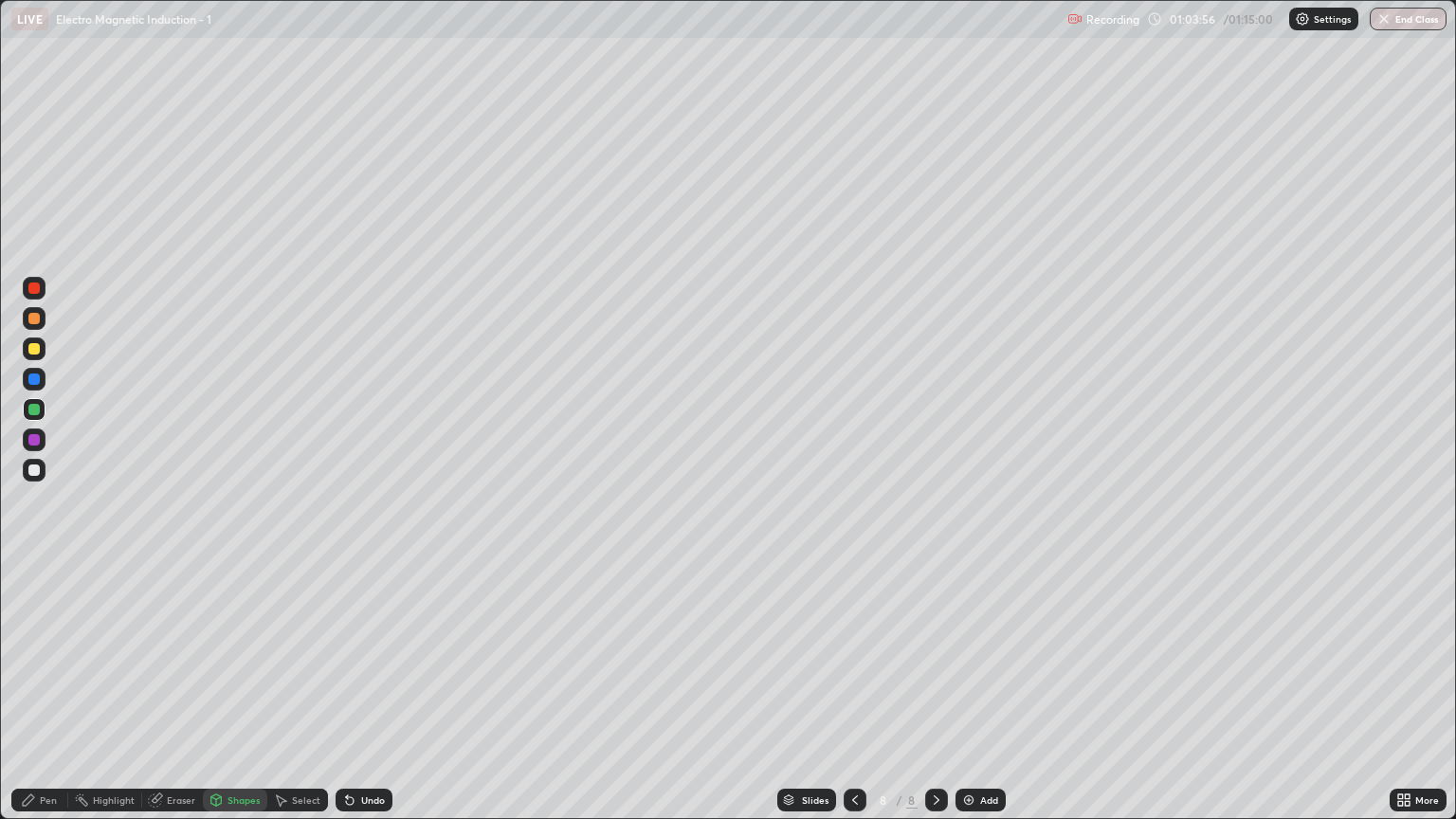 click on "Eraser" at bounding box center [181, 800] 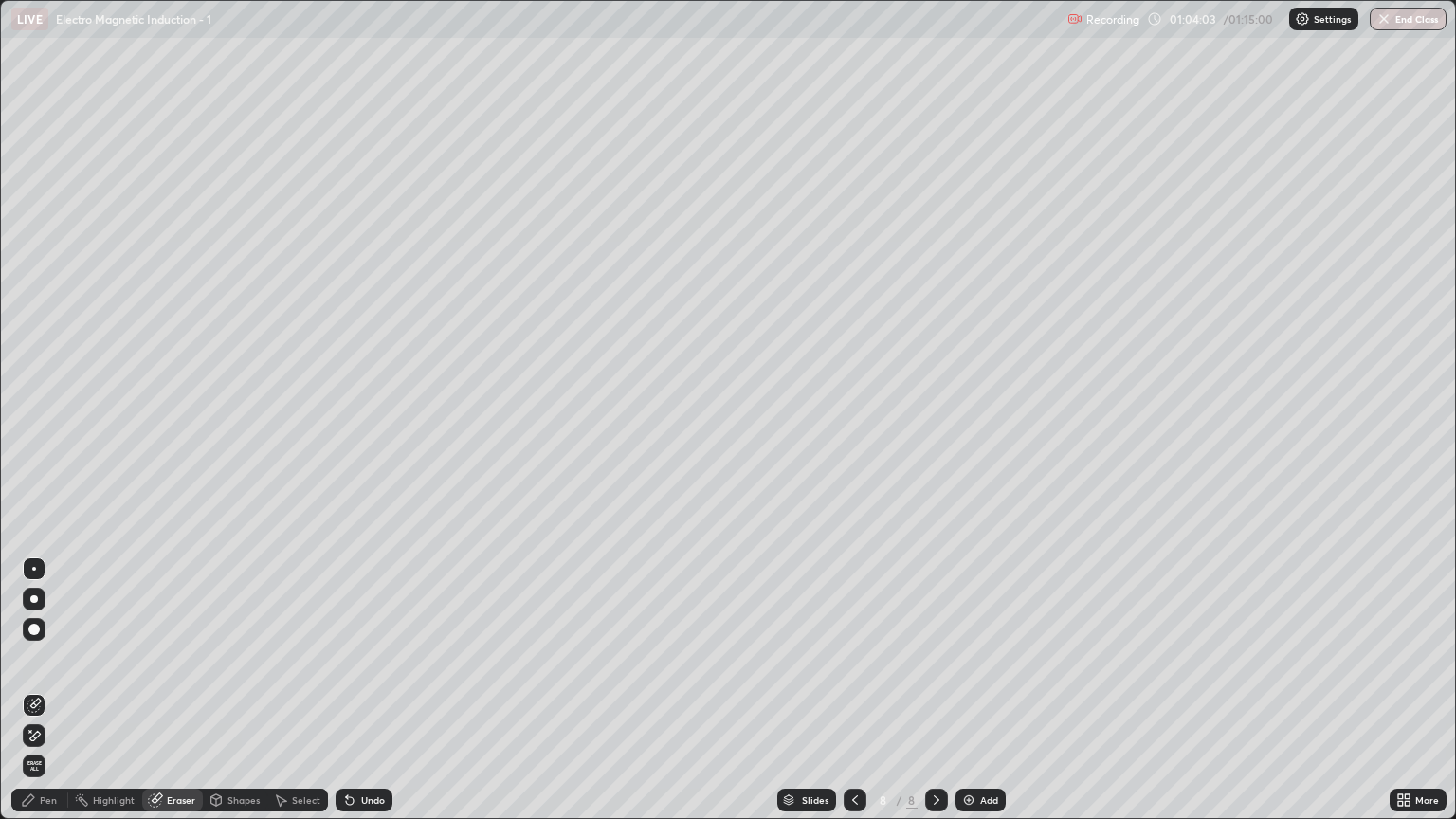 click on "Pen" at bounding box center (40, 800) 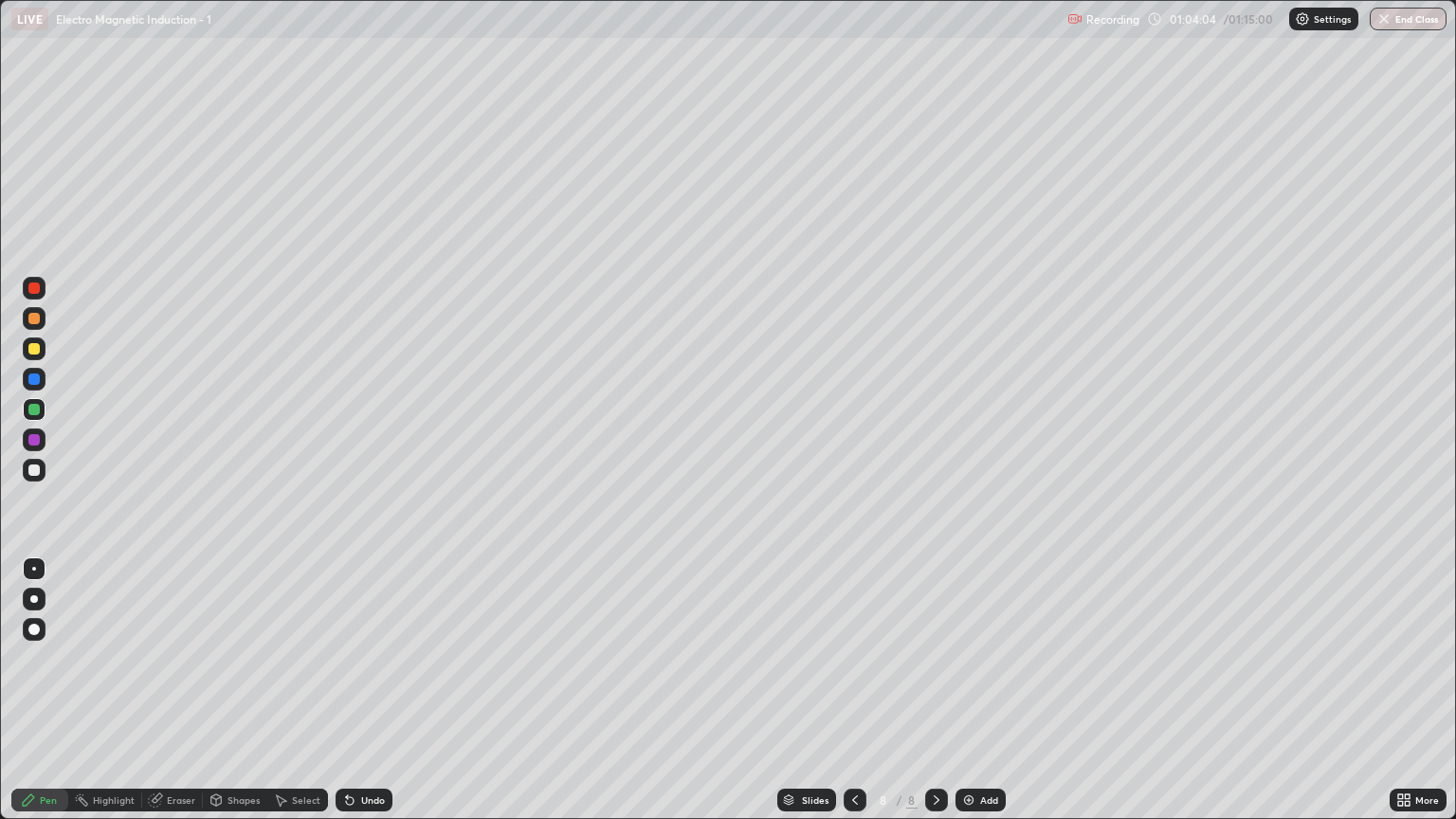 click at bounding box center (34, 470) 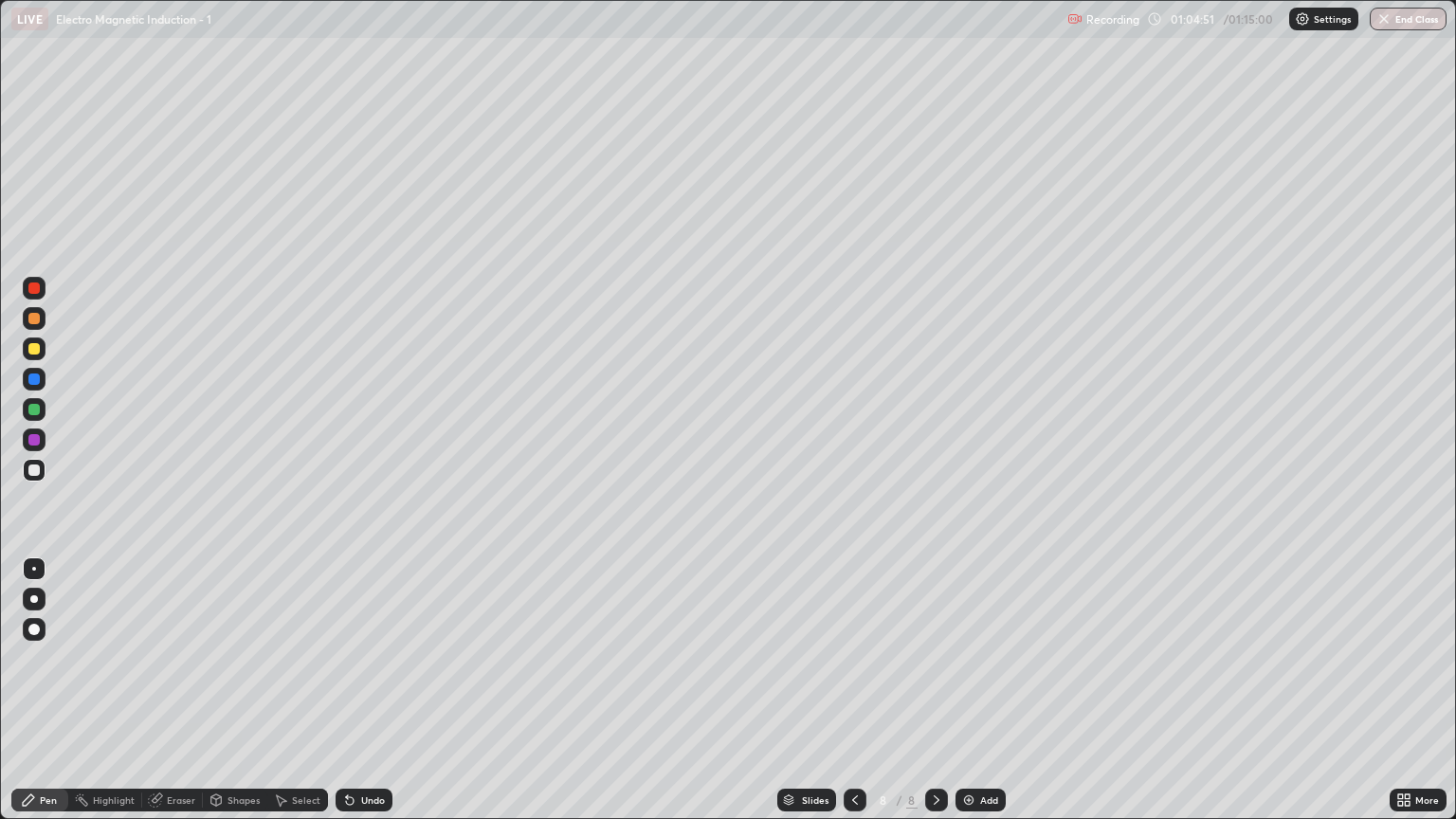 click at bounding box center [34, 470] 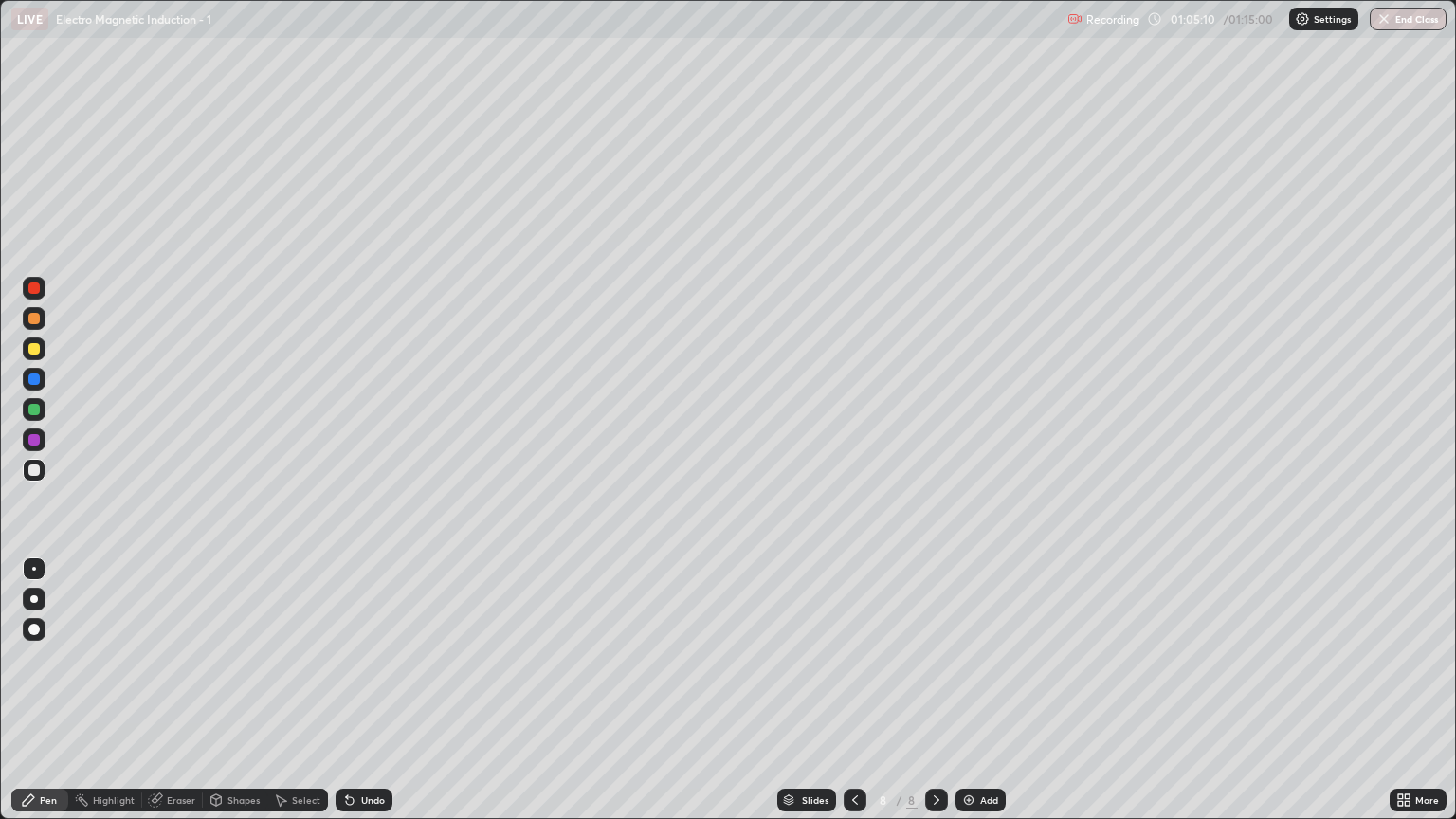 click at bounding box center [34, 349] 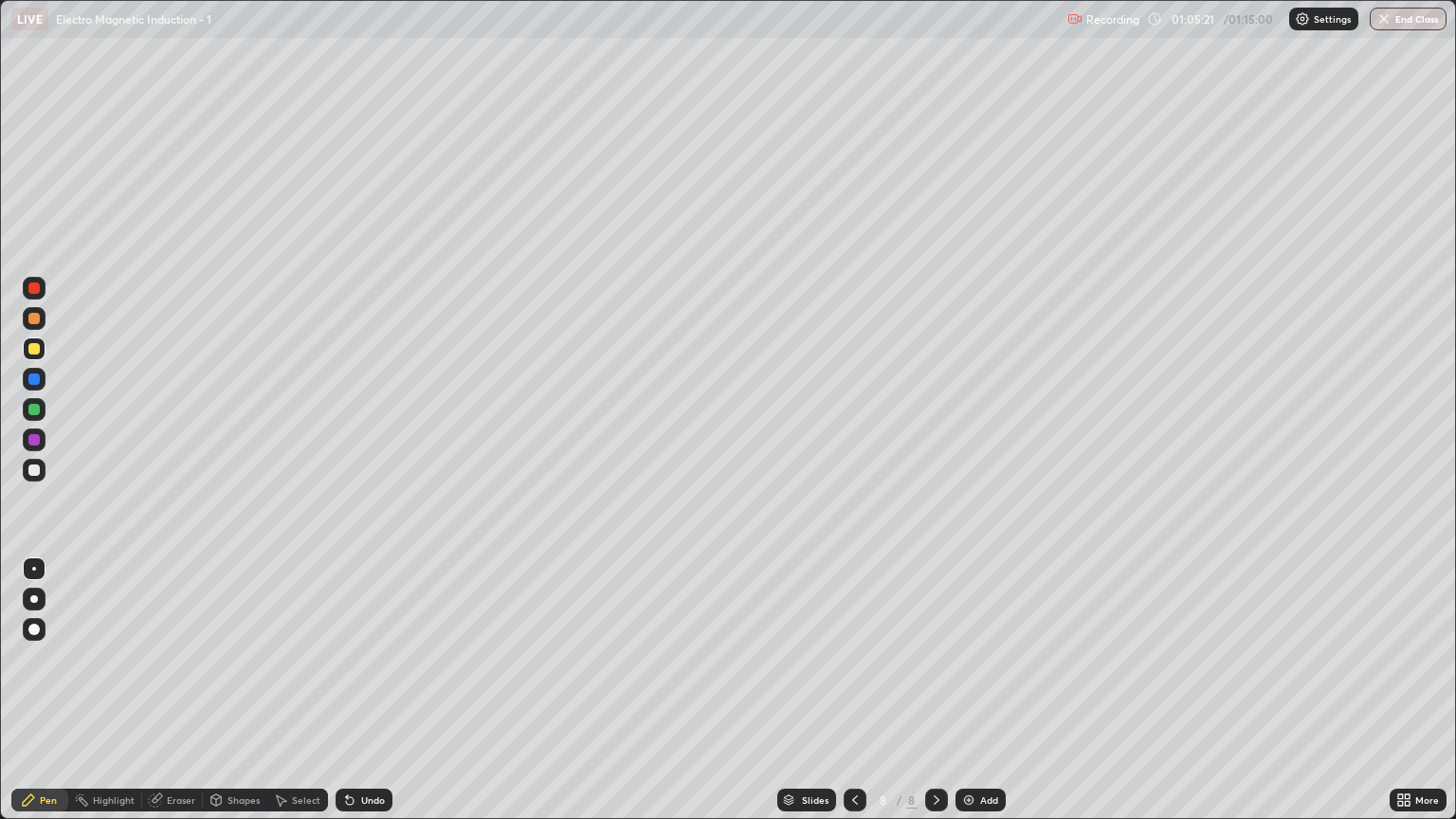 click 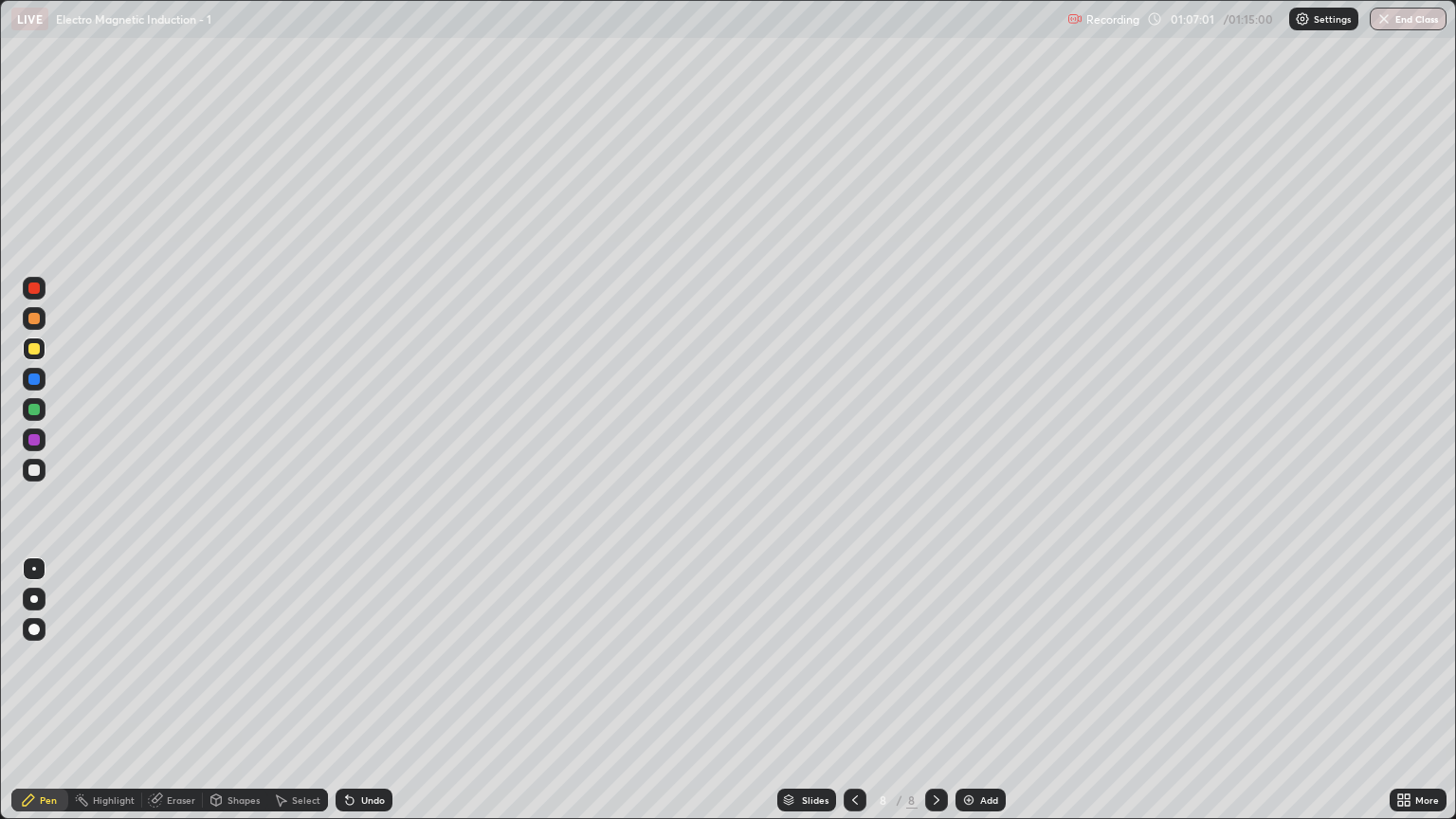 click on "Add" at bounding box center (989, 800) 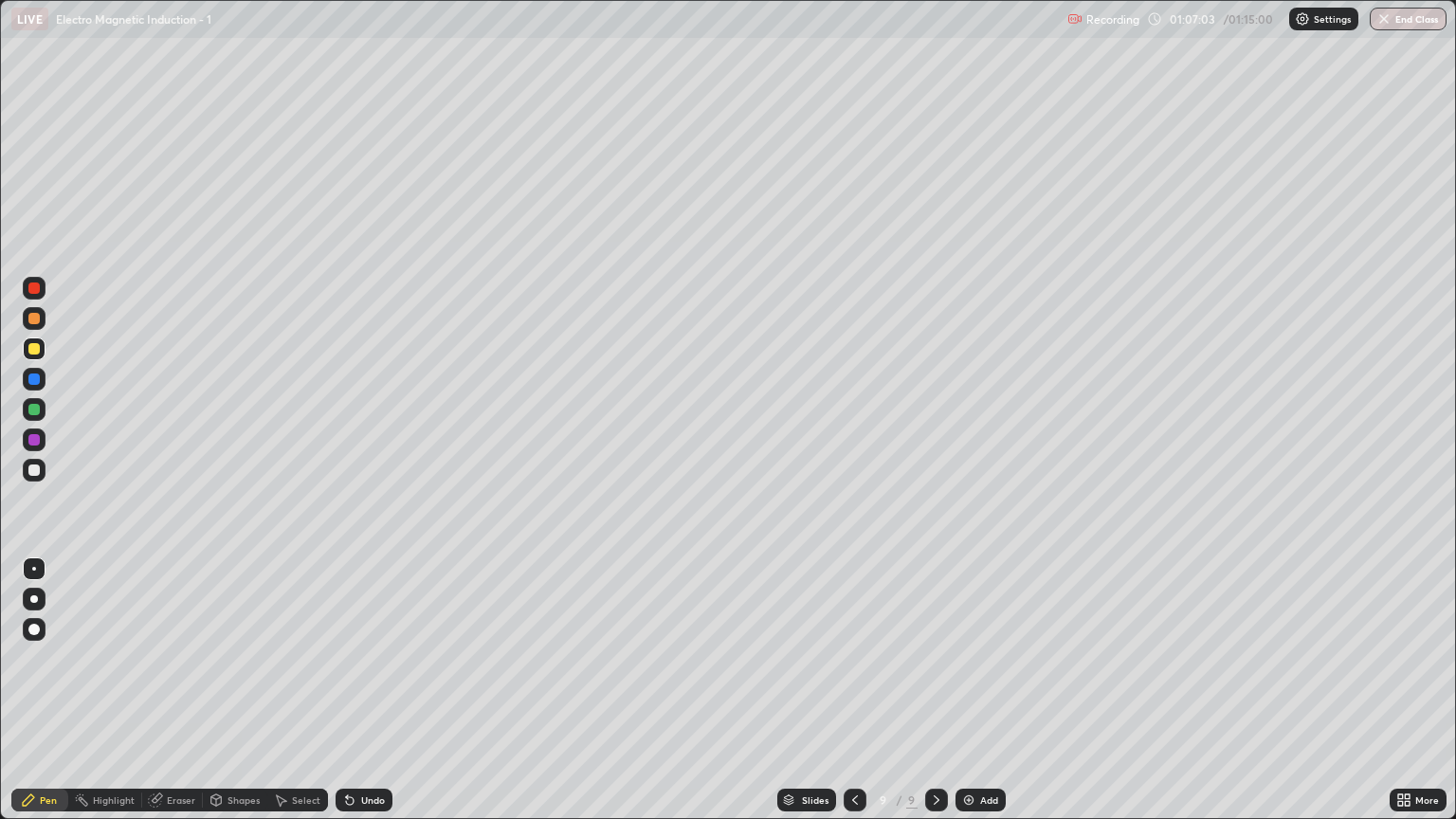 click at bounding box center [34, 470] 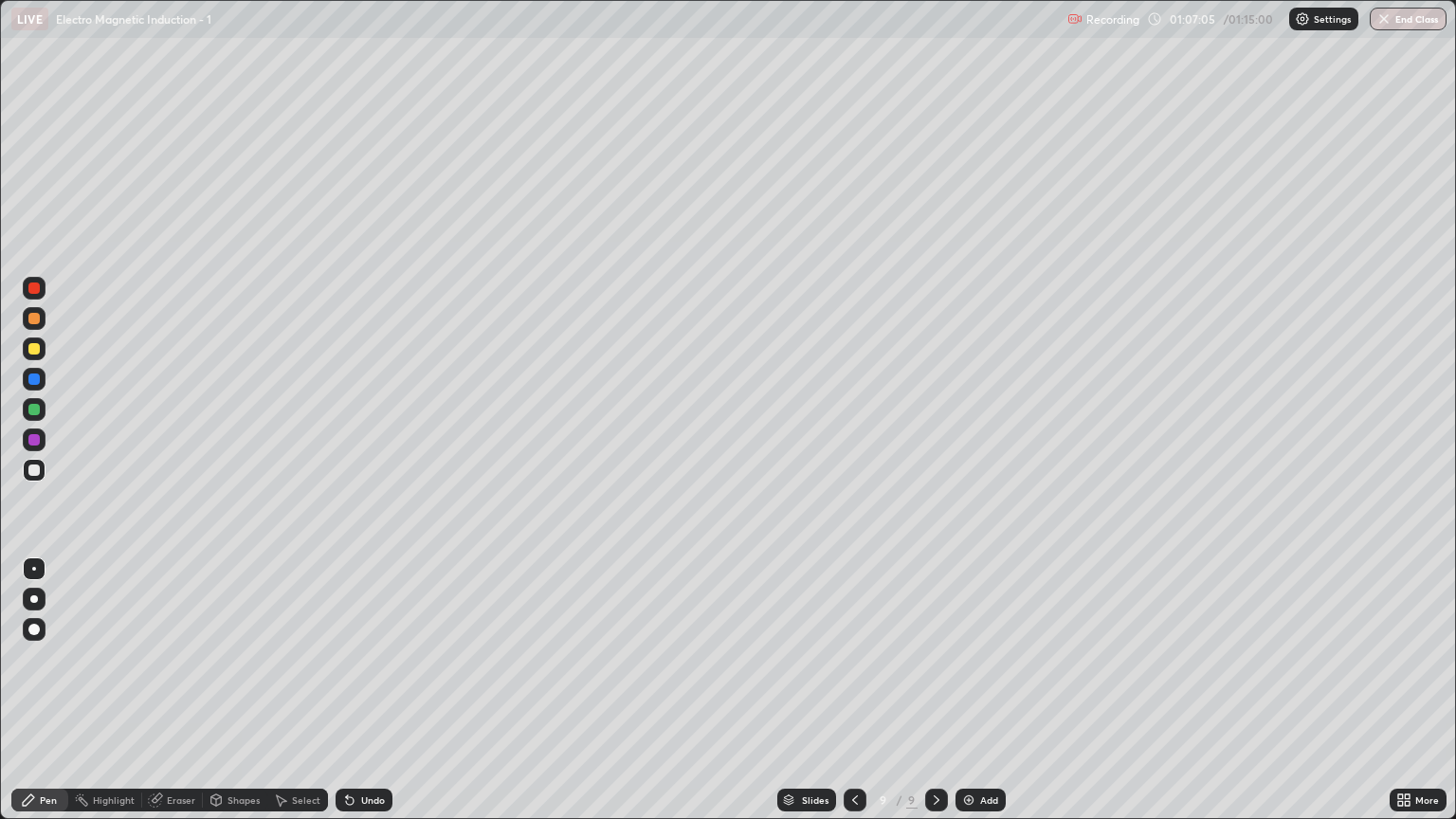 click 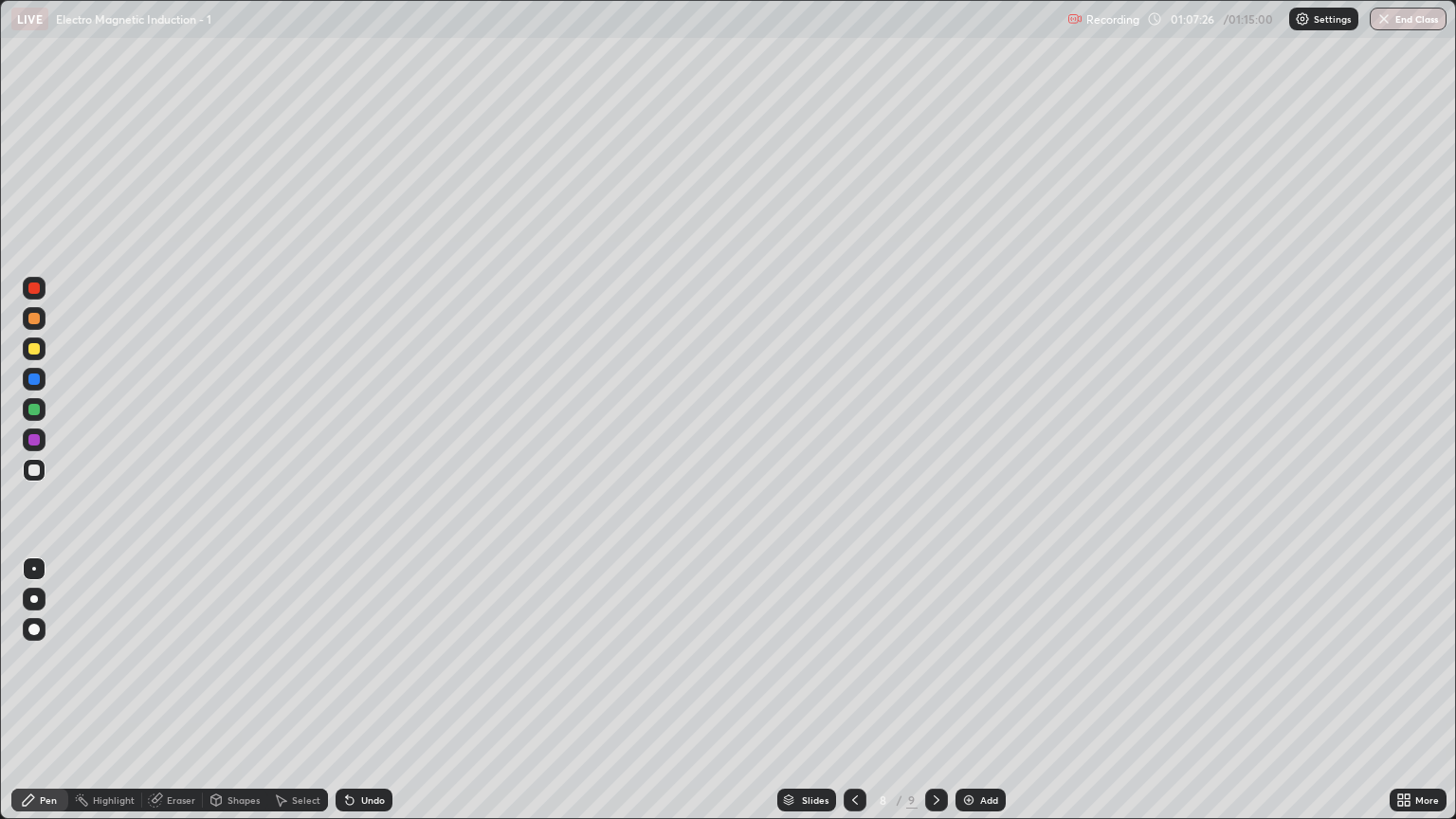 click 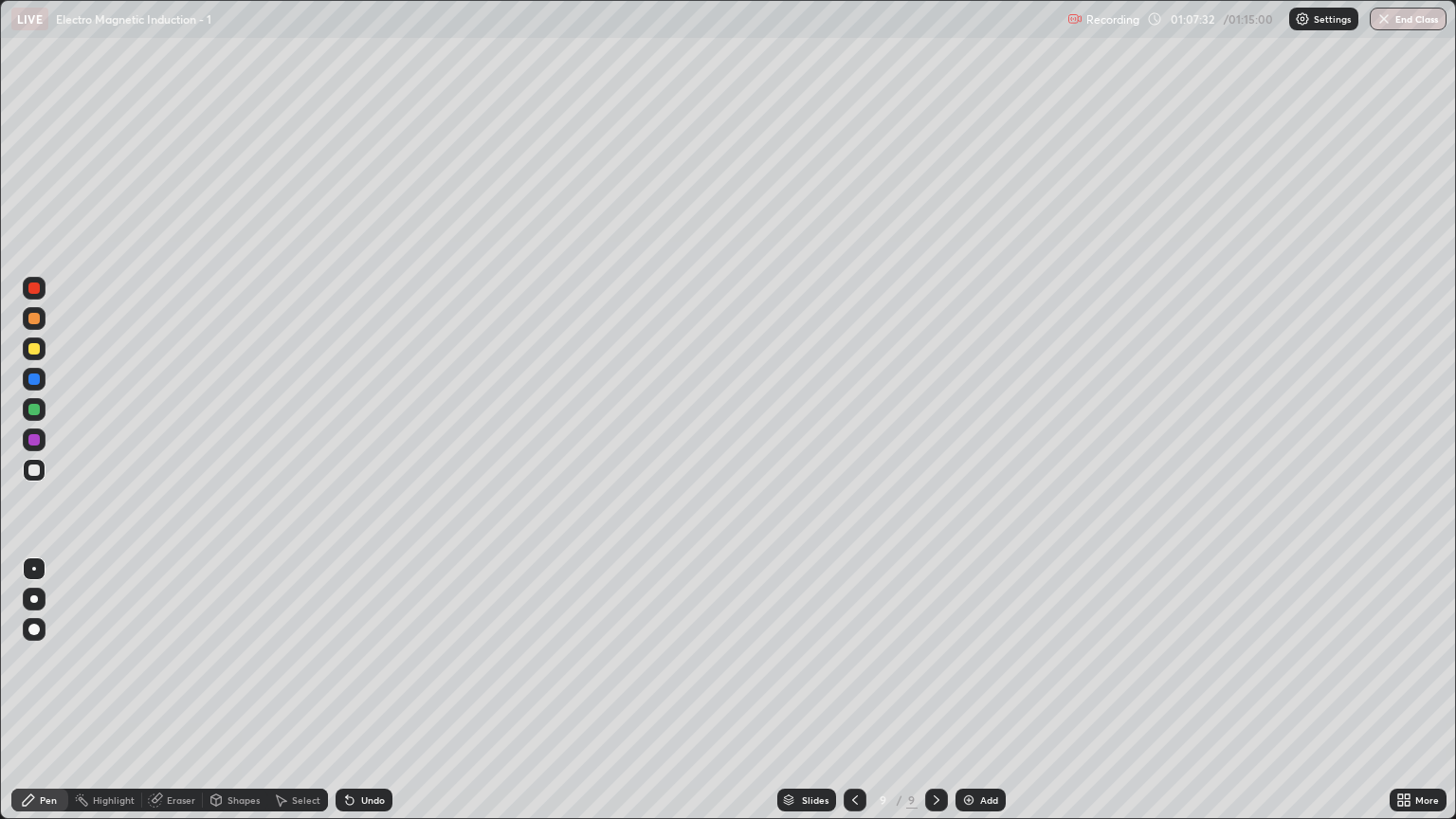 click at bounding box center [34, 349] 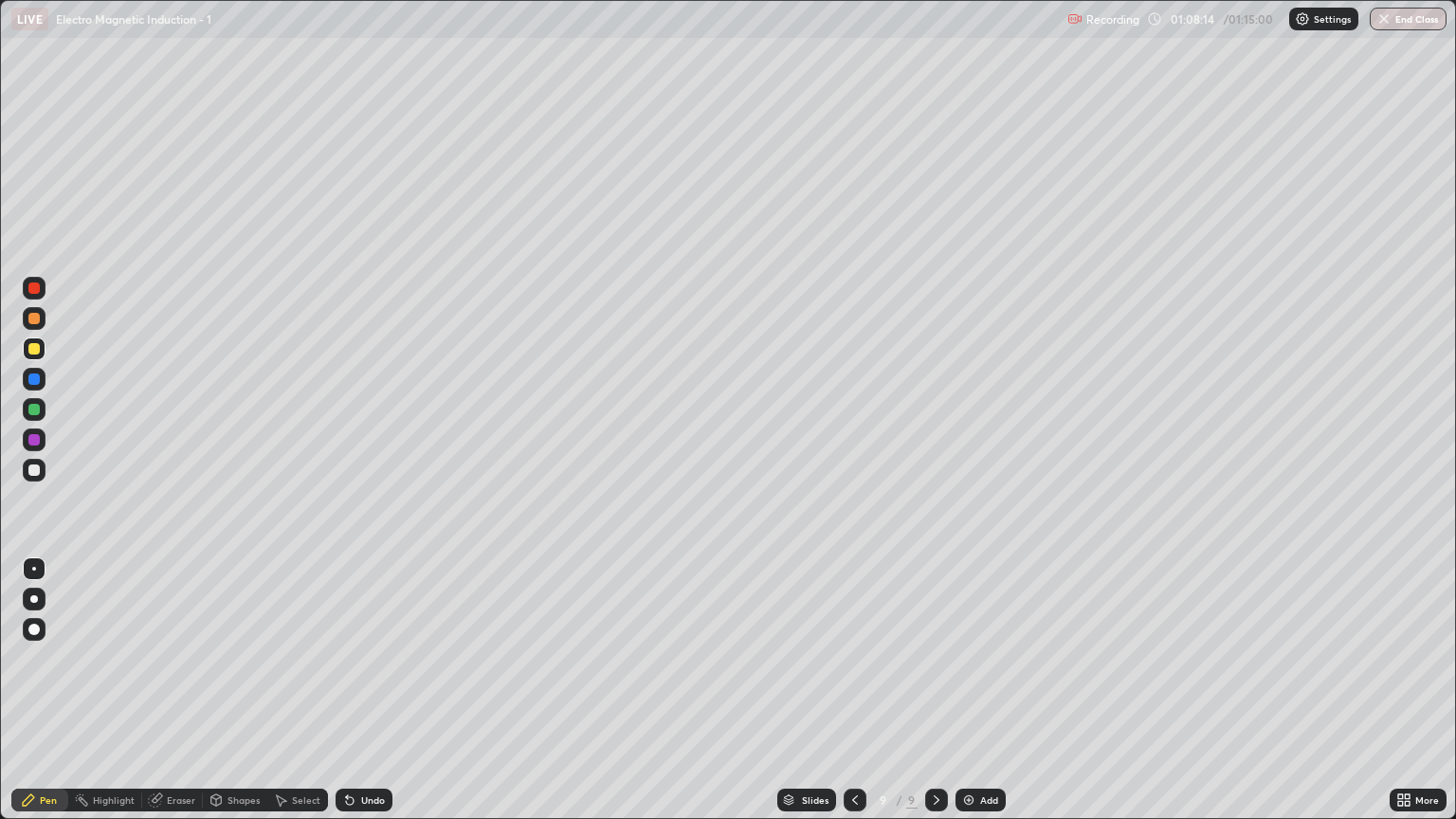 click on "Undo" at bounding box center (373, 800) 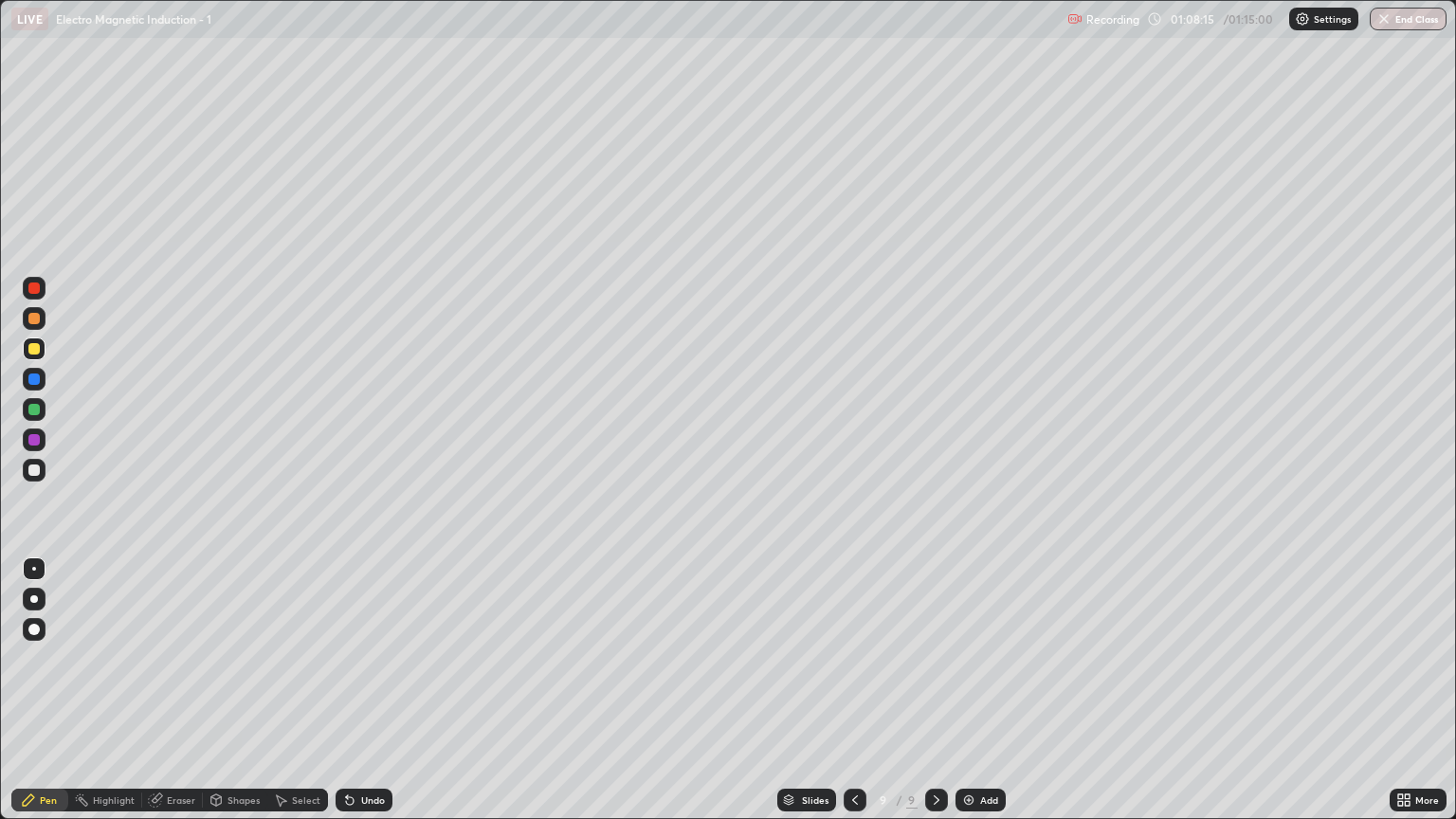 click on "Undo" at bounding box center [373, 800] 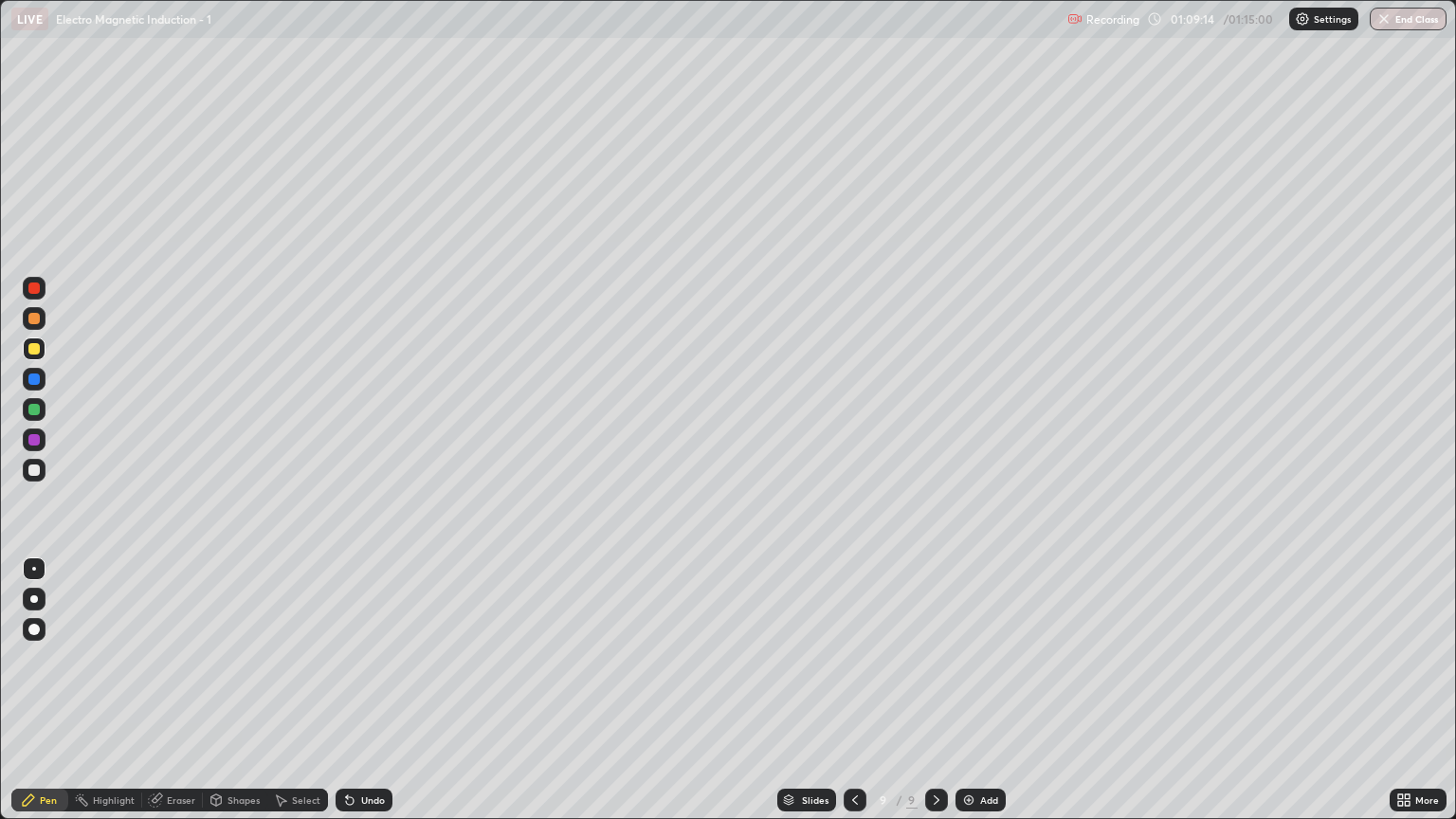 click at bounding box center (34, 410) 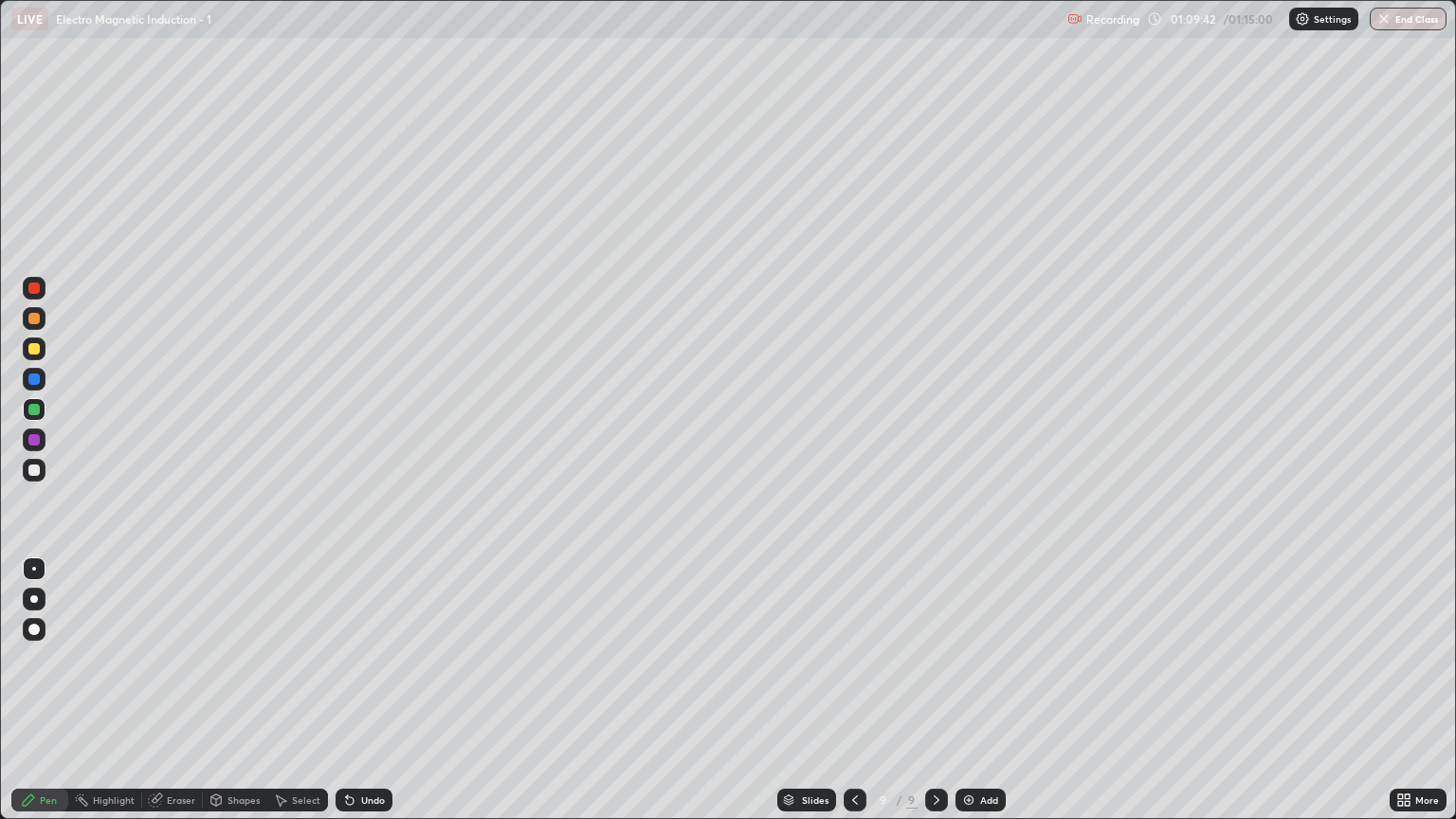 click at bounding box center (34, 349) 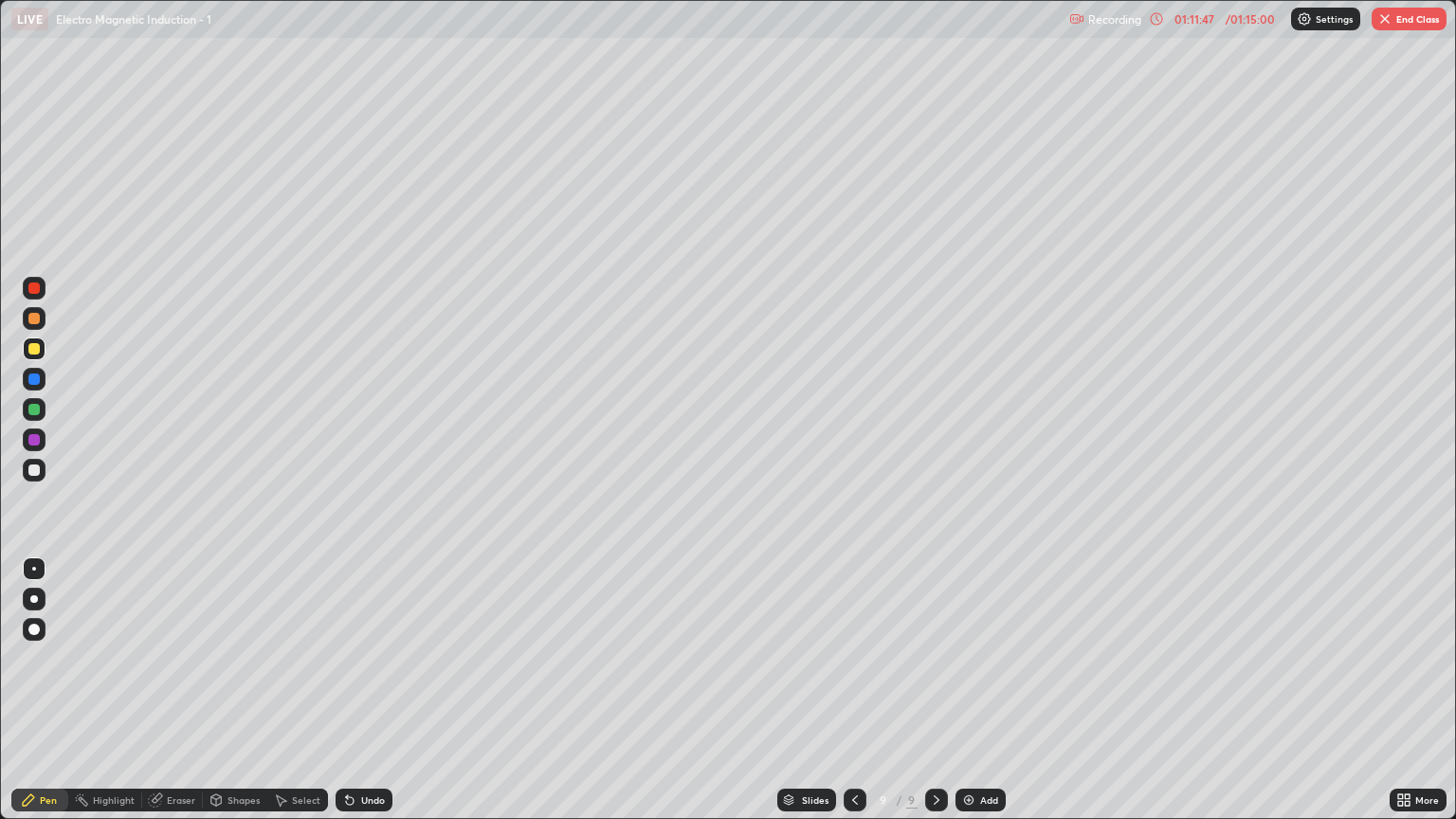 click on "End Class" at bounding box center [1409, 19] 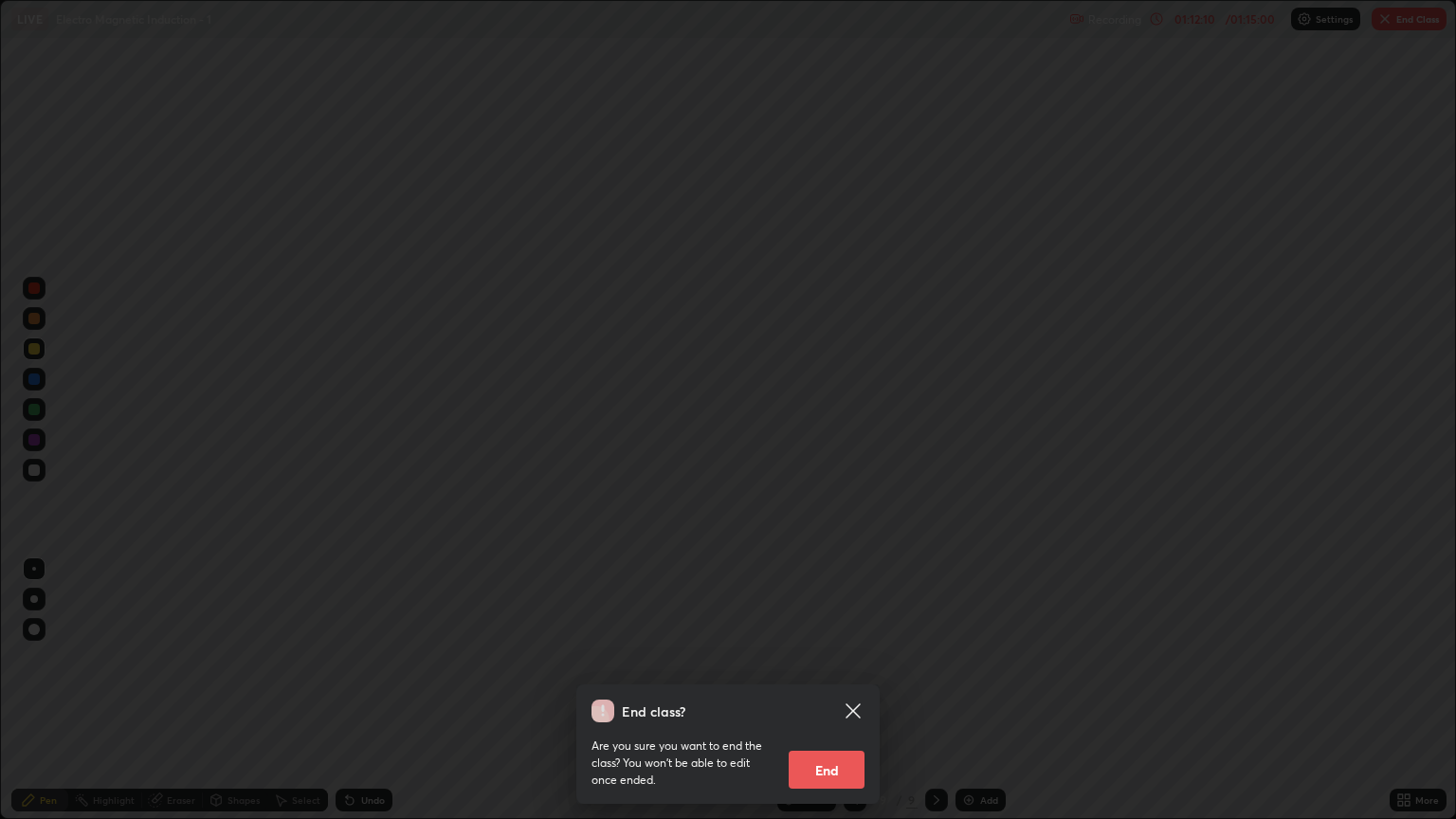 click on "End" at bounding box center [827, 770] 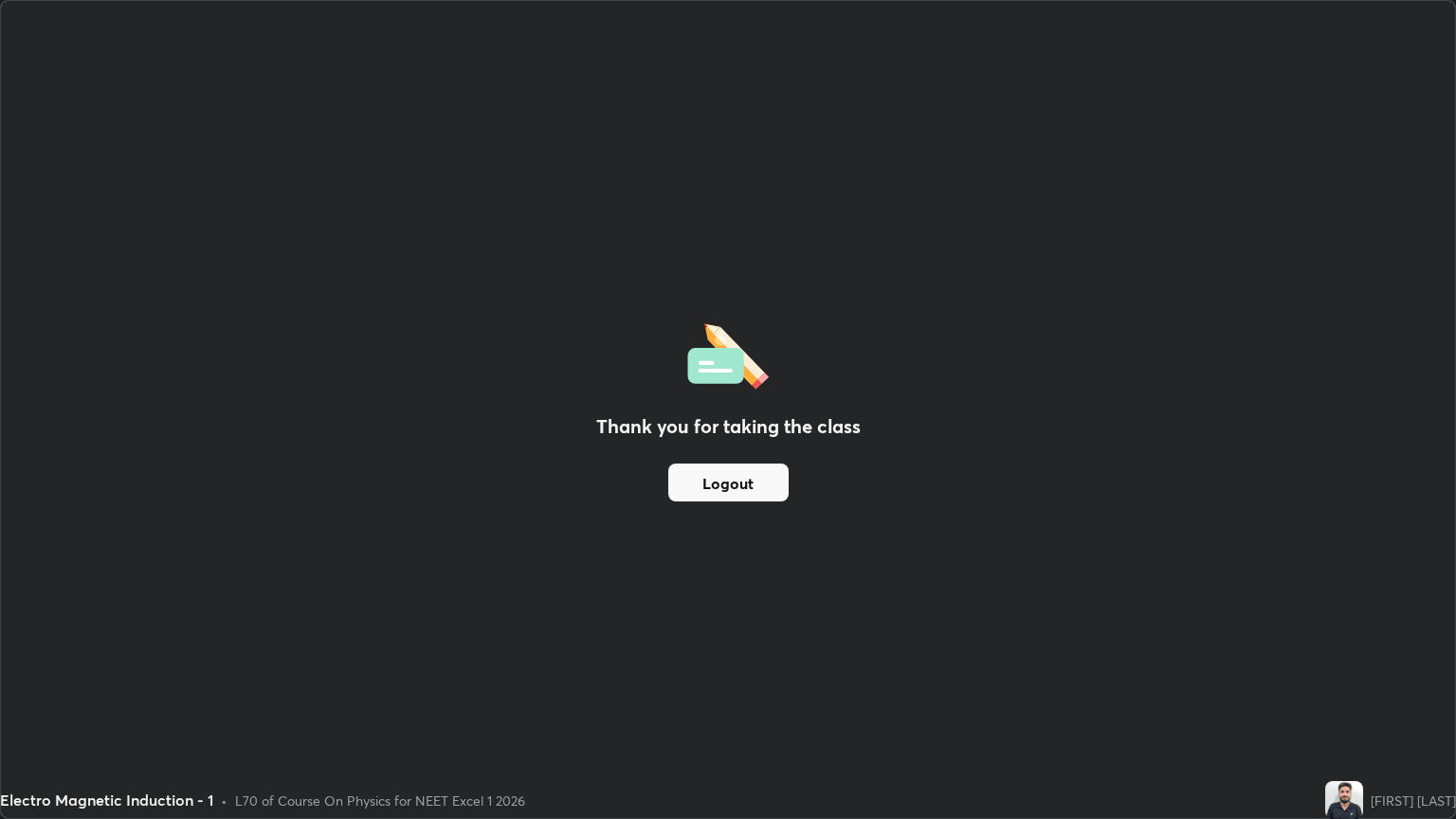 click on "Logout" at bounding box center (728, 482) 